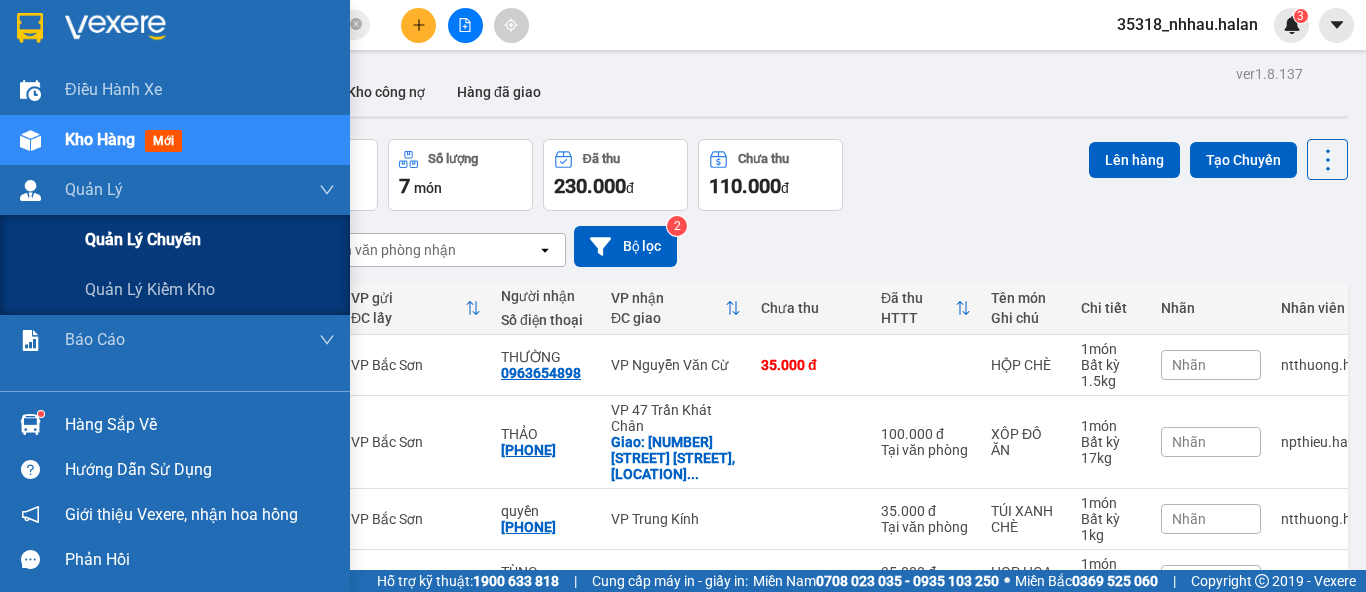 scroll, scrollTop: 0, scrollLeft: 0, axis: both 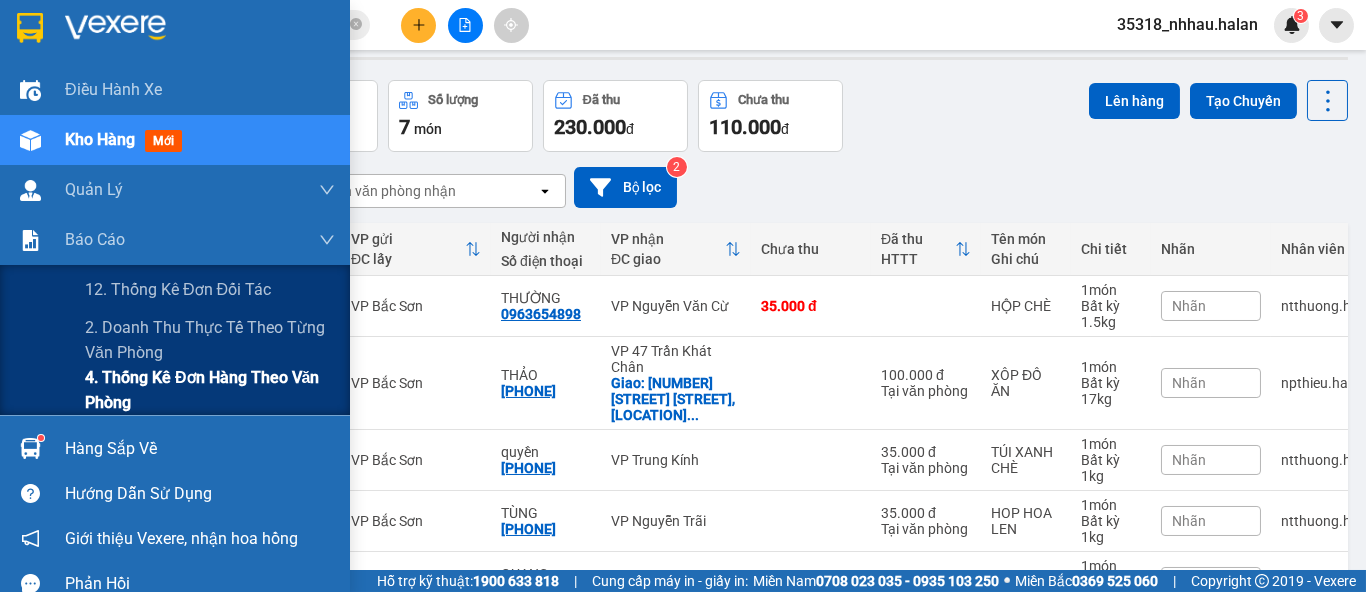 click on "4. Thống kê đơn hàng theo văn phòng" at bounding box center [210, 390] 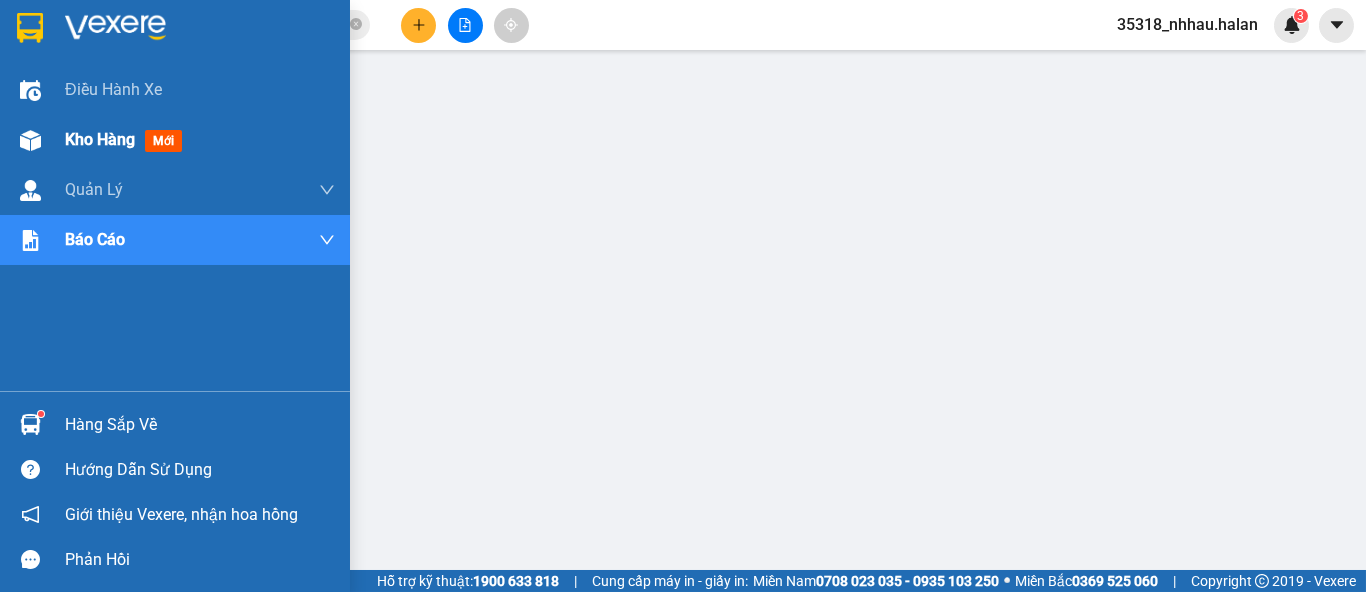 click on "Kho hàng" at bounding box center [100, 139] 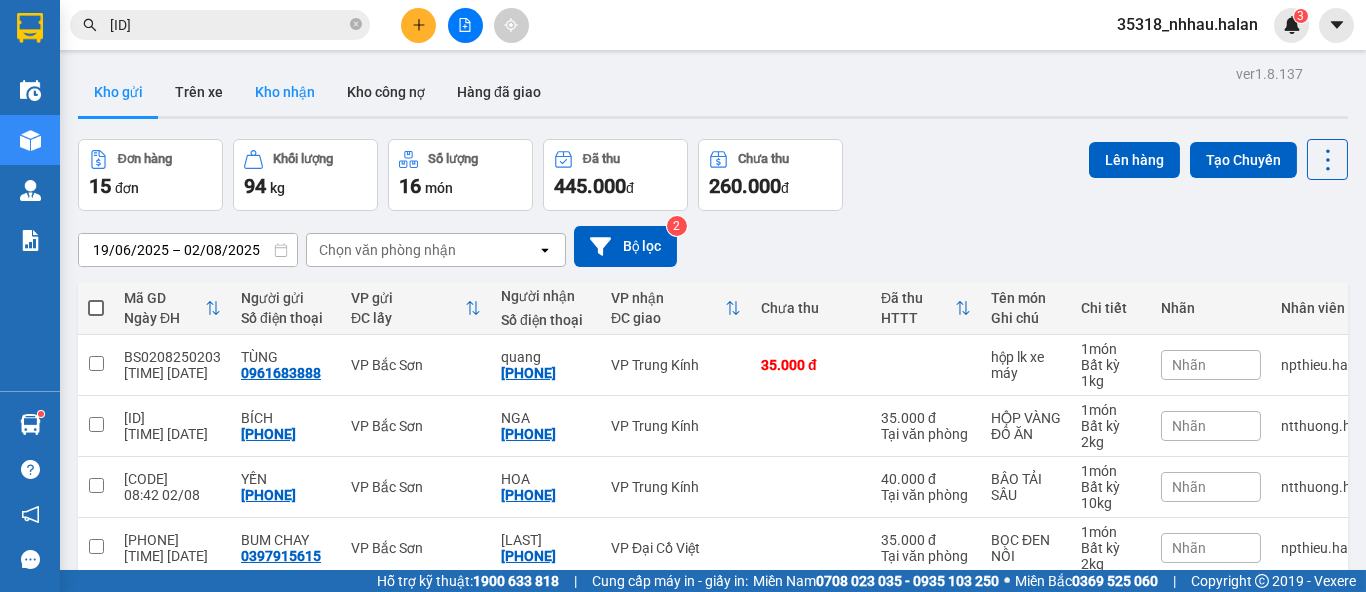 click on "Kho nhận" at bounding box center (285, 92) 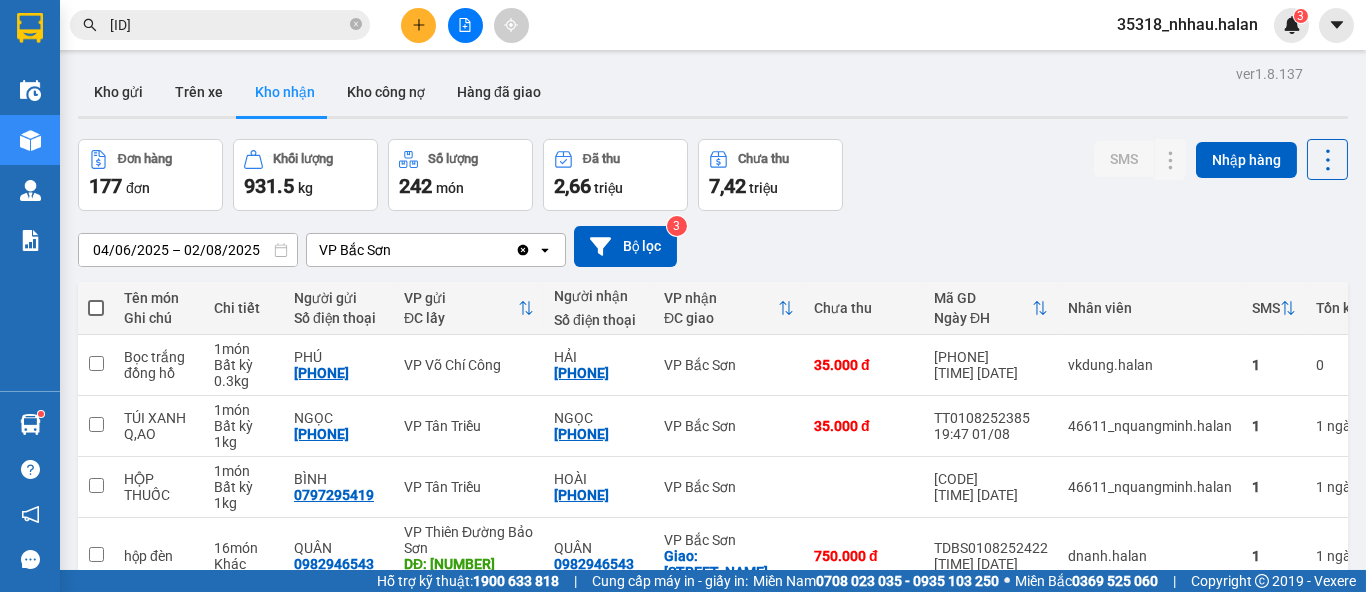 click on "ver  1.8.137 Kho gửi Trên xe Kho nhận Kho công nợ Hàng đã giao Đơn hàng 177 đơn Khối lượng 931.5 kg Số lượng 242 món Đã thu 2,66   triệu Chưa thu 7,42   triệu SMS Nhập hàng [DATE] – [DATE] Press the down arrow key to interact with the calendar and select a date. Press the escape button to close the calendar. Selected date range is from [DATE] to [DATE]. VP Bắc Sơn Clear value open Bộ lọc 3 Tên món Ghi chú Chi tiết Người gửi Số điện thoại VP gửi ĐC lấy Người nhận Số điện thoại VP nhận ĐC giao Chưa thu Mã GD Ngày ĐH Nhân viên SMS Tồn kho Biển số xe Bọc trắng đồng hồ  1  món Bất kỳ 0.3  kg PHÚ [PHONE] VP Võ Chí Công HẢI [PHONE] VP Bắc Sơn 35.000 đ [CODE] [TIME] [DATE] vkdung.halan 1 0   29K-136.30 TÚI XANH Q,AO 1  món Bất kỳ 1  kg NGỌC [PHONE] VP Tân Triều NGỌC  [PHONE] VP Bắc Sơn 35.000 đ [CODE] [TIME] [DATE] 46611_nquangminh.halan 1 1   1 1" at bounding box center [713, 546] 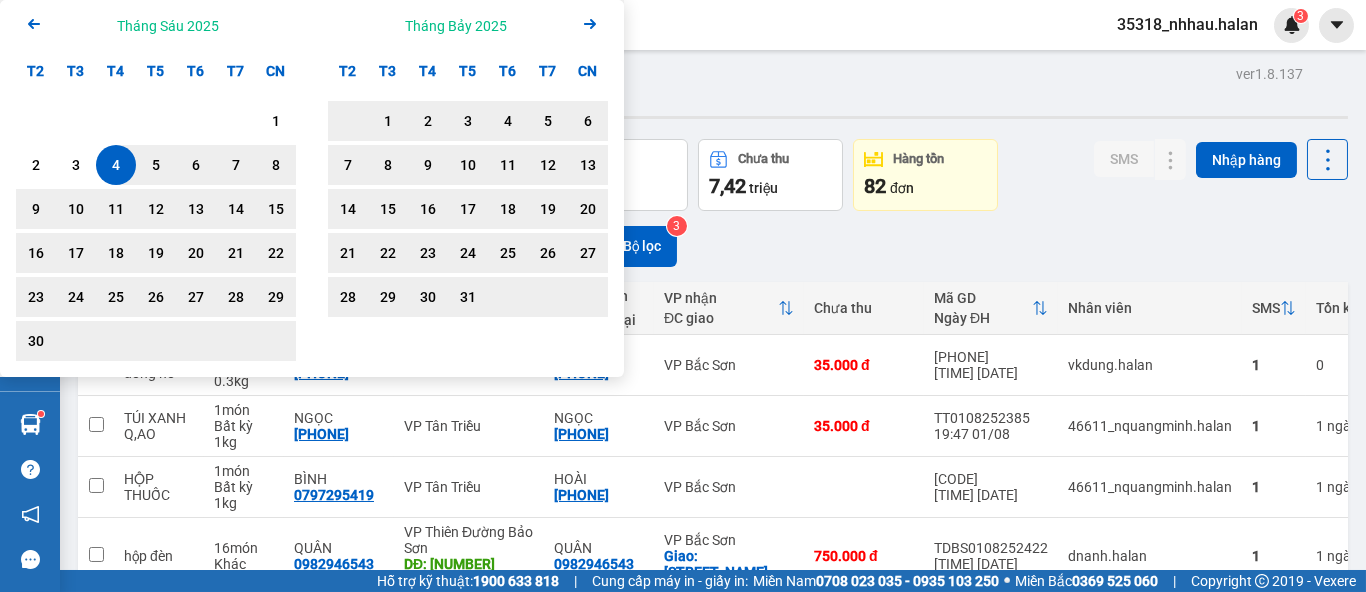 click on "Arrow Right" 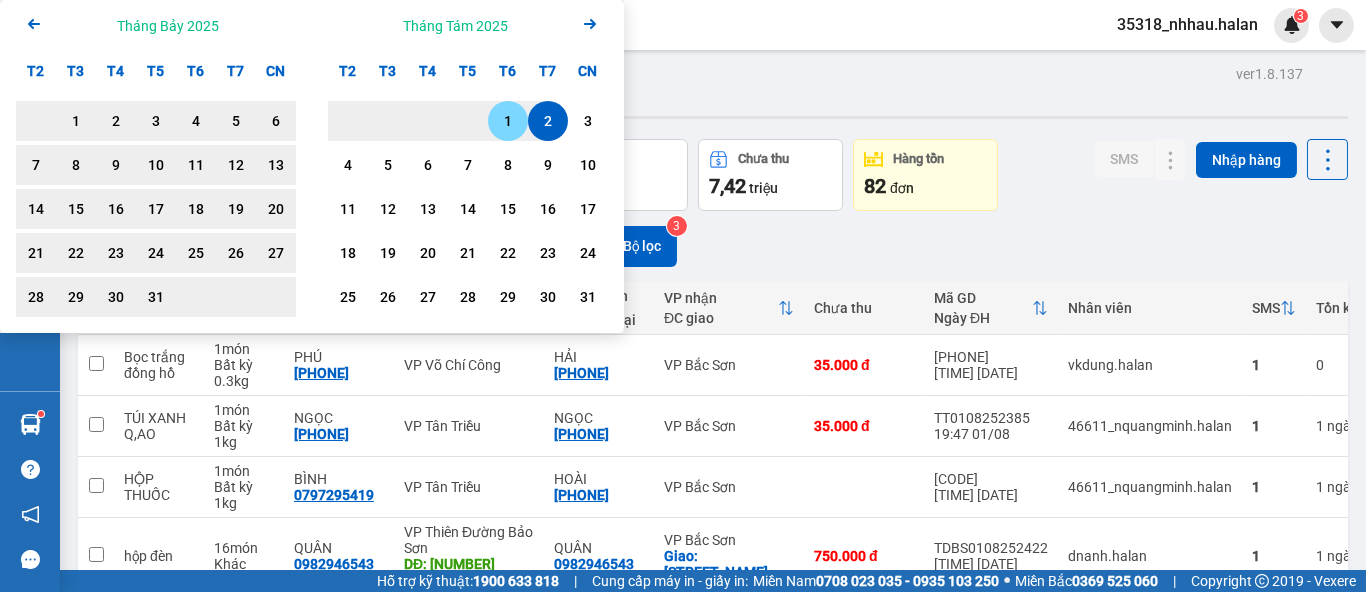 click on "1" at bounding box center (508, 121) 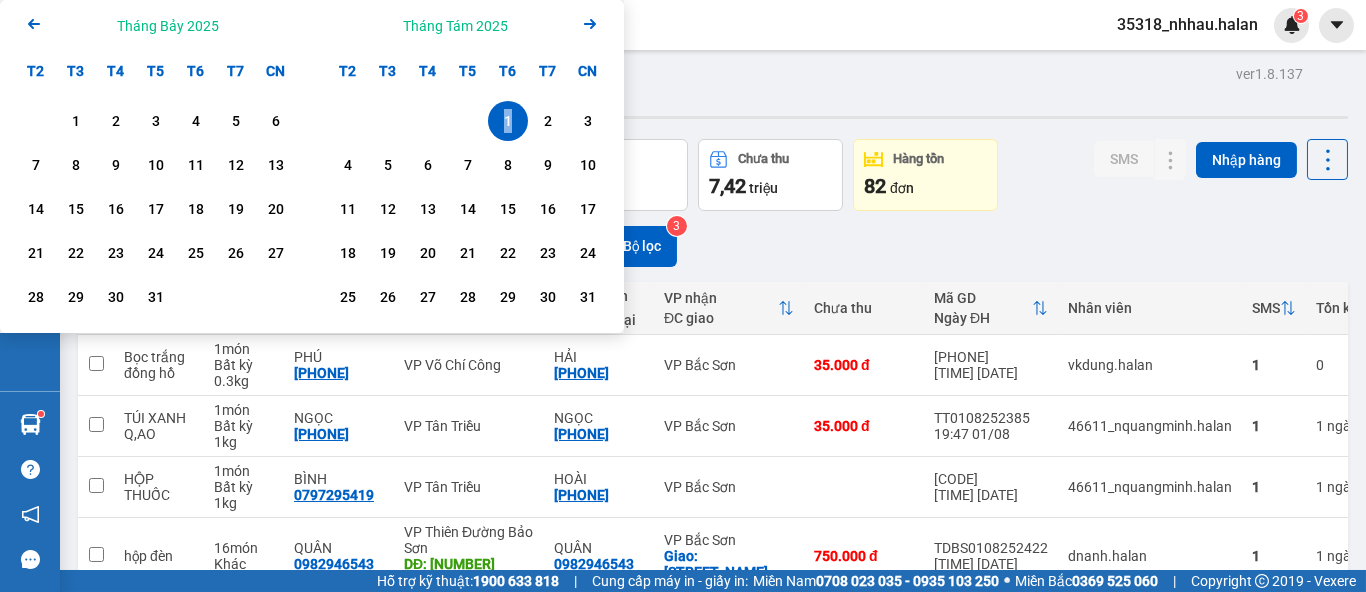 click on "1" at bounding box center (508, 121) 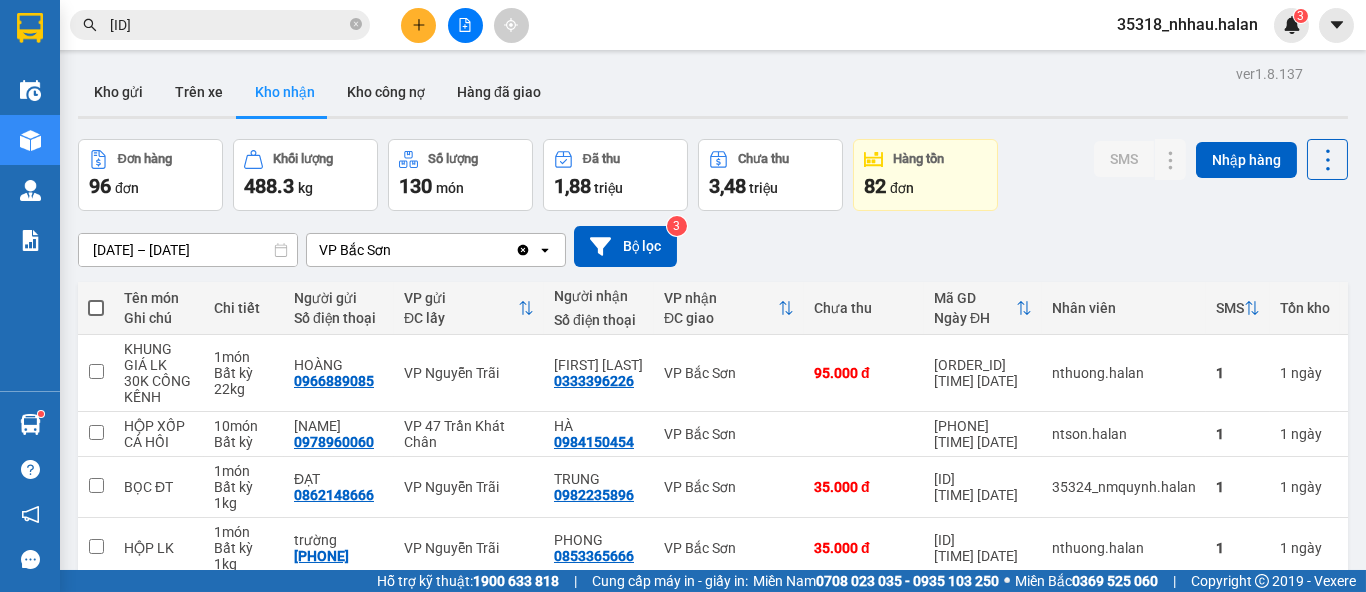 click on "96 đơn" at bounding box center (150, 186) 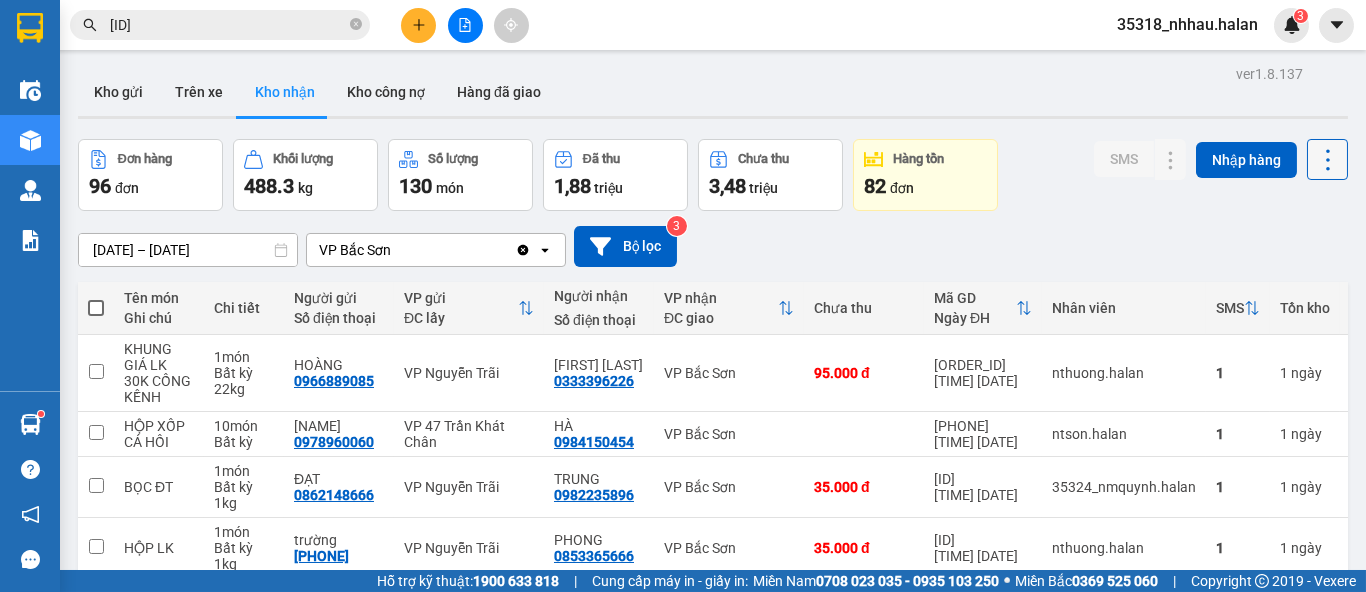 click 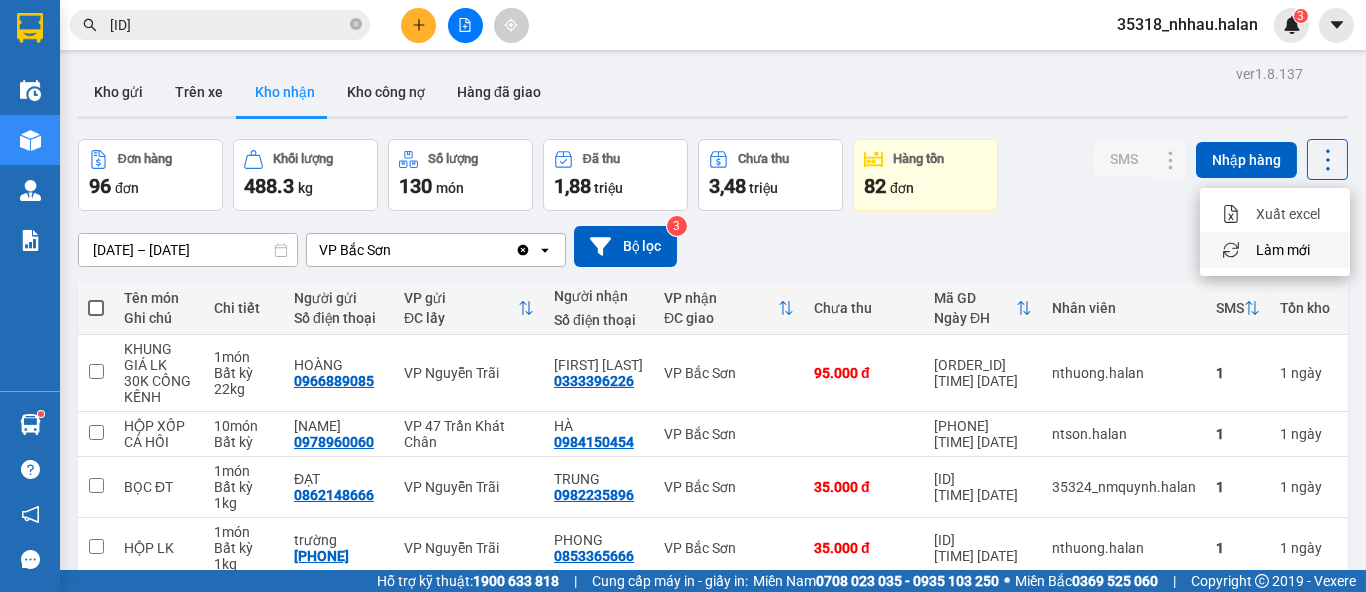 click on "Làm mới" at bounding box center [1283, 250] 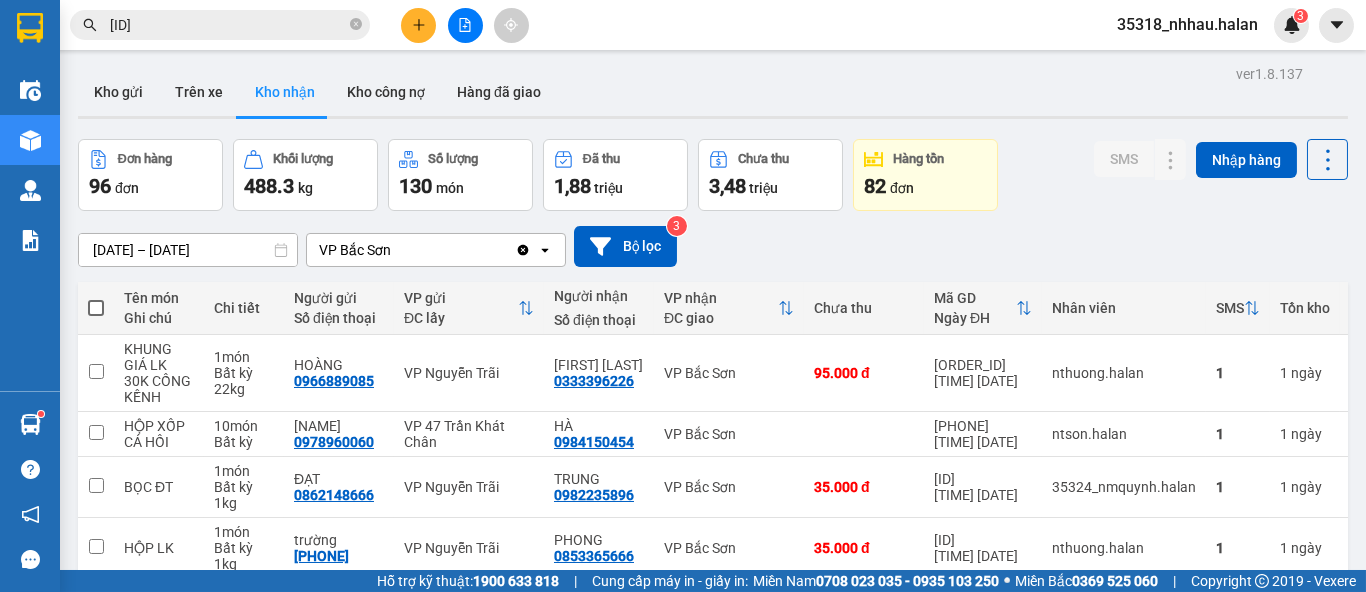 click on "Kho nhận" at bounding box center (285, 92) 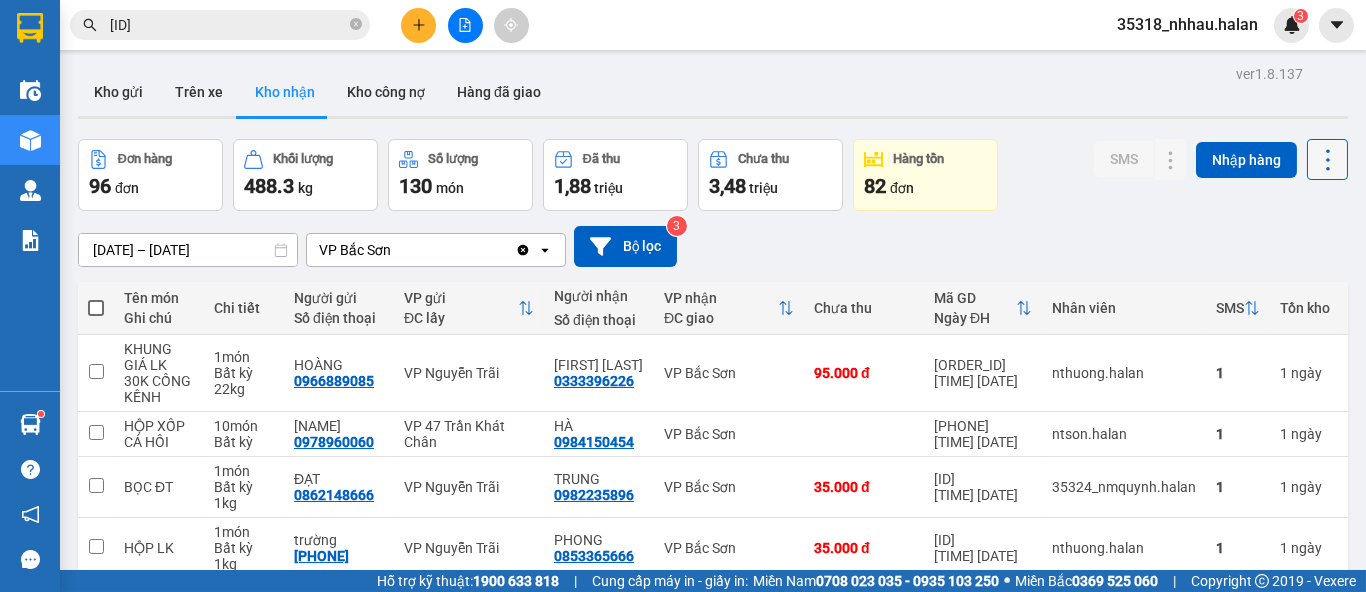 click 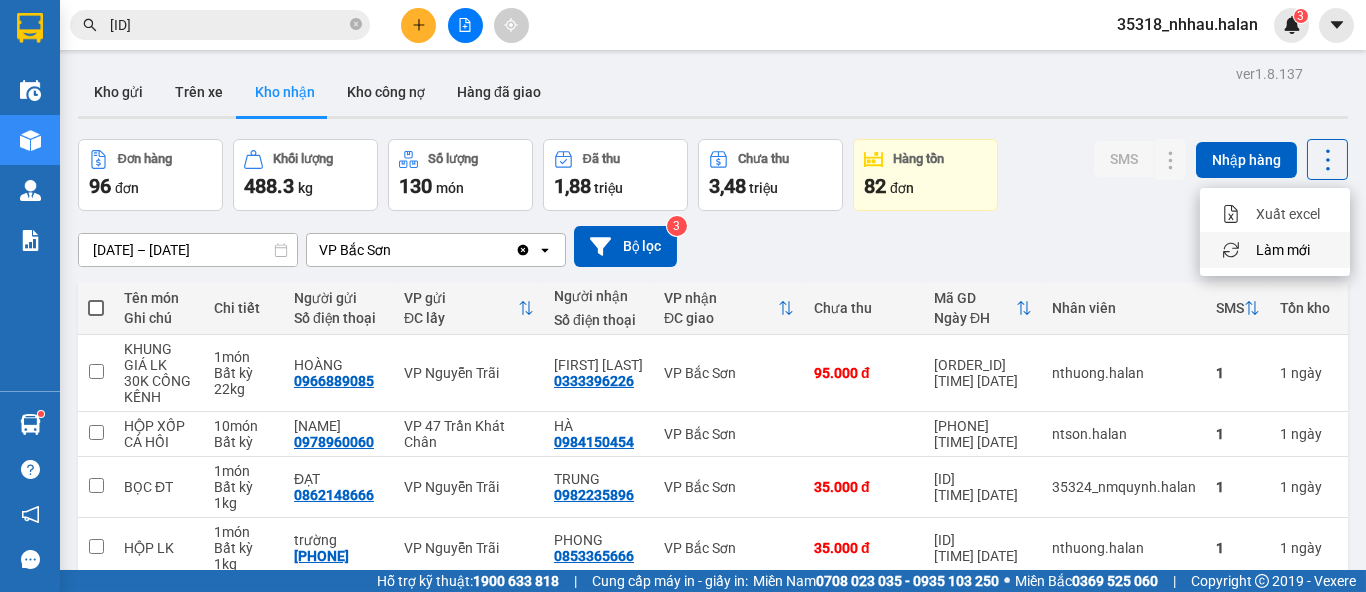 click on "Làm mới" at bounding box center [1283, 250] 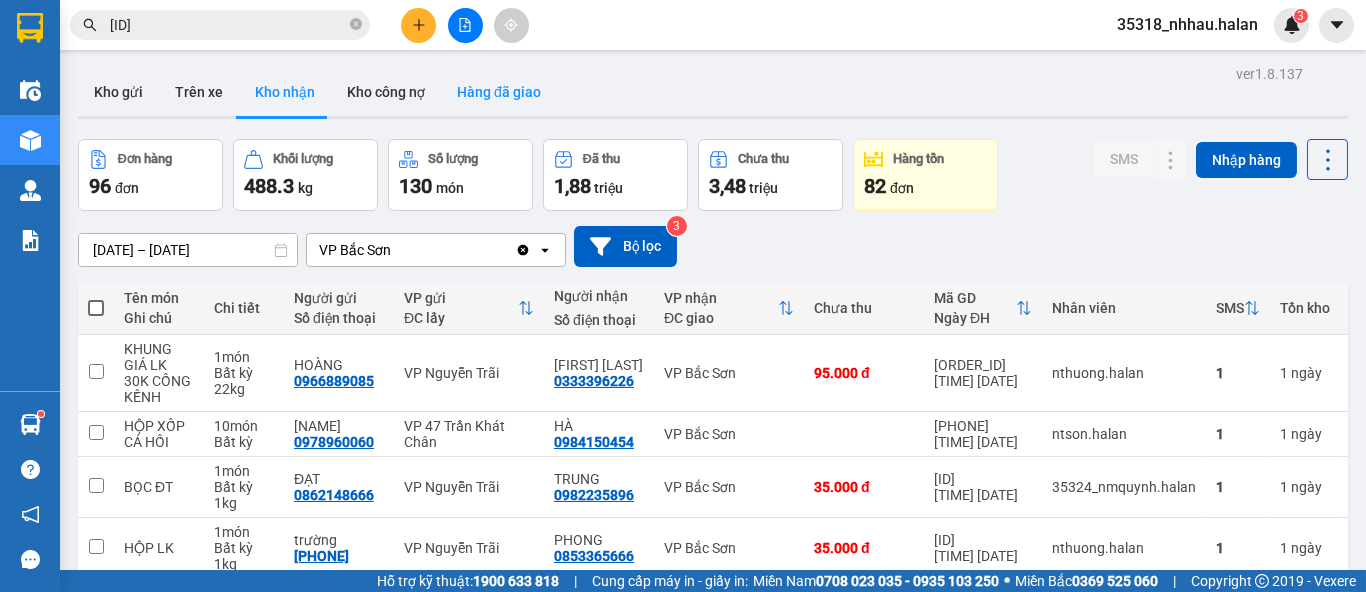 click on "Hàng đã giao" at bounding box center [499, 92] 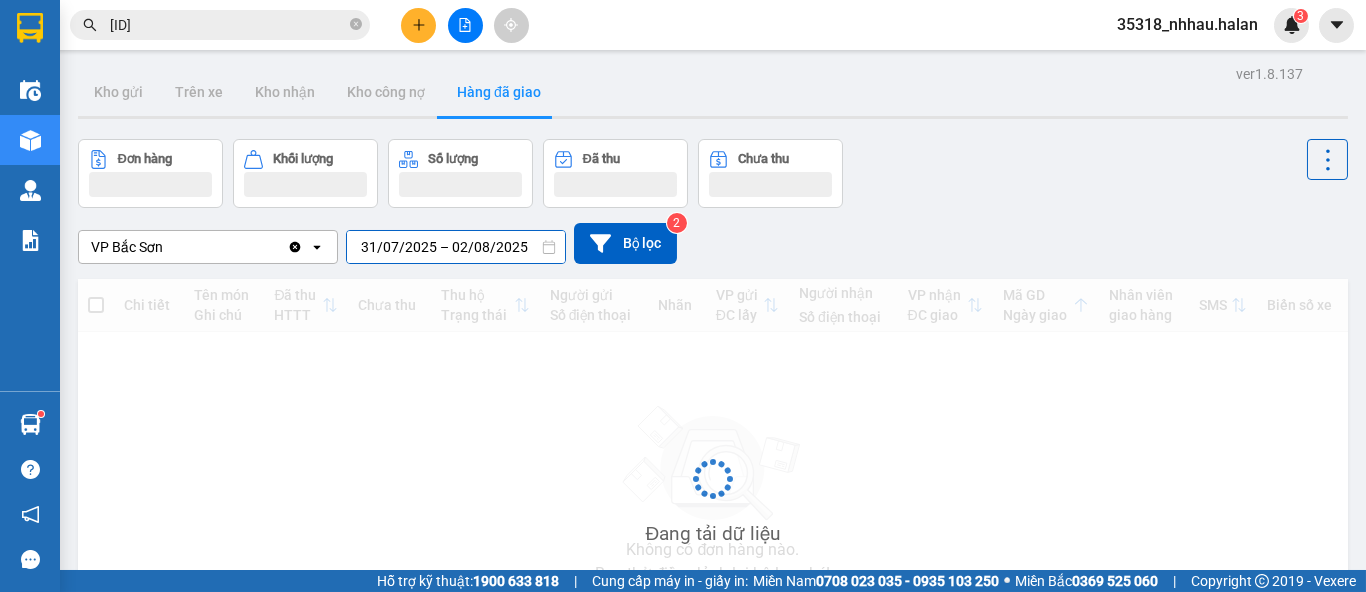 click on "ver  1.8.137 Kho gửi Trên xe Kho nhận Kho công nợ Hàng đã giao Đơn hàng Khối lượng Số lượng Đã thu Chưa thu VP [NAME] Clear value open [DATE] – [DATE] Press the down arrow key to interact with the calendar and select a date. Press the escape button to close the calendar. Selected date range is from [DATE] to [DATE]. Bộ lọc 2 Chi tiết Tên món Ghi chú Đã thu HTTT Chưa thu Thu hộ Trạng thái Người gửi Số điện thoại Nhãn VP gửi ĐC lấy Người nhận Số điện thoại VP nhận ĐC giao Mã GD Ngày giao Nhân viên giao hàng SMS Biển số xe Không có đơn hàng nào. Bạn thử điều chỉnh lại bộ lọc nhé! 1 2 3 4 5 ... 10 10 / trang open Đang tải dữ liệu Arrow Left Tháng Bảy 2025 T2 T3 T4 T5 T6 T7 CN 1 2 3 4 5 6 7 8 9 10 11 12 13 14 15 16 17 18 19 20 21 22 23 24 25 26 27 28 29 30 31 Tháng Tám 2025 Arrow Right T2 T3 T4 T5 T6 T7 CN 1 2 3 4 5 6 7 8 9 10 11 12 13 14 15 16 17 18 19 20 21 22 23 24 25 26" at bounding box center (713, 388) 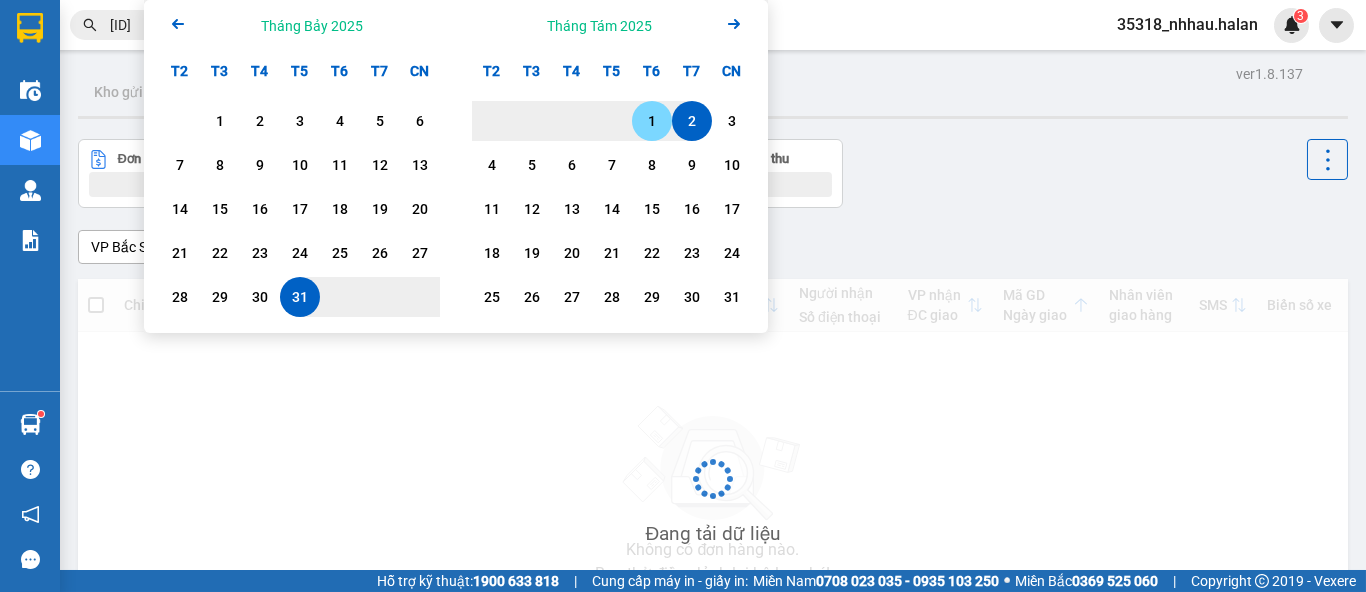 click on "1" at bounding box center (652, 121) 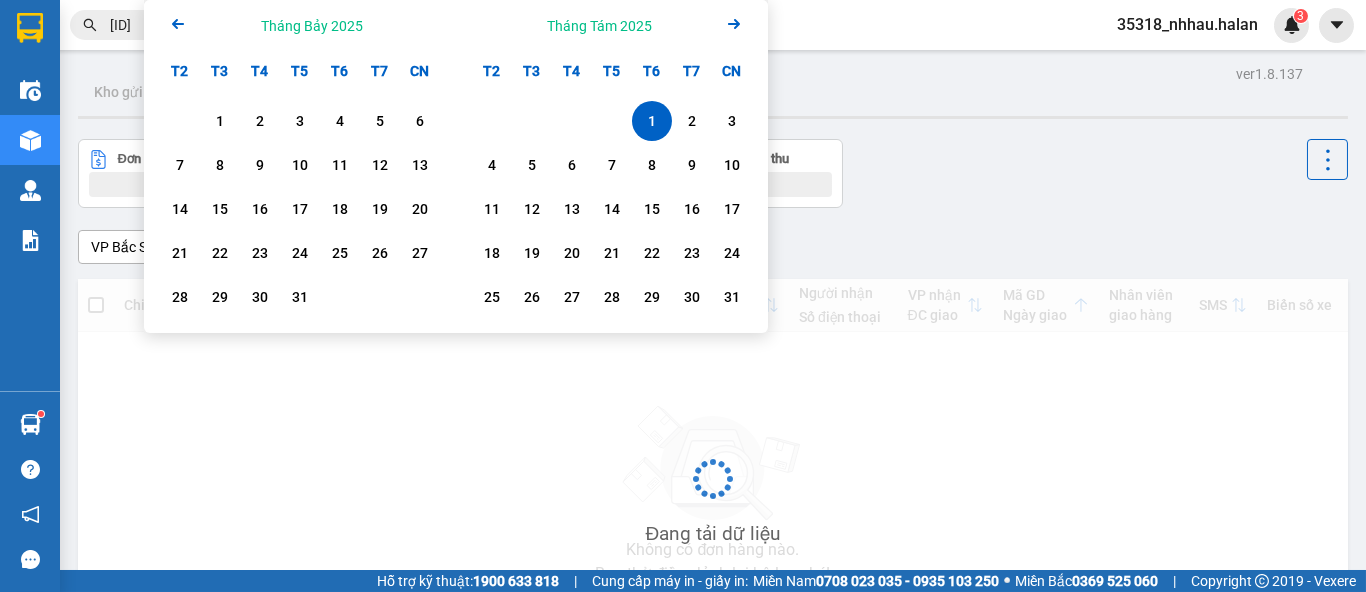 click on "1" at bounding box center (652, 121) 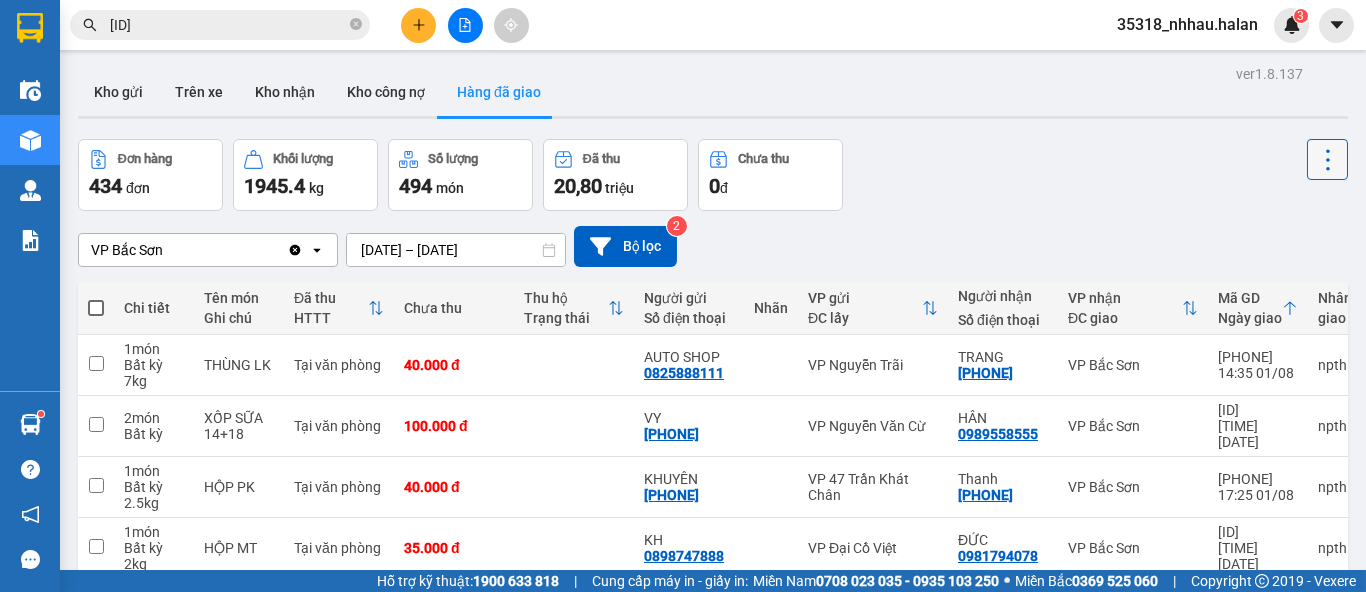 click 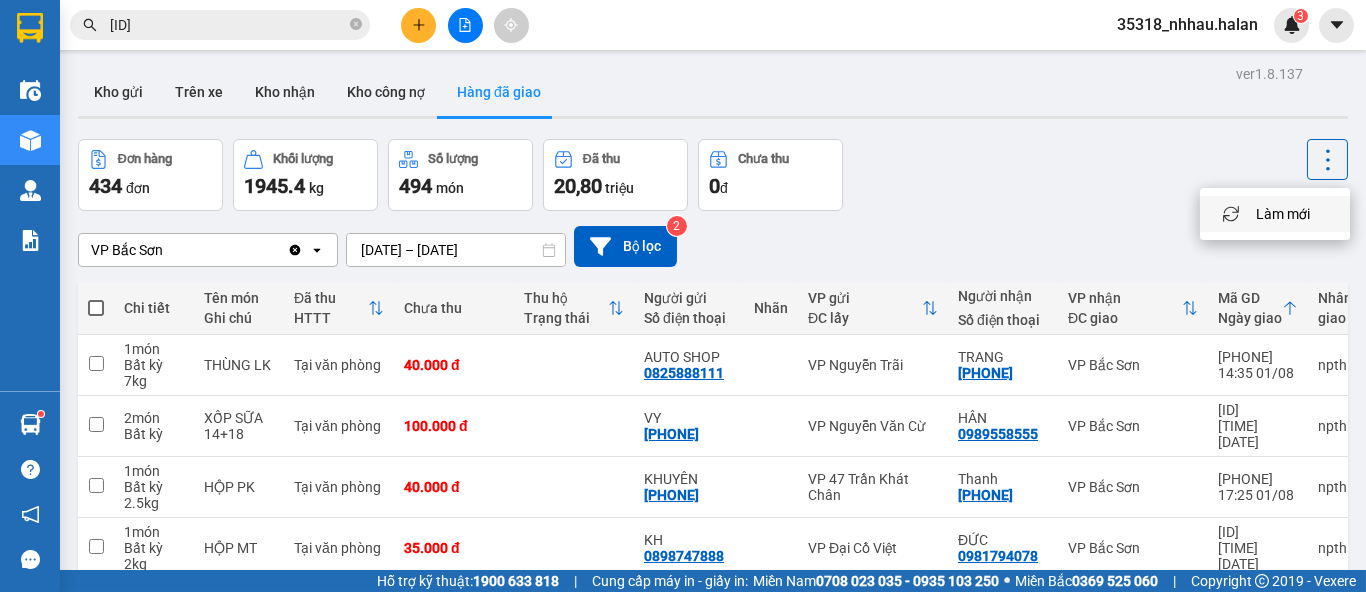 click on "Làm mới" at bounding box center (1283, 214) 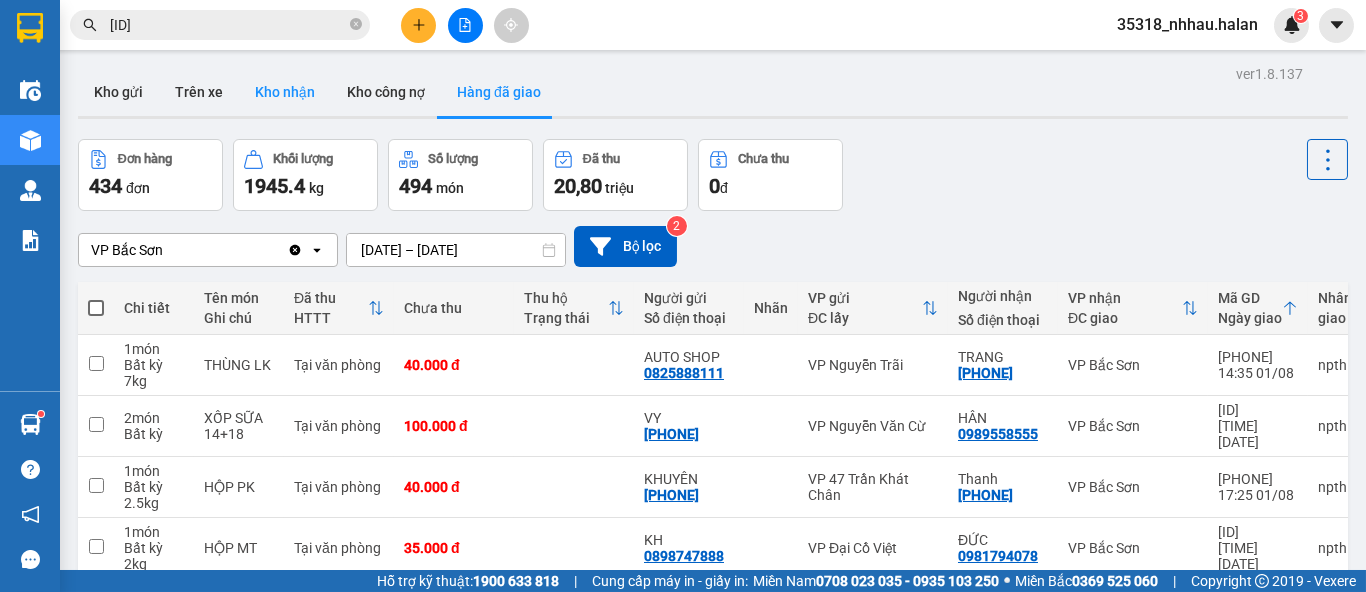 click on "Kho nhận" at bounding box center (285, 92) 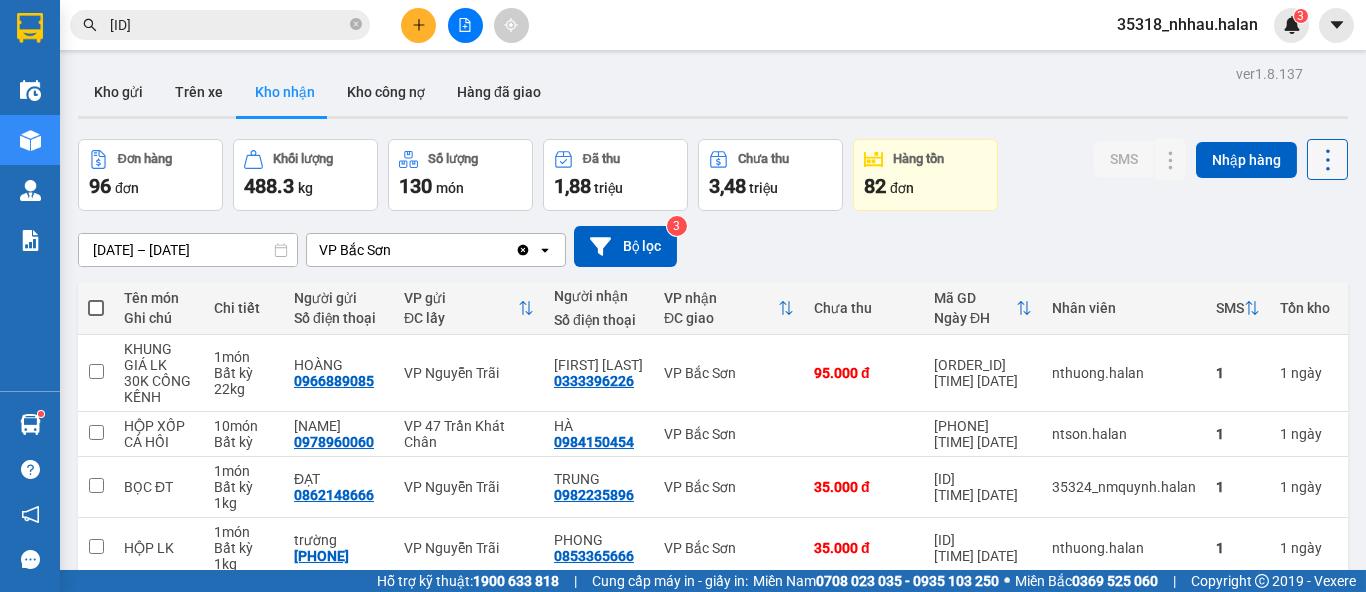 click 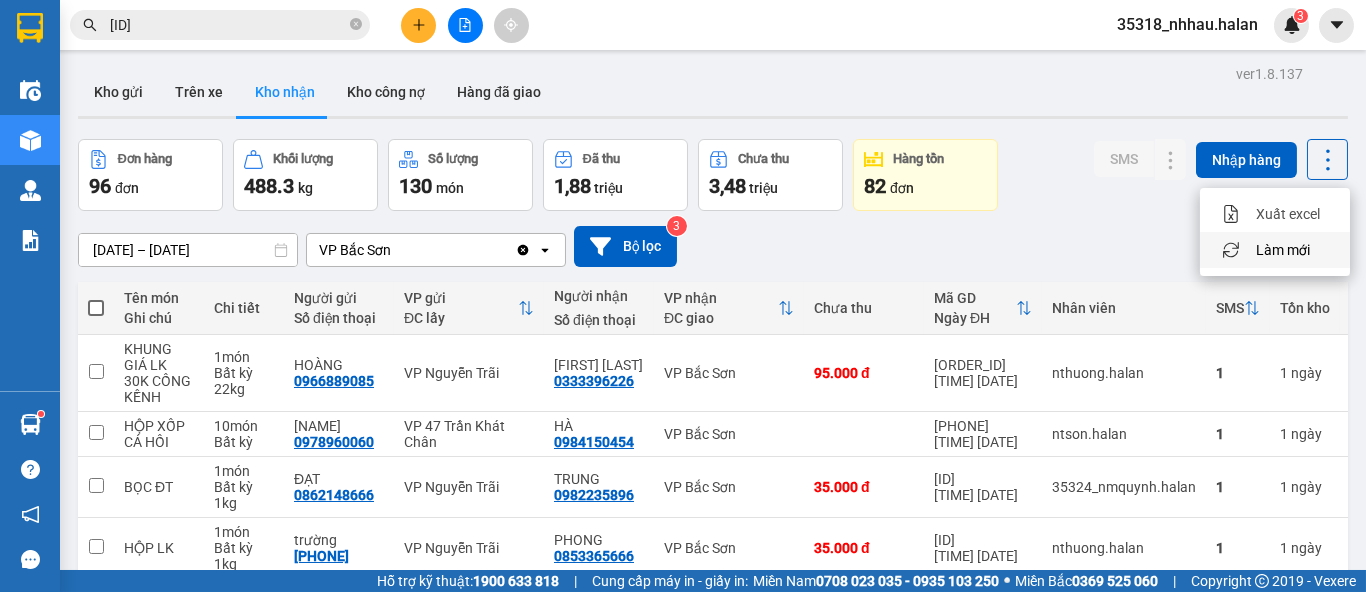 click on "Làm mới" at bounding box center [1283, 250] 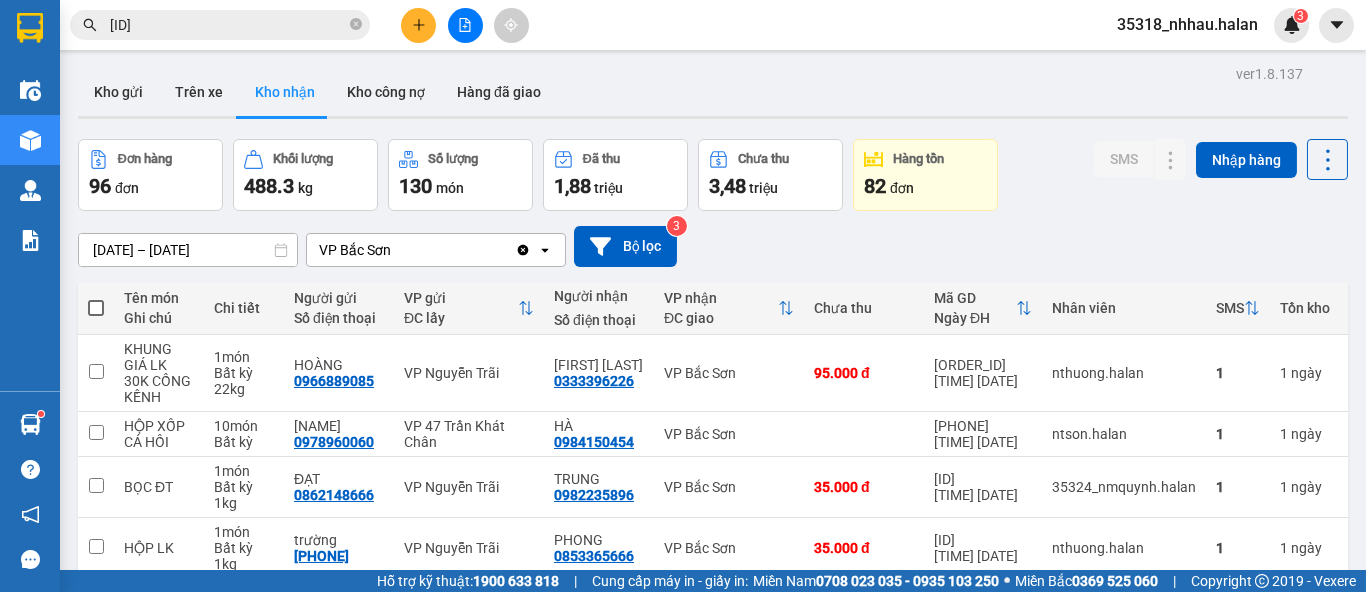 click on "Kho nhận" at bounding box center [285, 92] 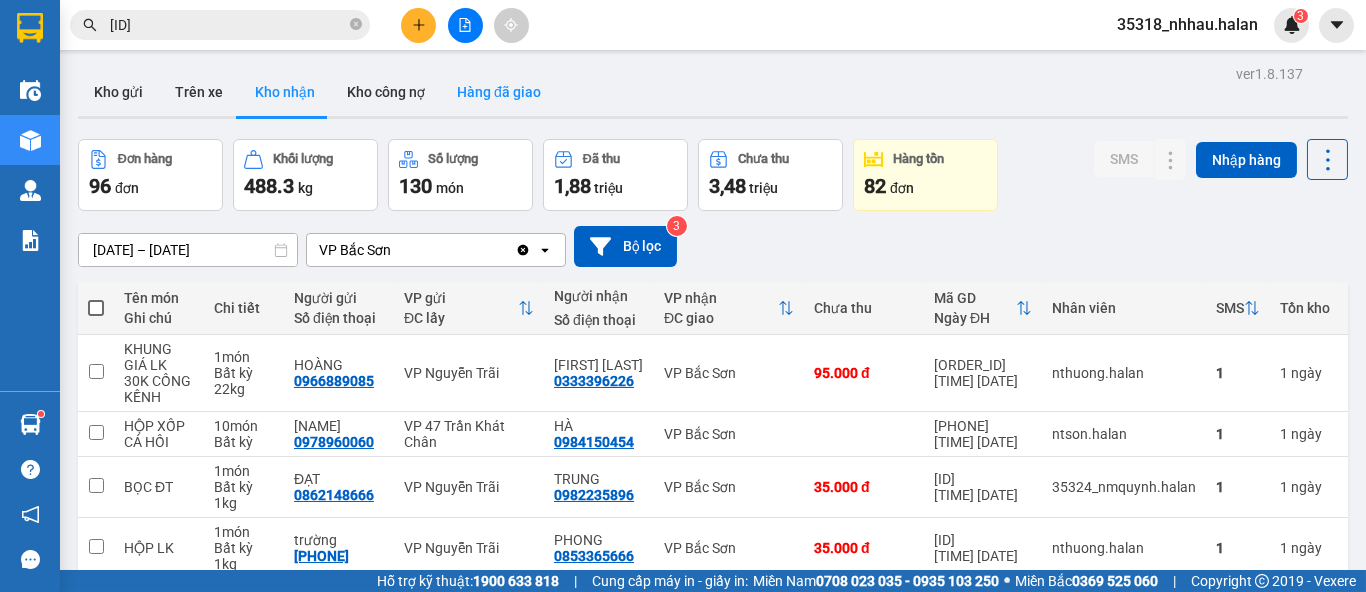 click on "Hàng đã giao" at bounding box center [499, 92] 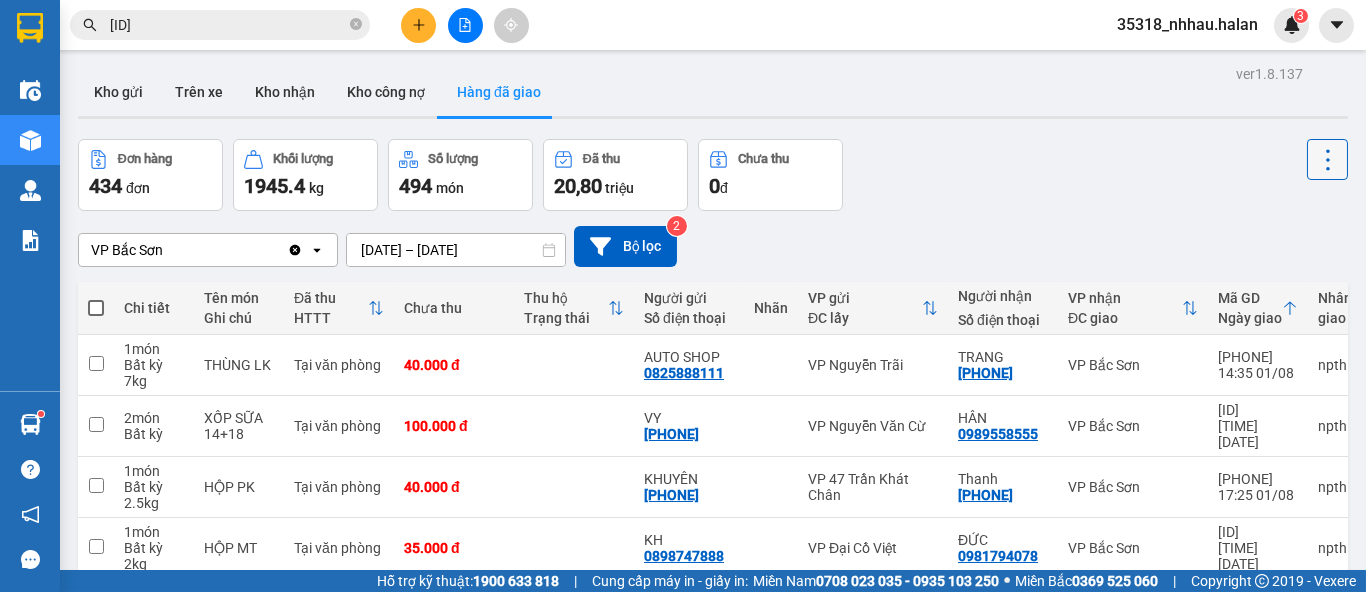click 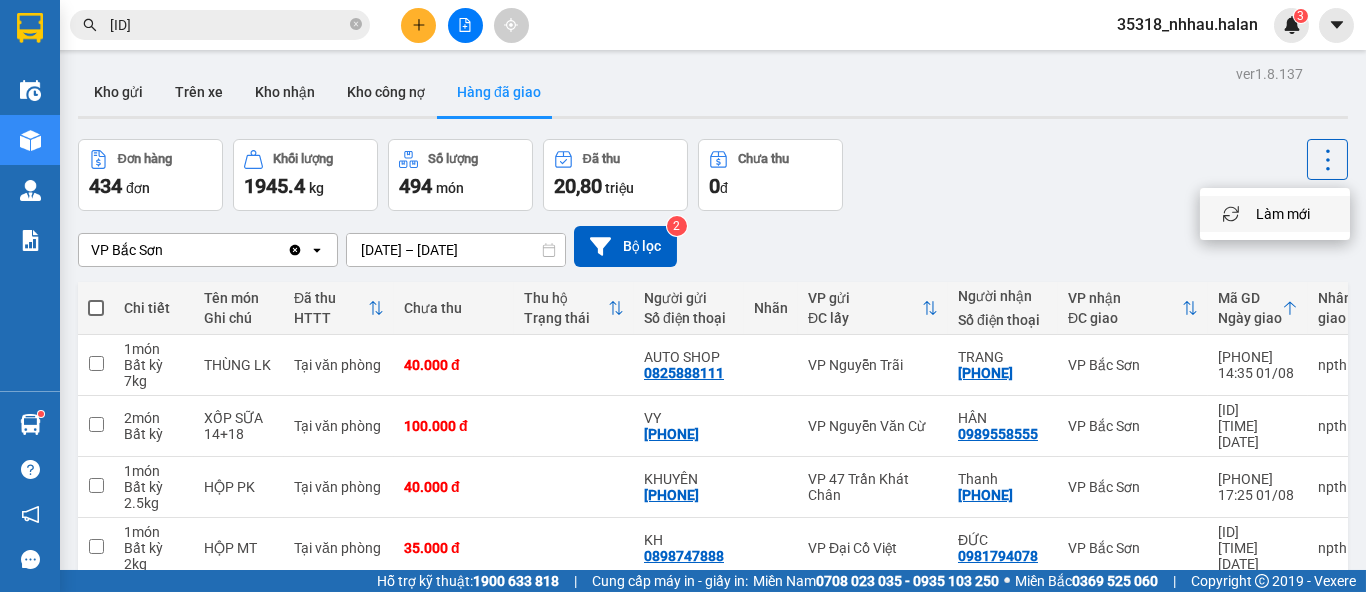 click on "Làm mới" at bounding box center (1283, 214) 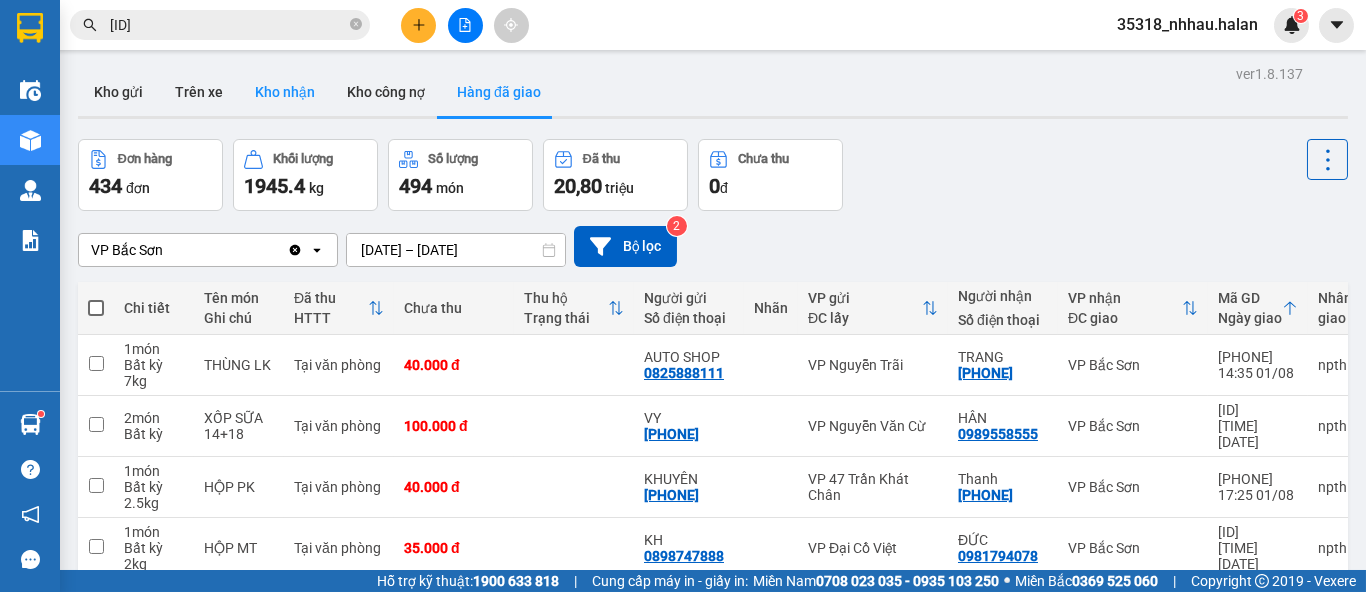 click on "Kho nhận" at bounding box center [285, 92] 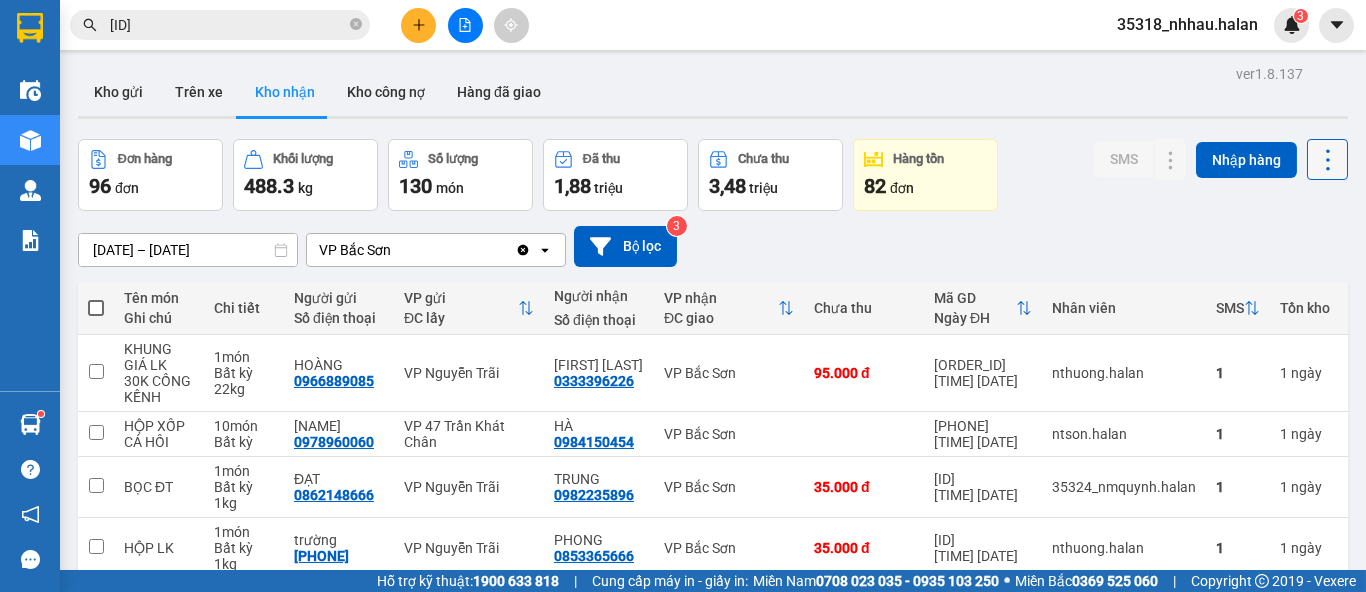 click 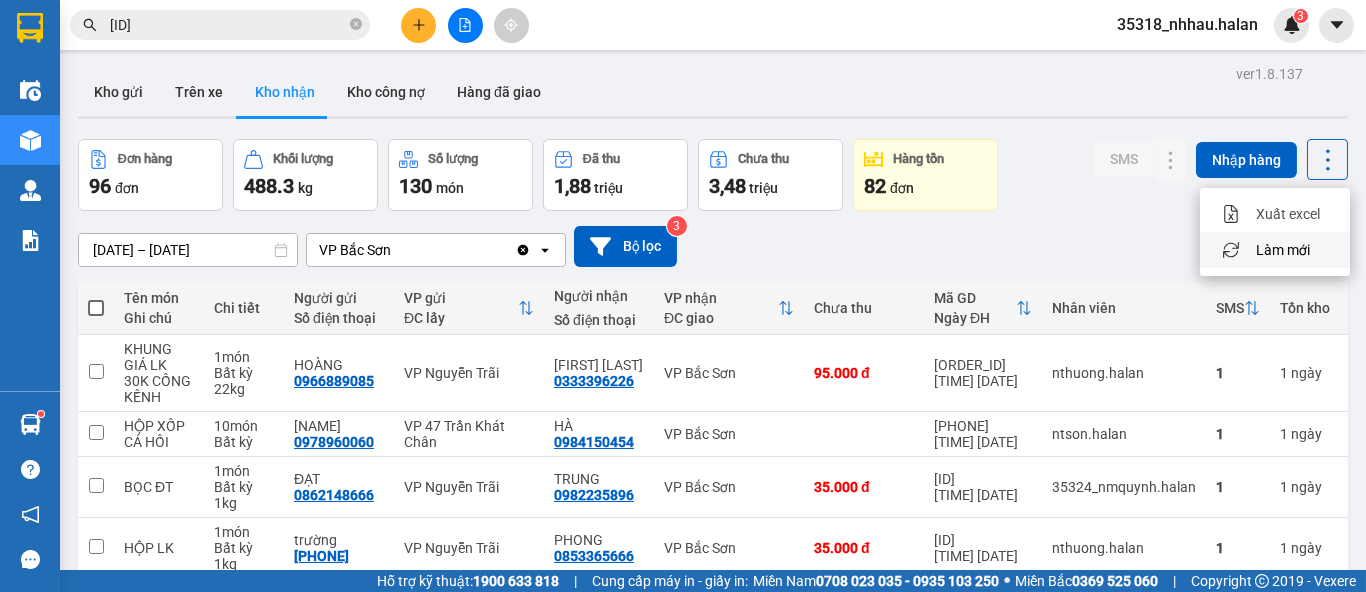 click on "Làm mới" at bounding box center [1283, 250] 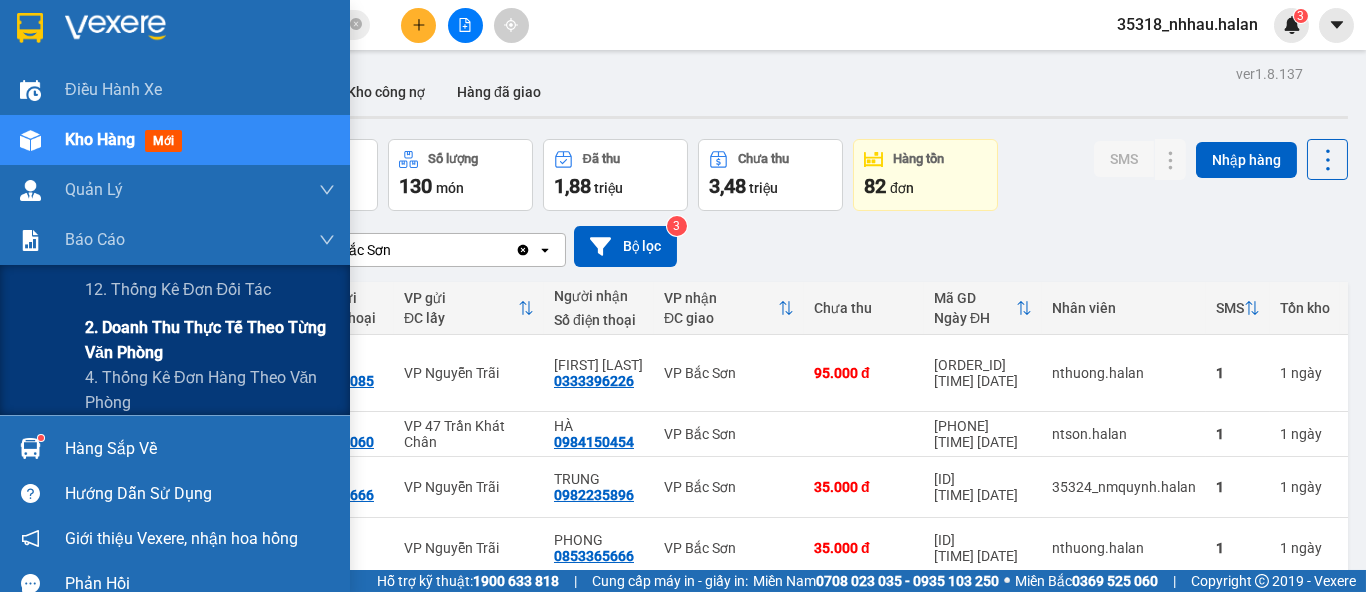 click on "2. Doanh thu thực tế theo từng văn phòng" at bounding box center [210, 340] 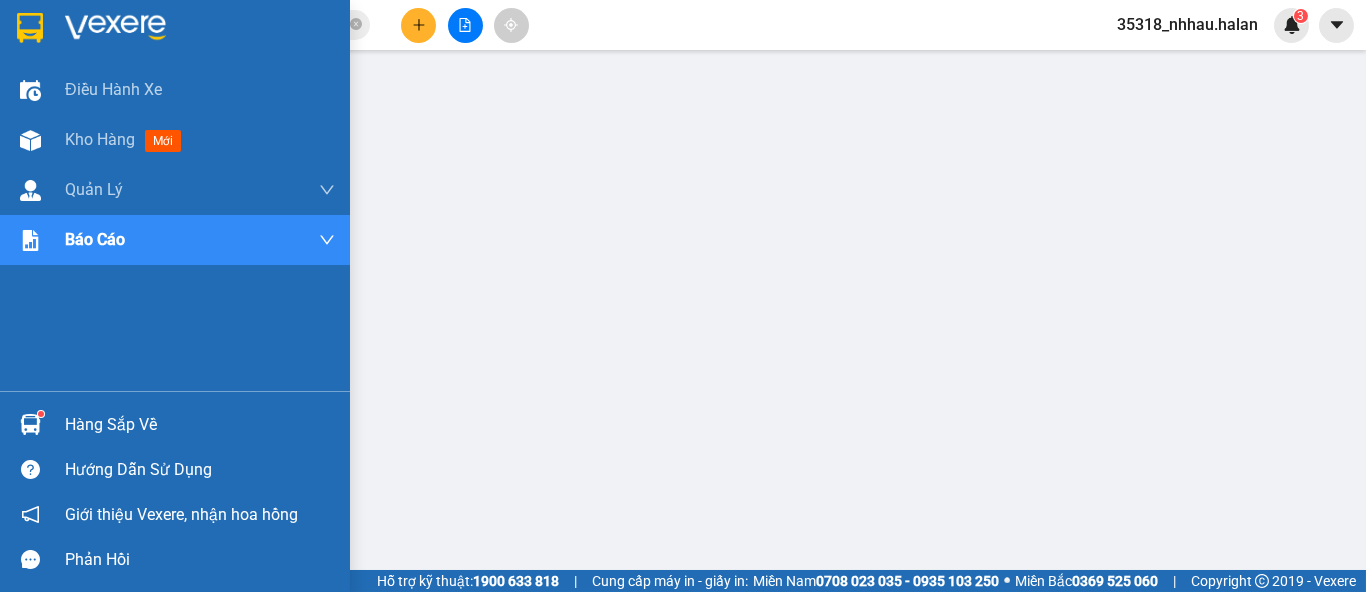 click on "Hàng sắp về" at bounding box center [200, 425] 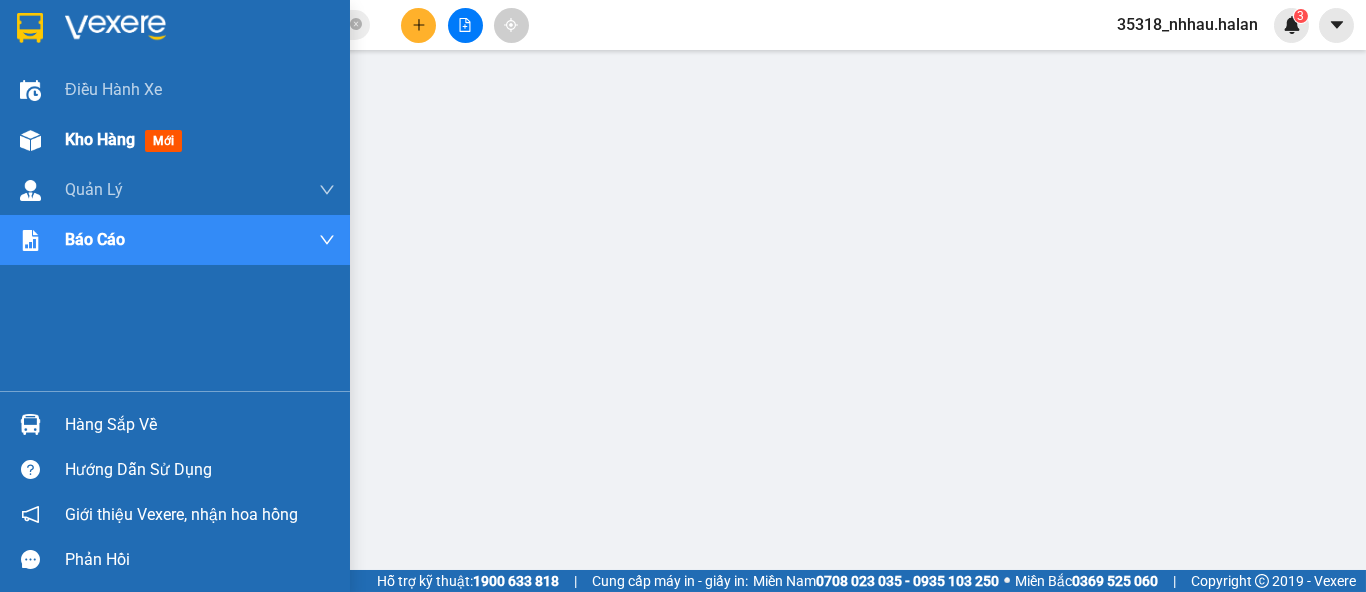 click on "Kho hàng" at bounding box center (100, 139) 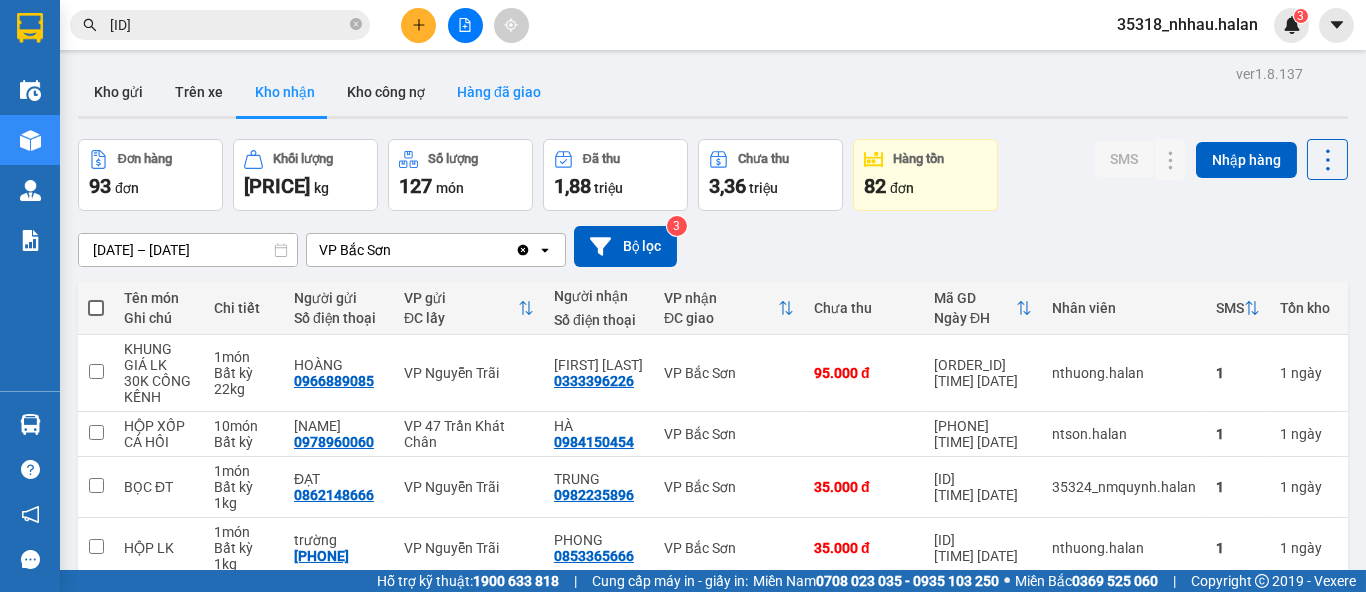 click on "Hàng đã giao" at bounding box center (499, 92) 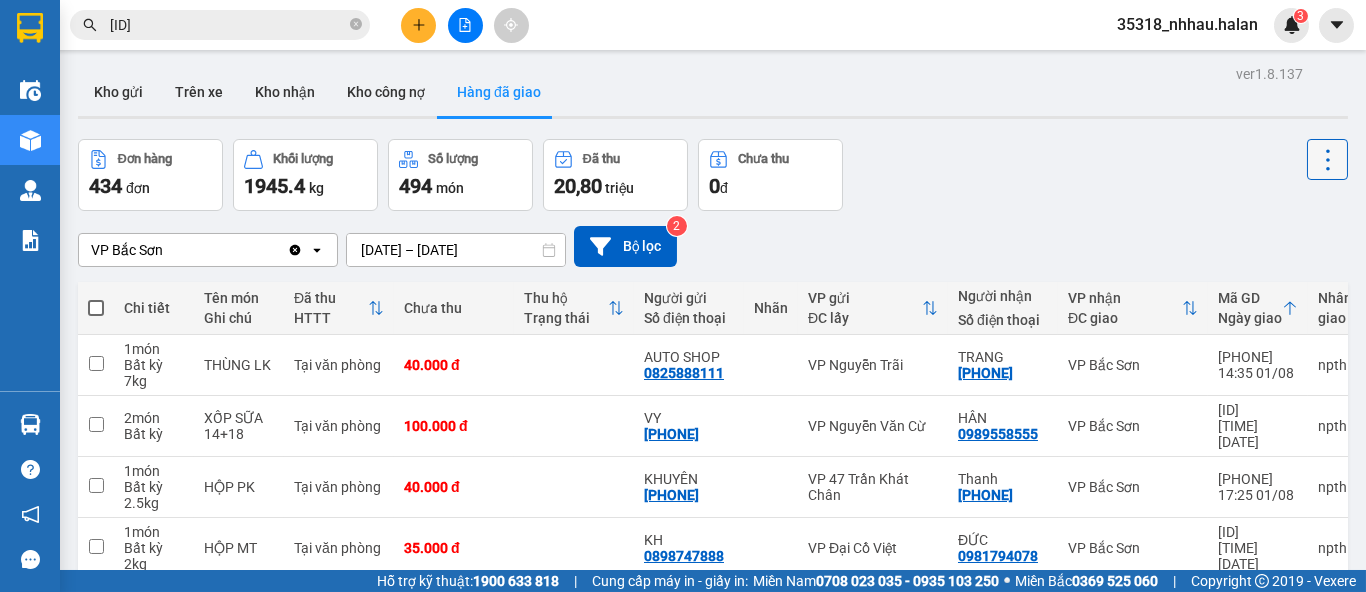 click 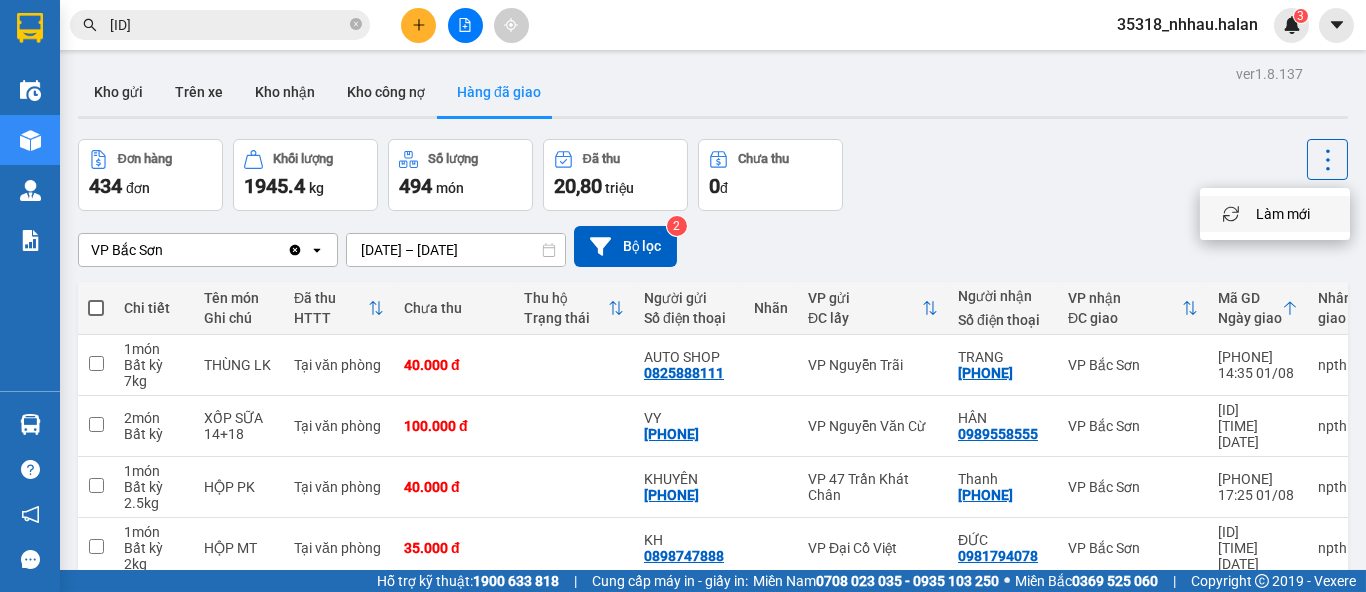 click on "Làm mới" at bounding box center (1283, 214) 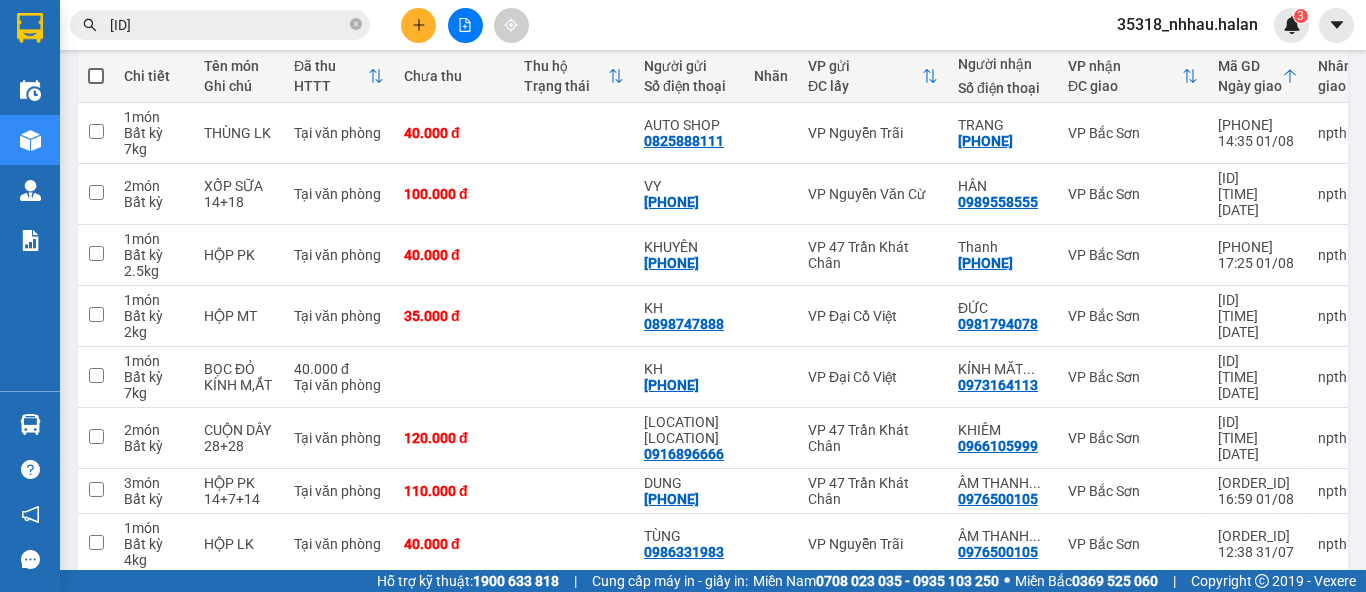 scroll, scrollTop: 436, scrollLeft: 0, axis: vertical 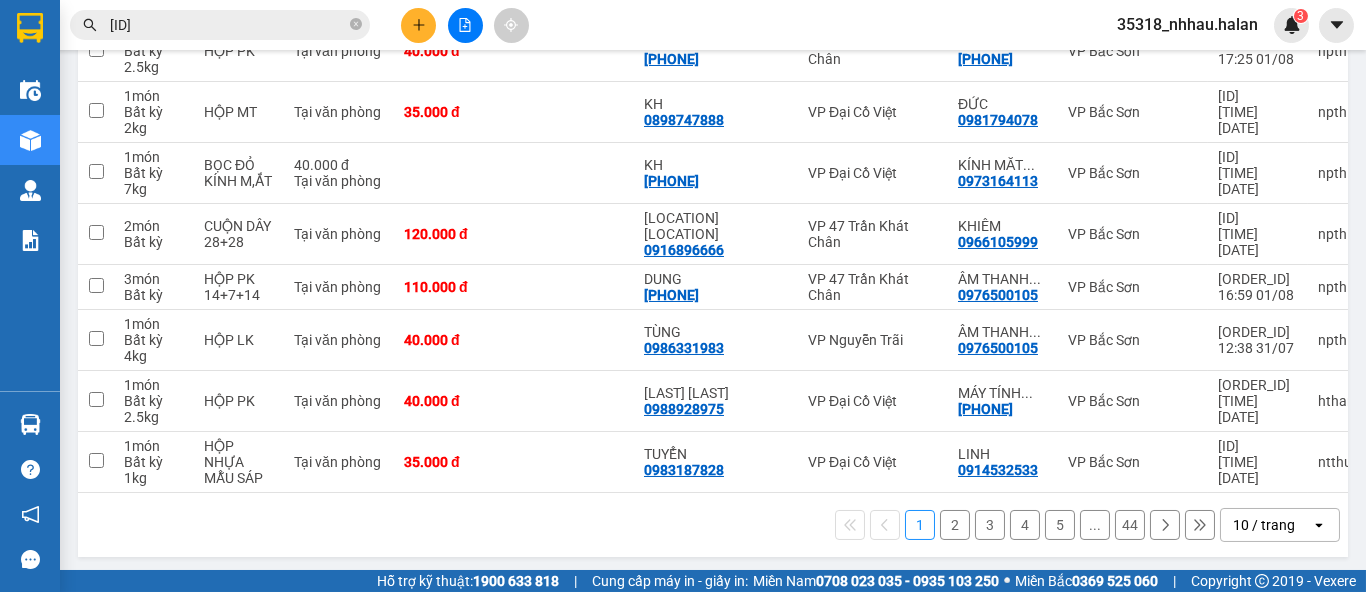 click on "10 / trang" at bounding box center [1264, 525] 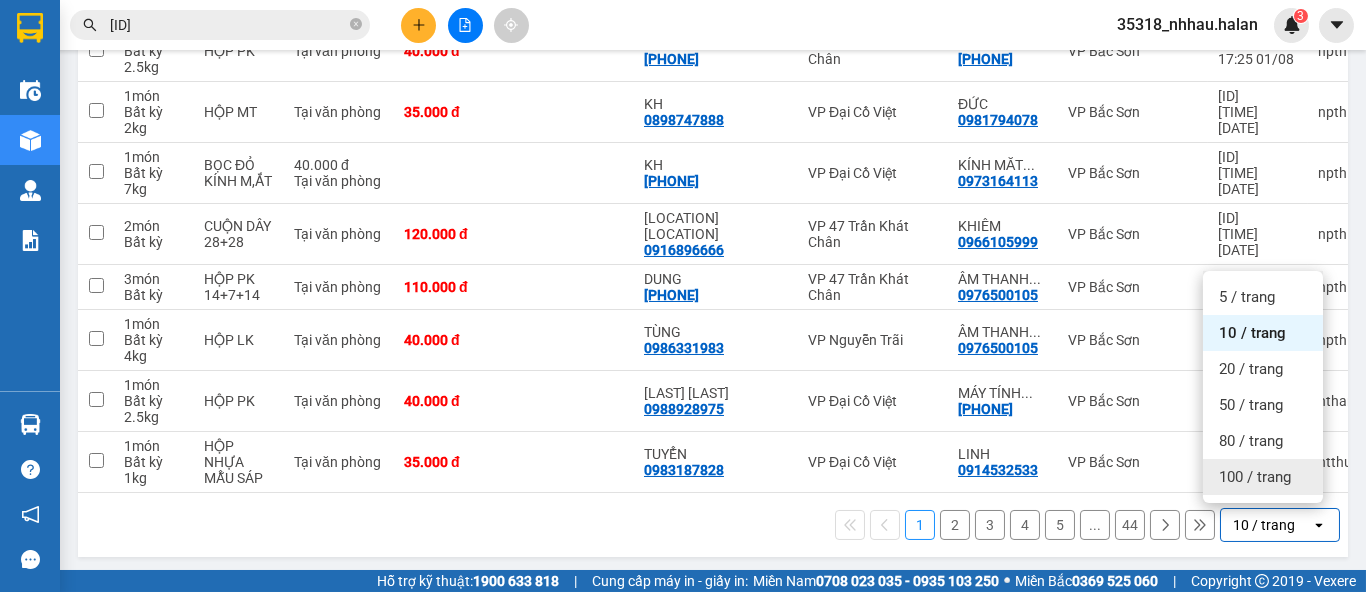 click on "100 / trang" at bounding box center [1255, 477] 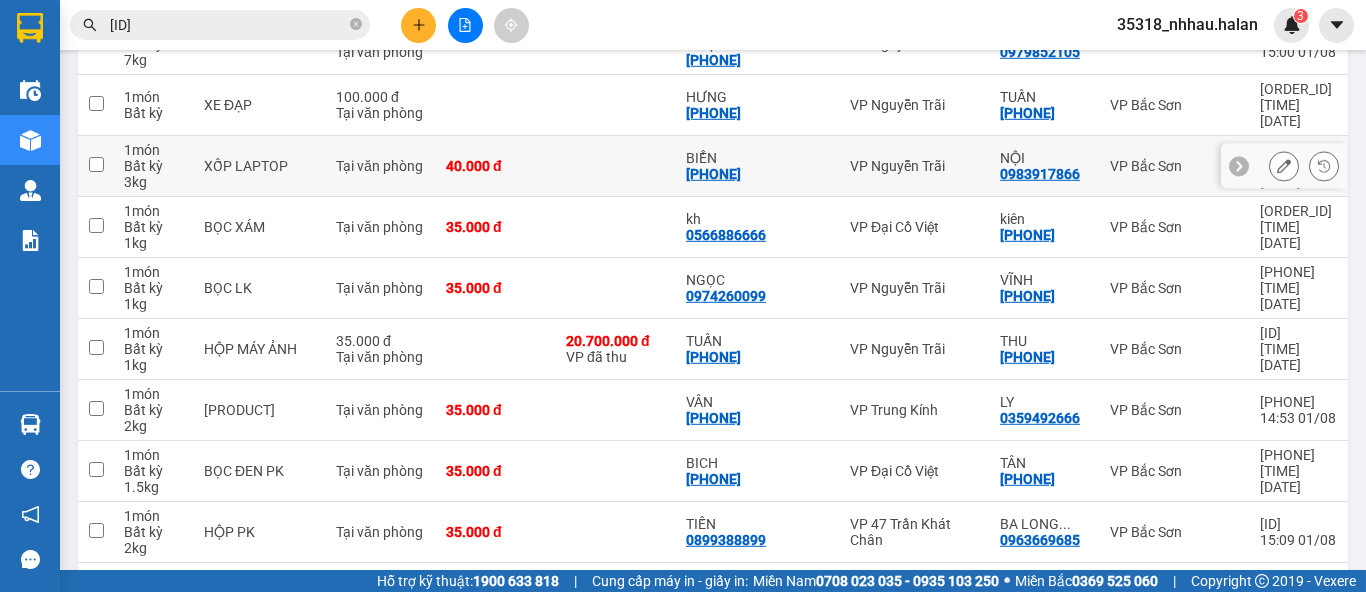 scroll, scrollTop: 5868, scrollLeft: 0, axis: vertical 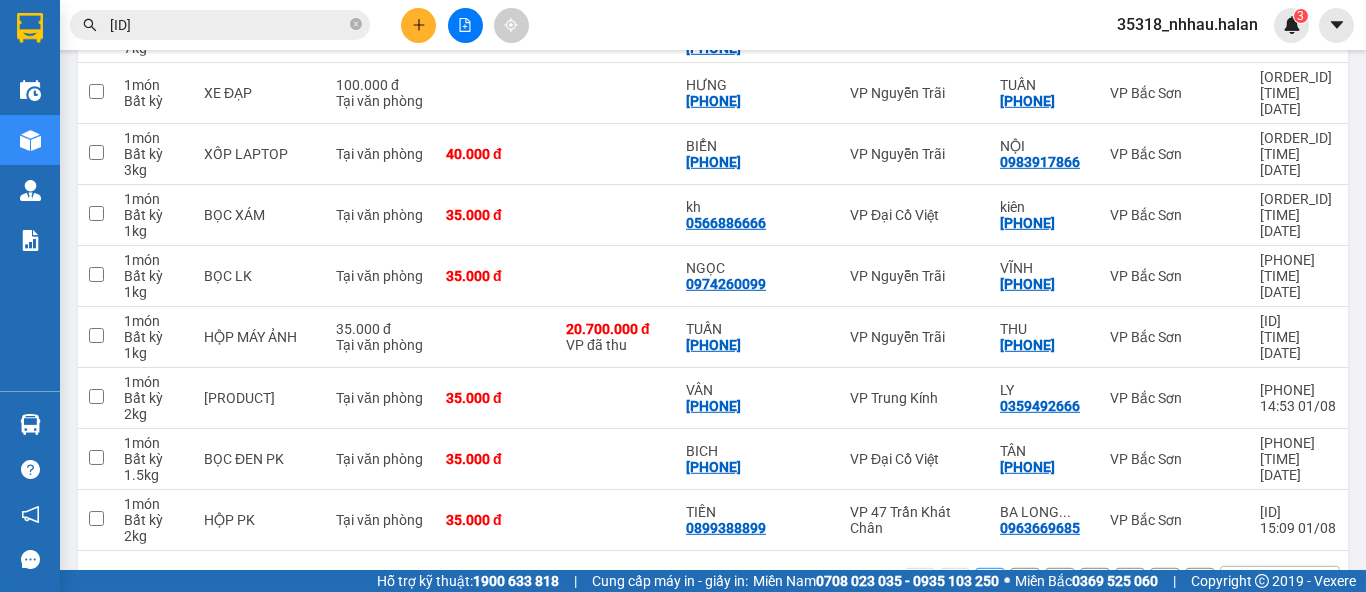 click on "2" at bounding box center [1025, 583] 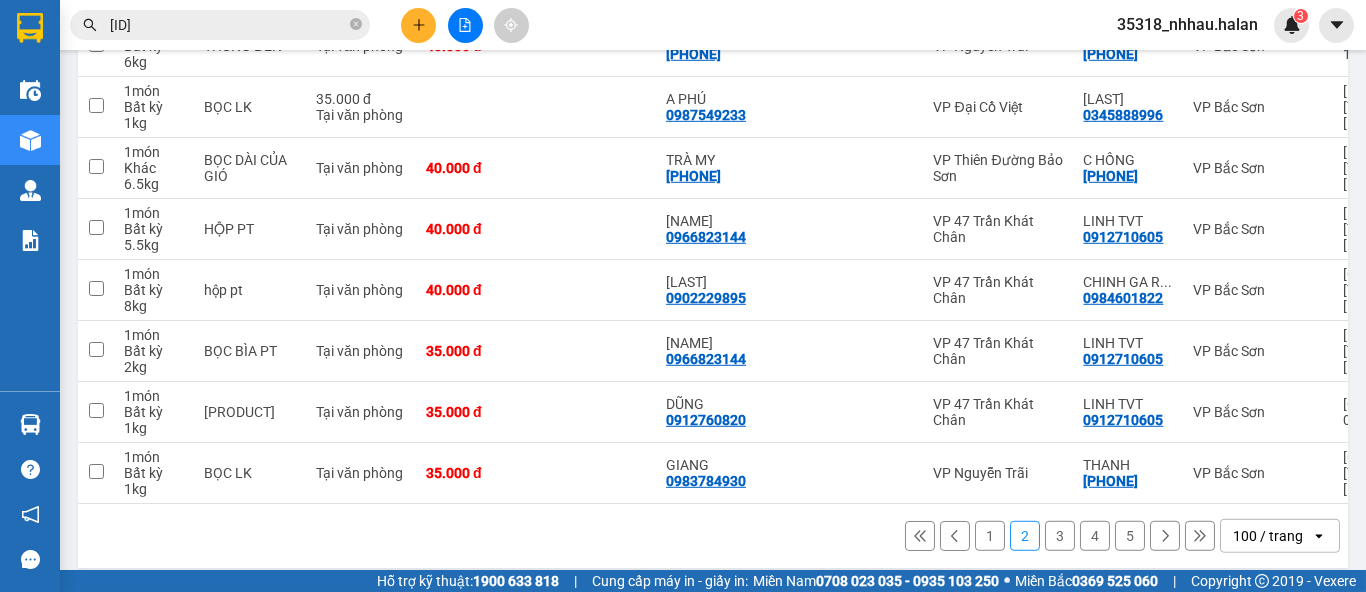 scroll, scrollTop: 5949, scrollLeft: 0, axis: vertical 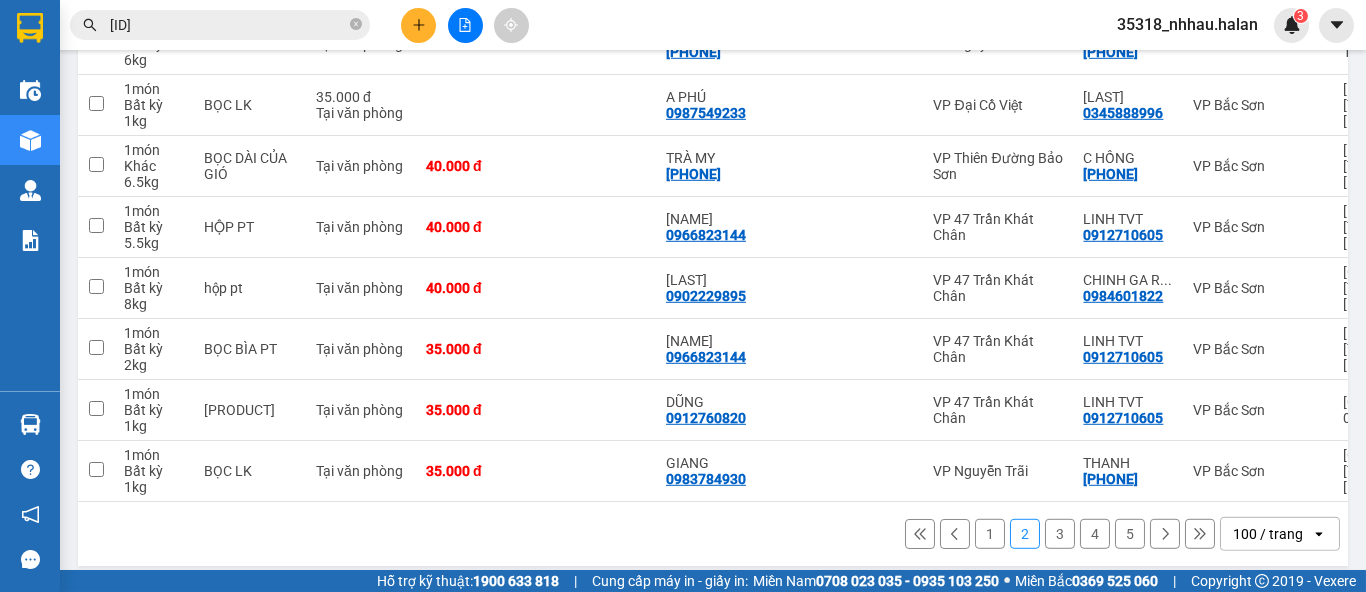 click on "3" at bounding box center [1060, 534] 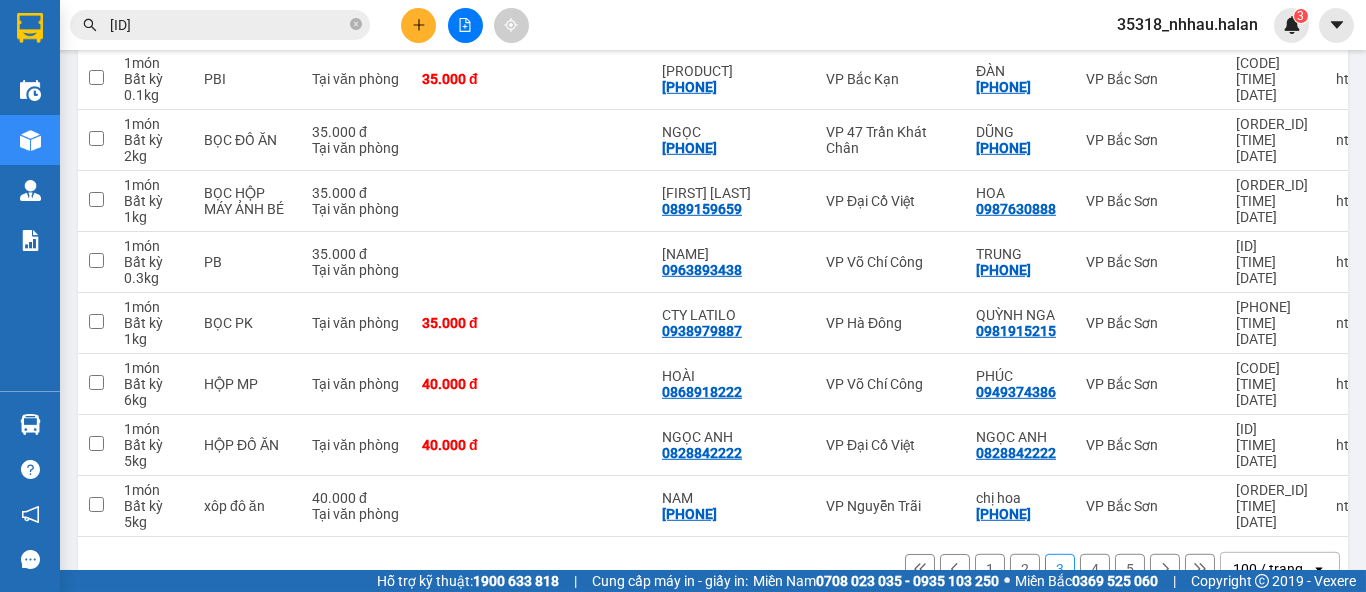 scroll, scrollTop: 5964, scrollLeft: 0, axis: vertical 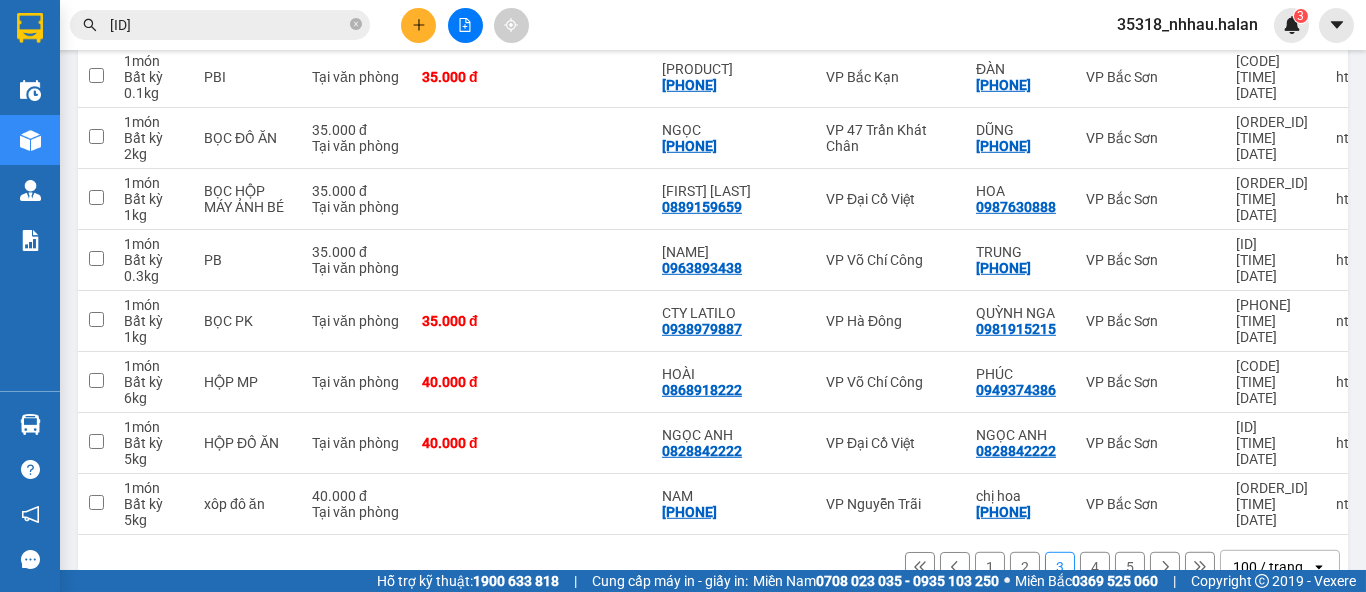 click on "4" at bounding box center [1095, 567] 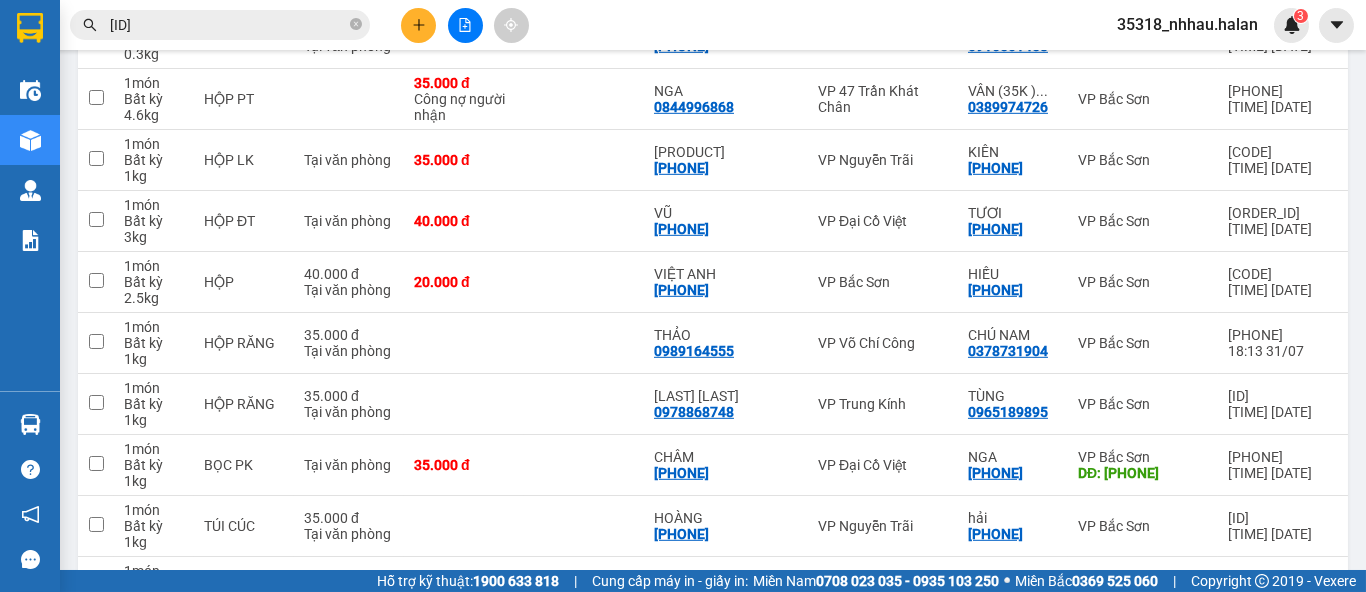 scroll, scrollTop: 5996, scrollLeft: 0, axis: vertical 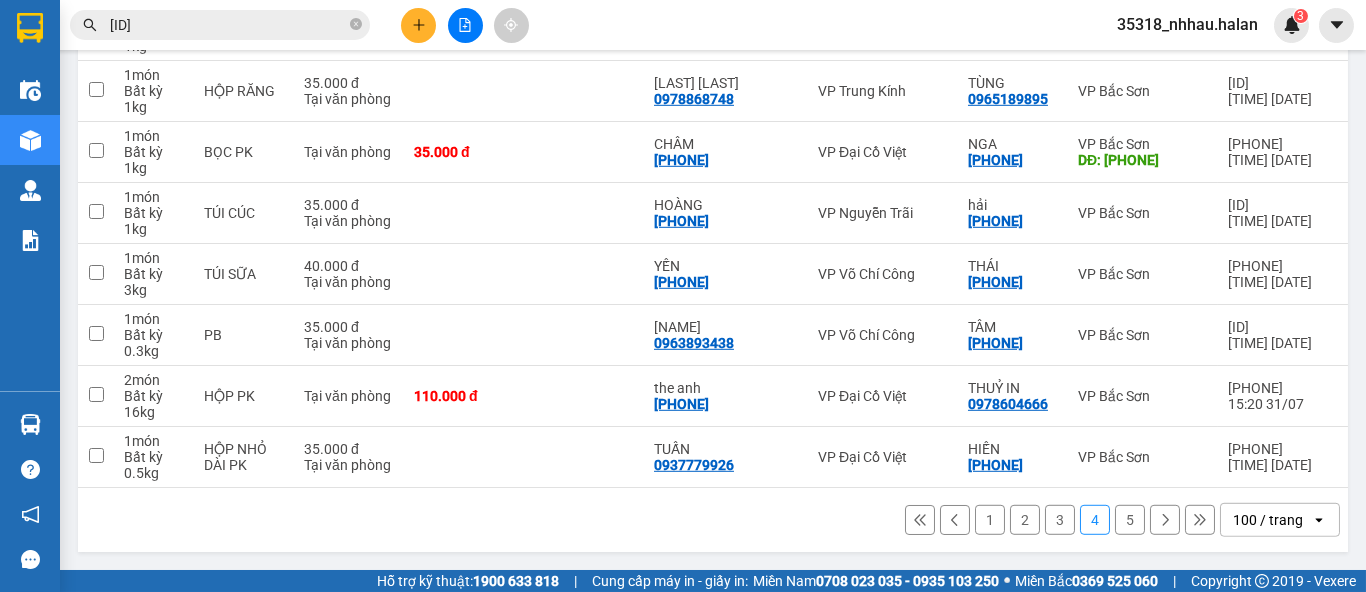click on "5" at bounding box center [1130, 520] 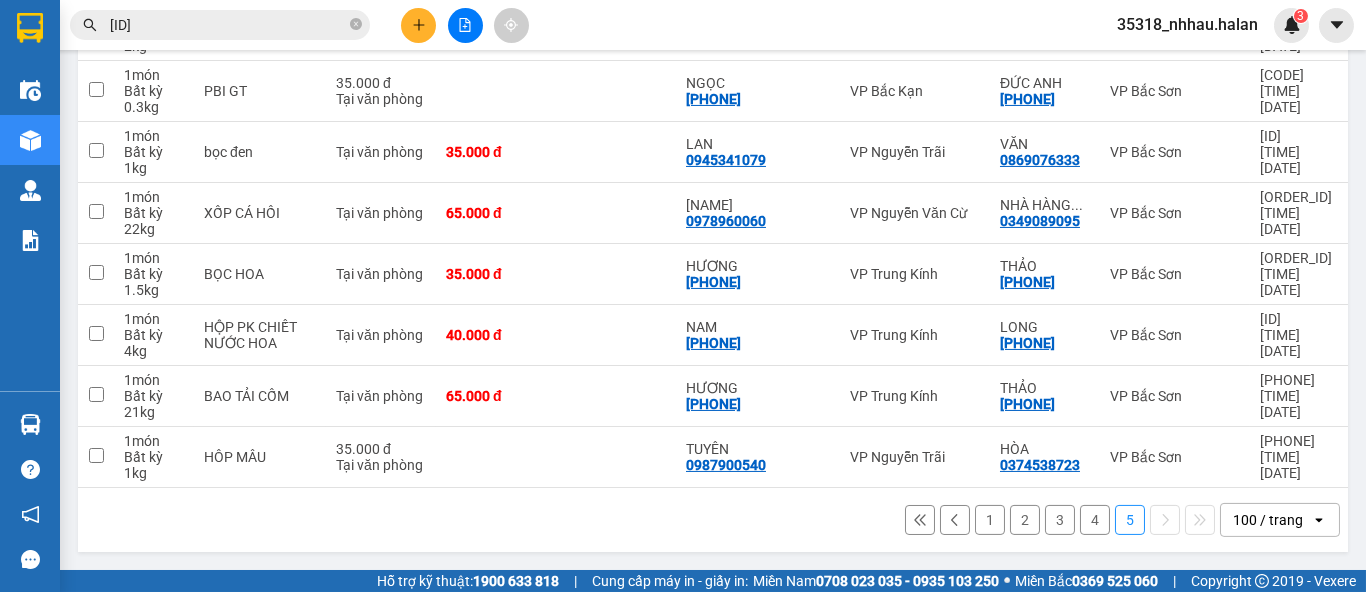 scroll, scrollTop: 1926, scrollLeft: 0, axis: vertical 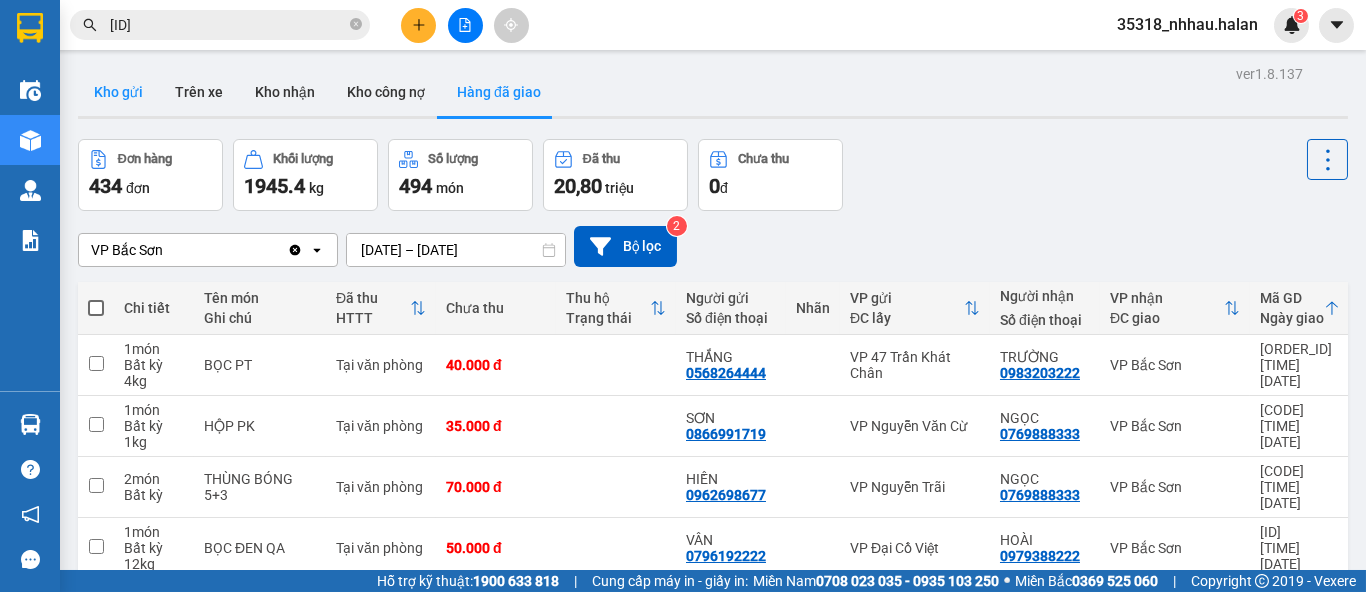 click on "Kho gửi" at bounding box center (118, 92) 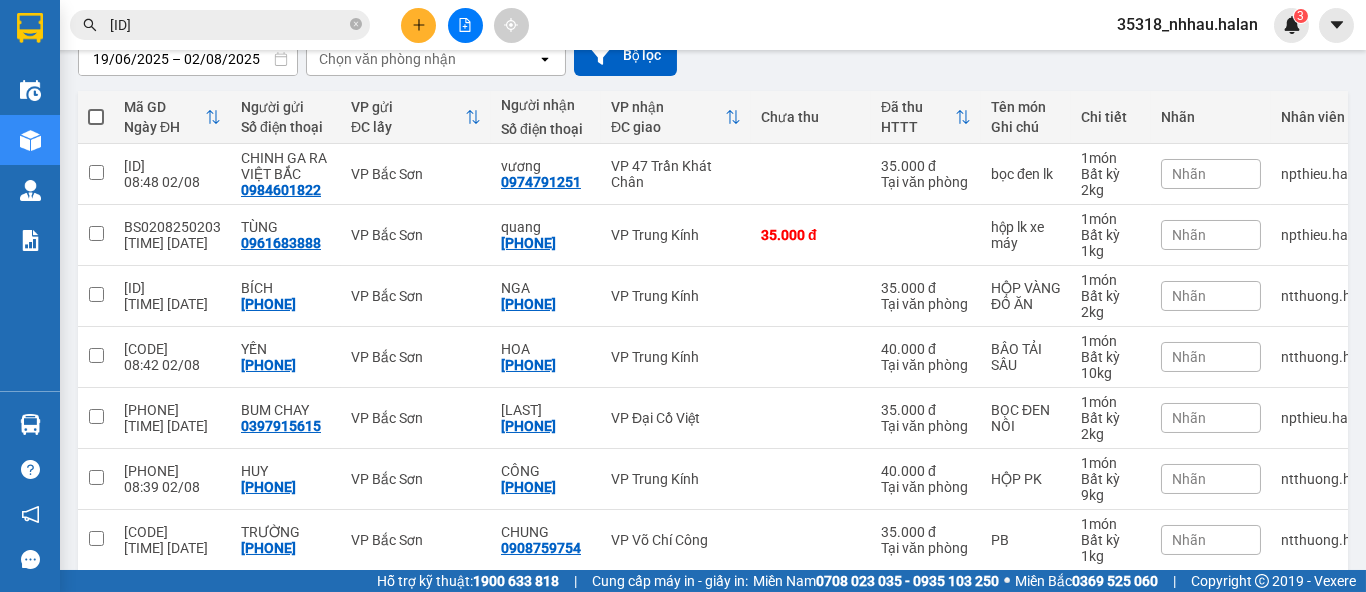 scroll, scrollTop: 853, scrollLeft: 0, axis: vertical 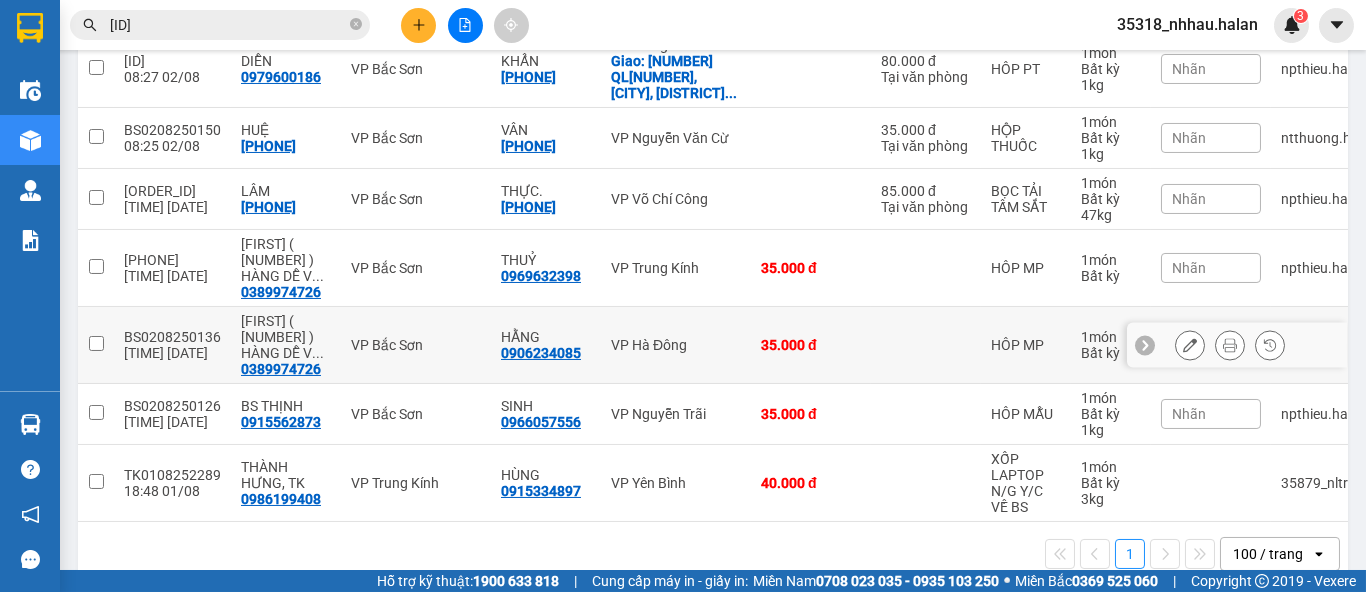 click on "VP Hà Đông" at bounding box center [676, 345] 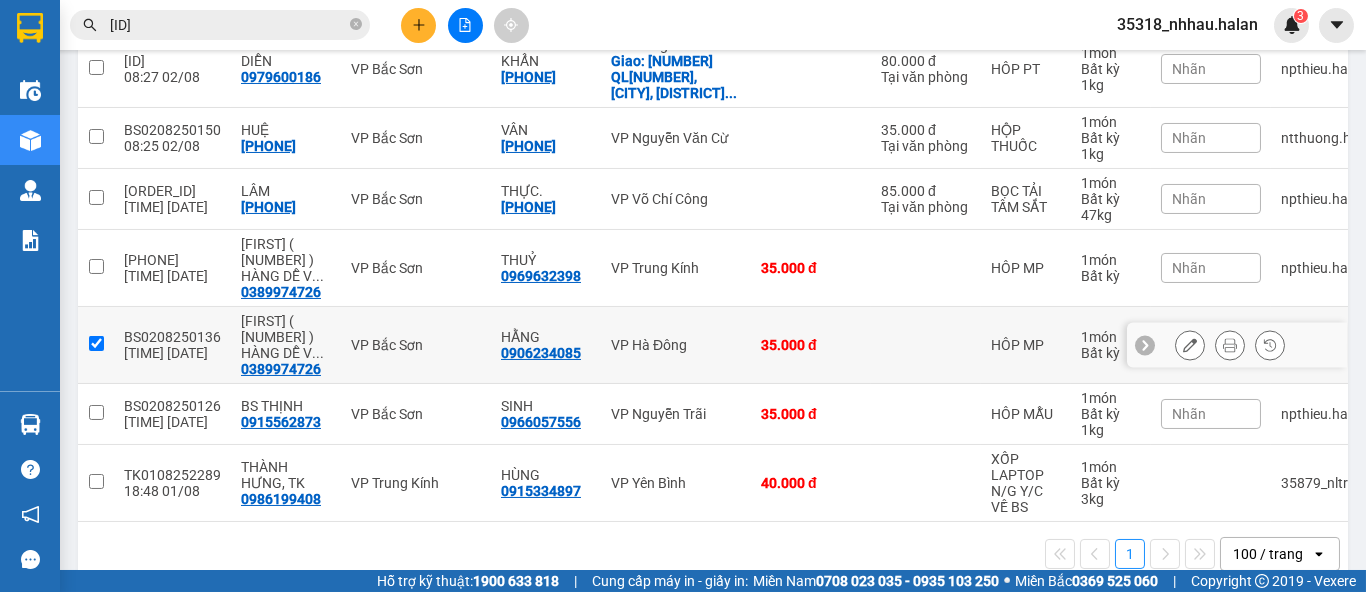 checkbox on "true" 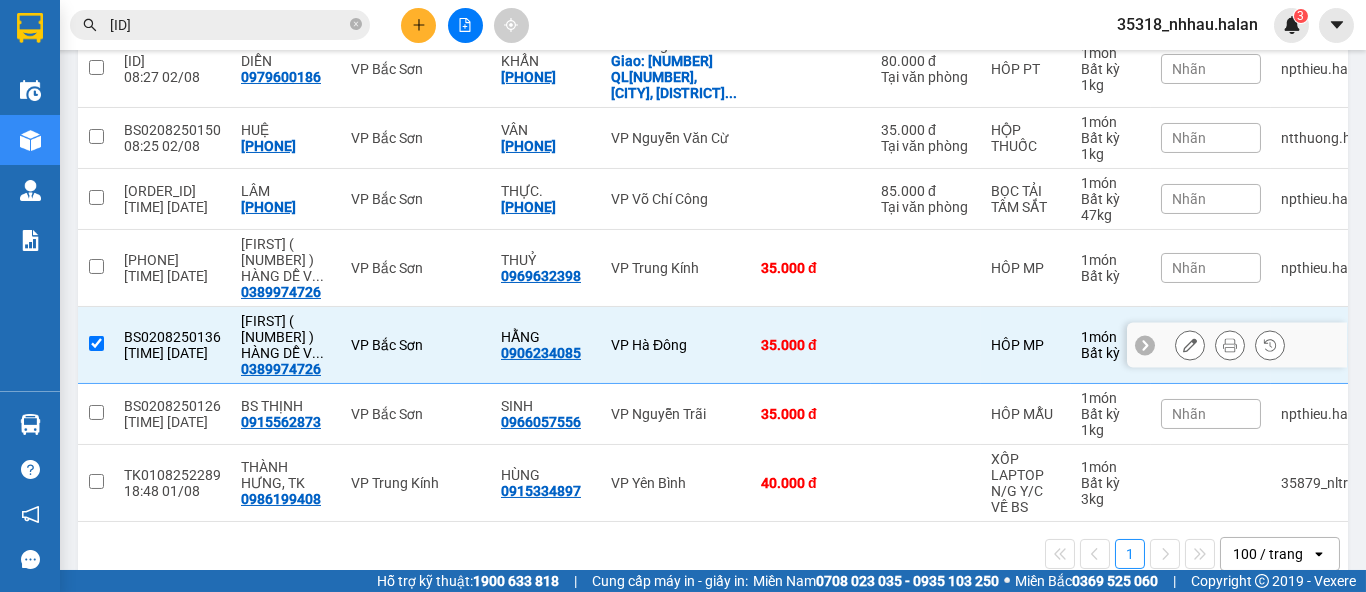 scroll, scrollTop: 75, scrollLeft: 0, axis: vertical 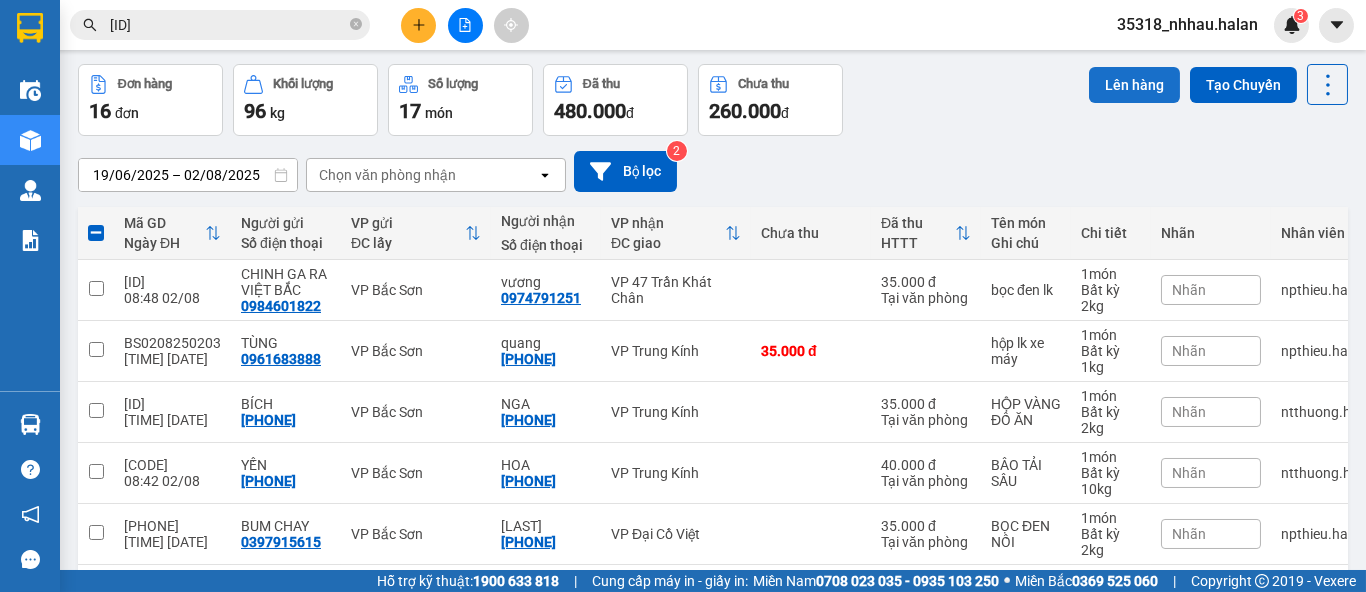 click on "Lên hàng" at bounding box center [1134, 85] 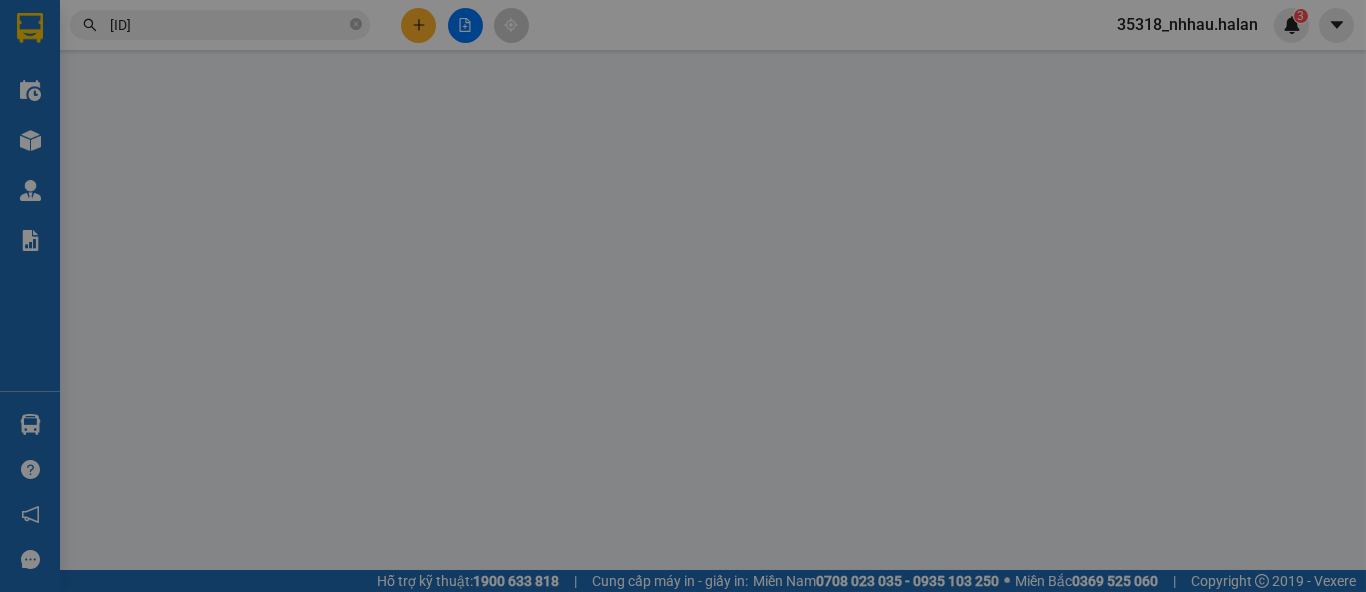 scroll, scrollTop: 0, scrollLeft: 0, axis: both 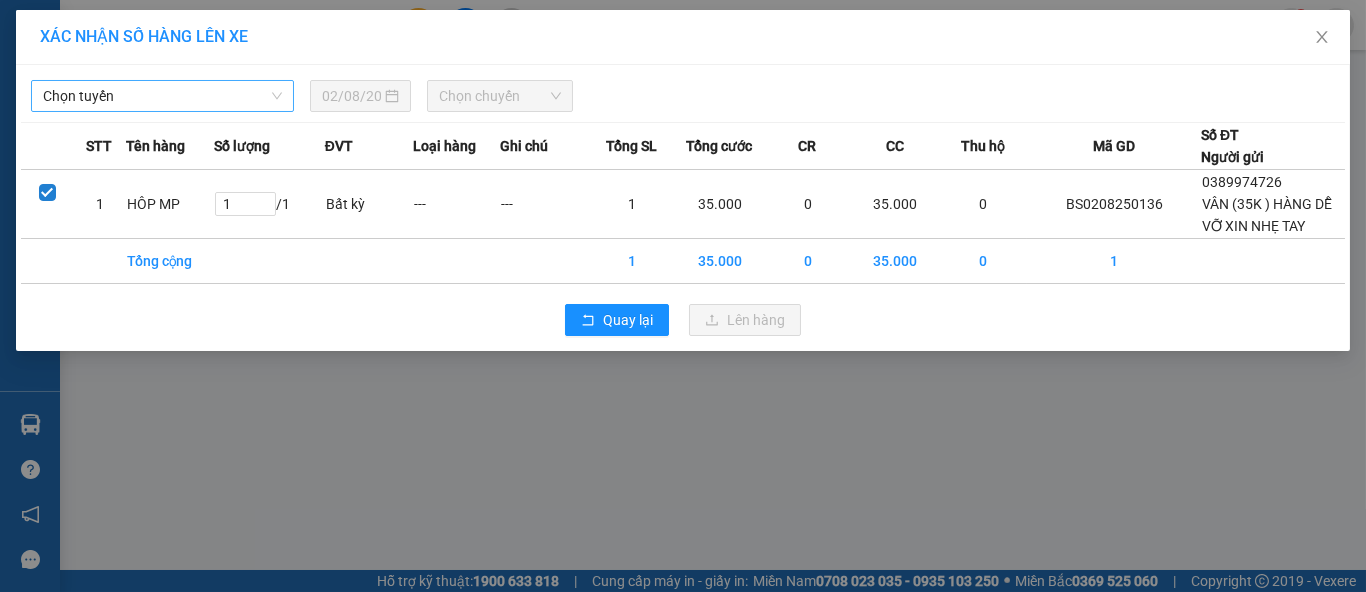 click on "Chọn tuyến" at bounding box center [162, 96] 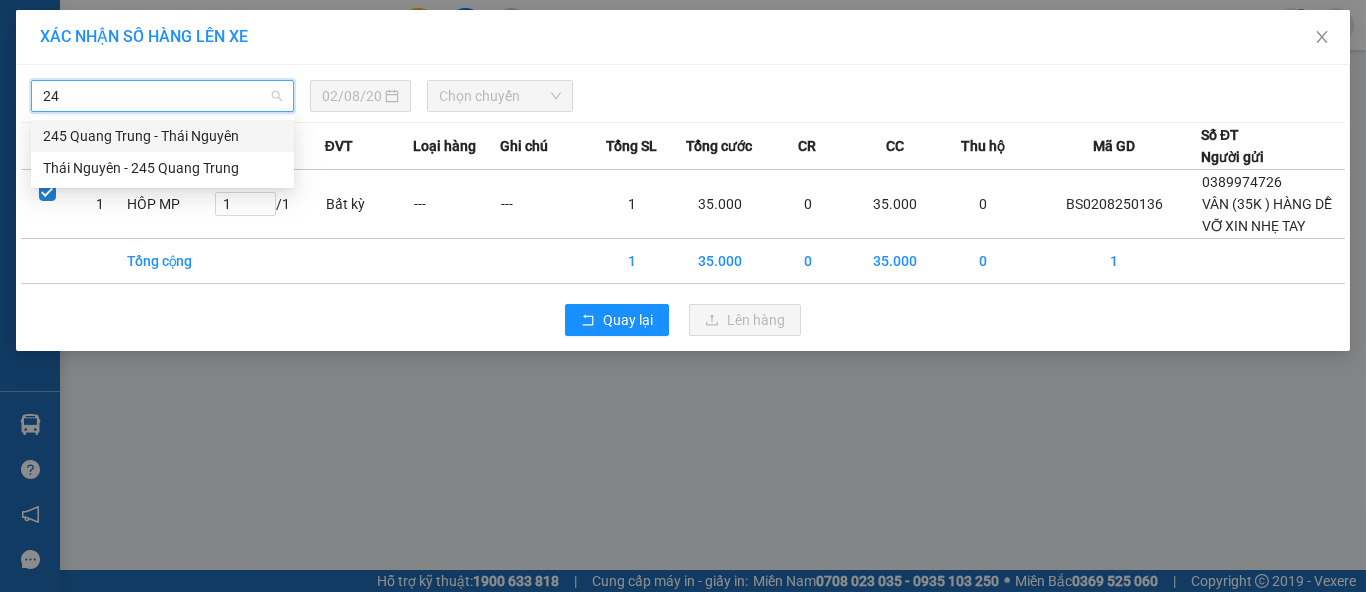 type on "245" 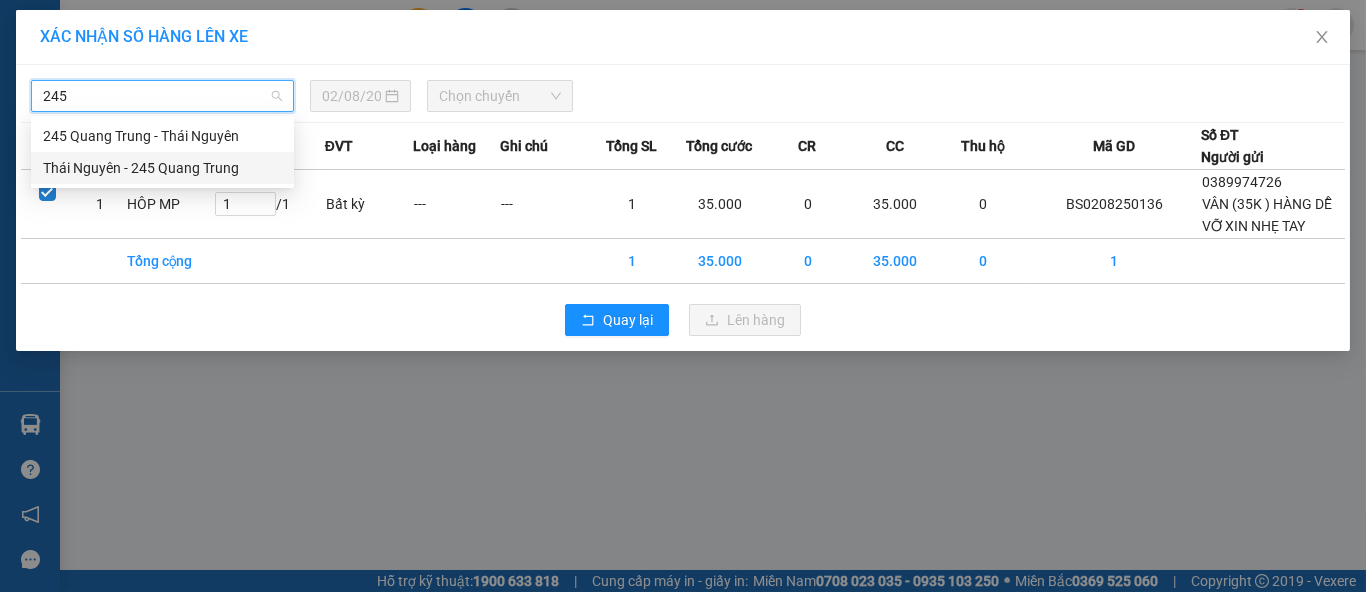 click on "Thái Nguyên - 245 Quang Trung" at bounding box center [162, 168] 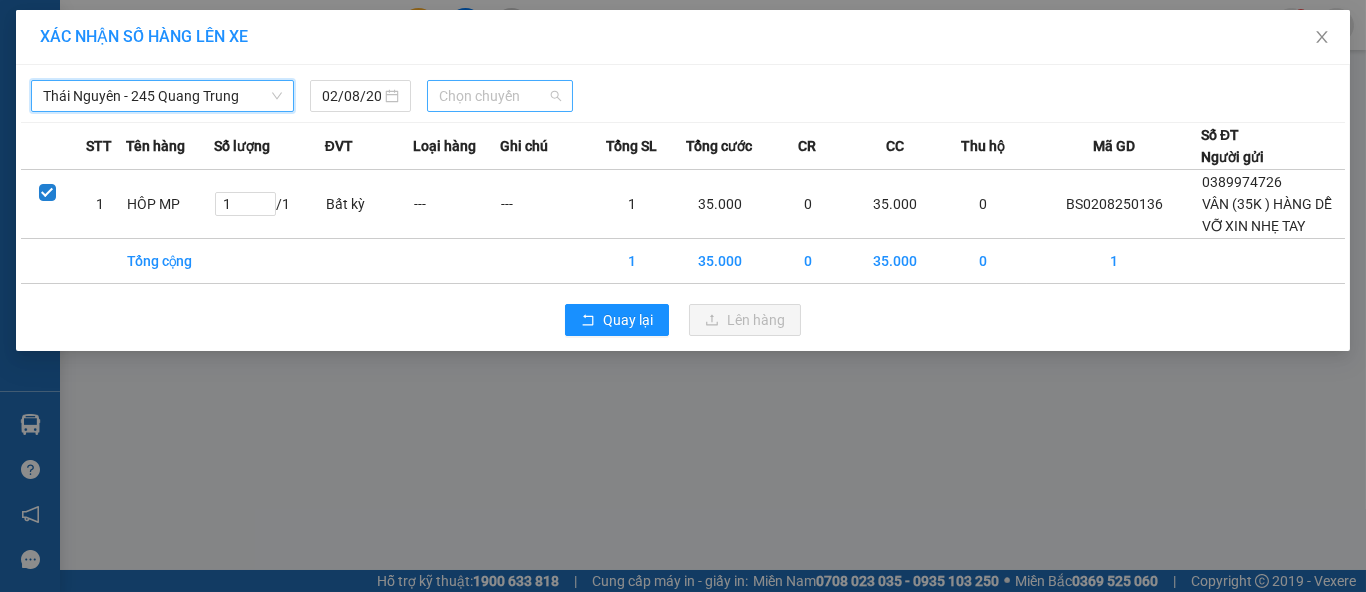 click on "Chọn chuyến" at bounding box center [500, 96] 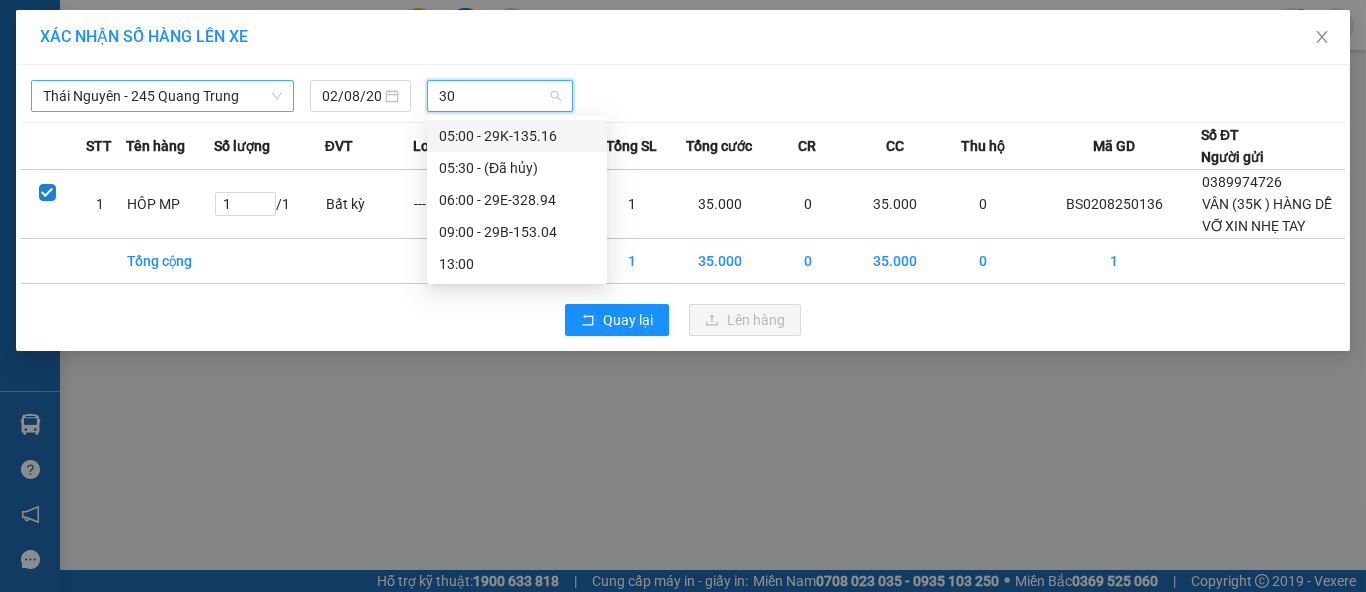 type on "304" 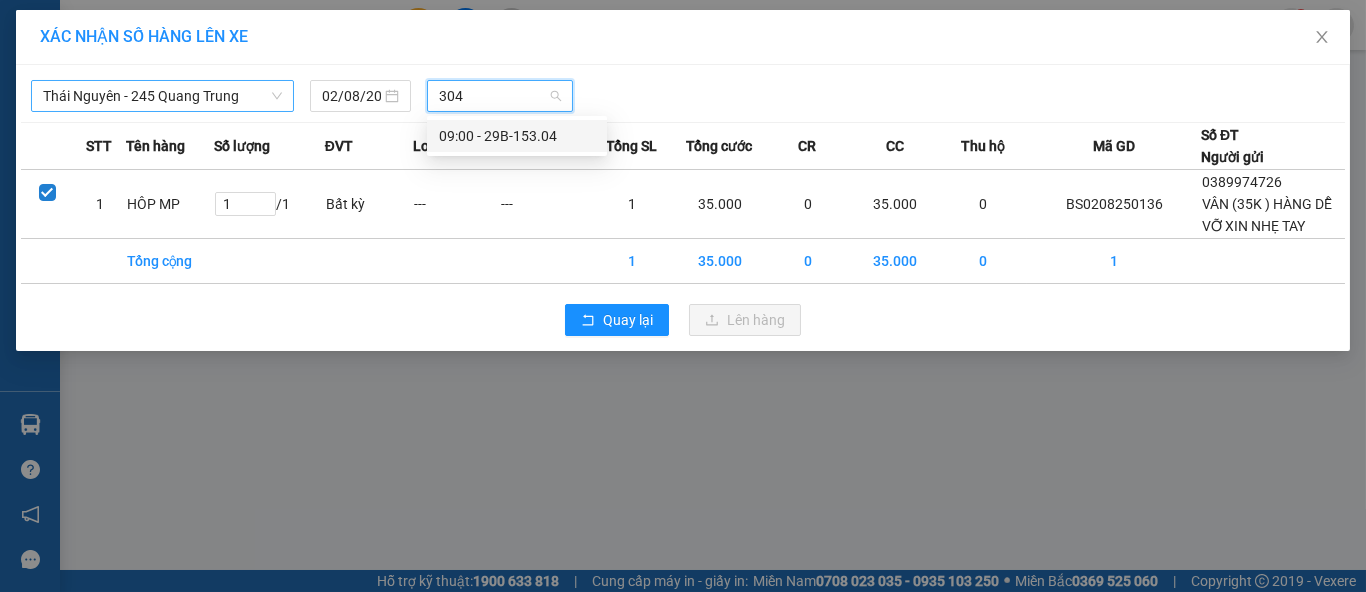 click on "[TIME] - [NUMBER]" at bounding box center [517, 136] 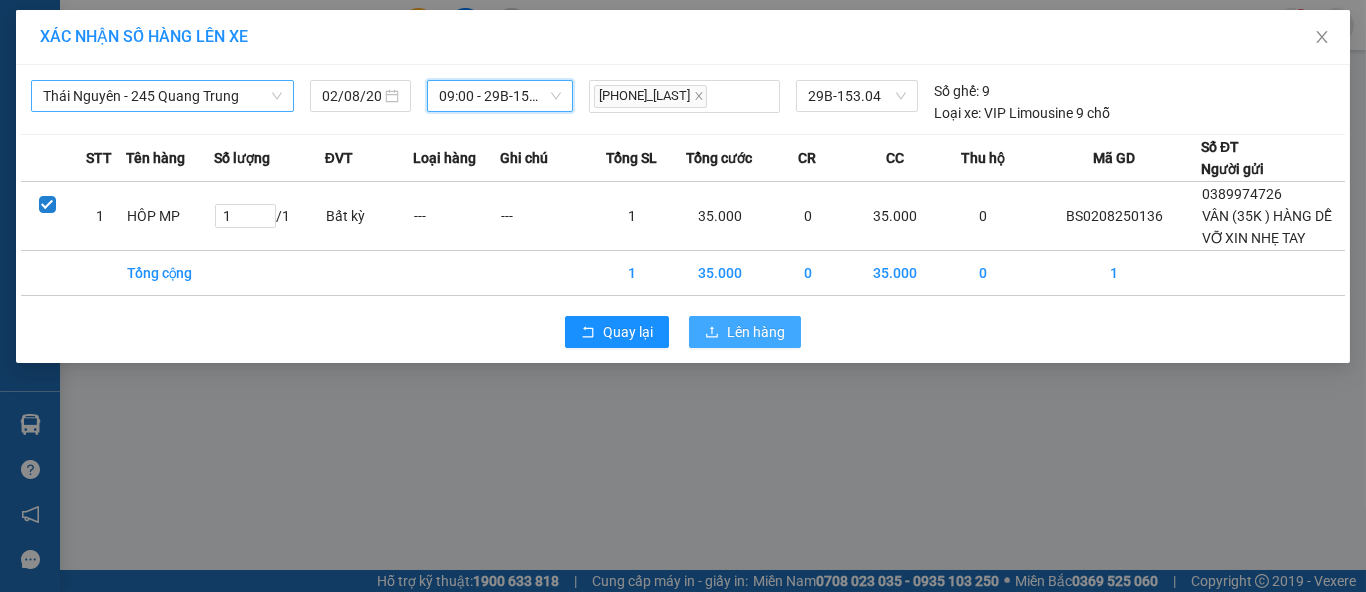 click on "Lên hàng" at bounding box center (756, 332) 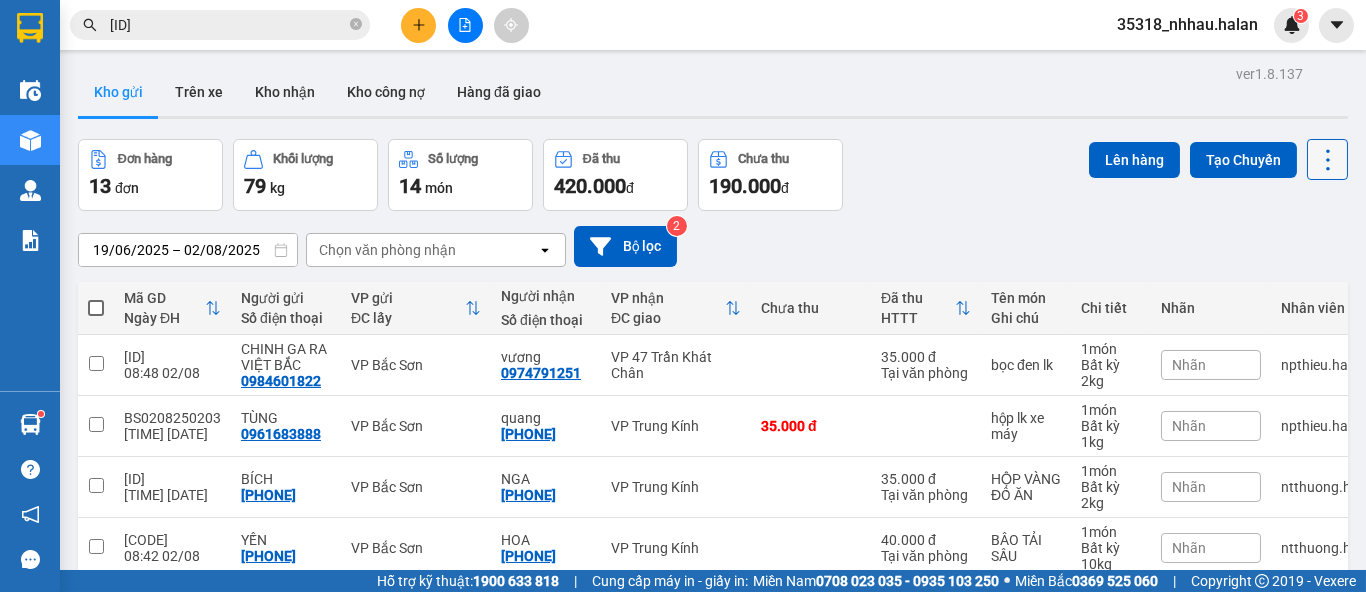 click at bounding box center (1327, 159) 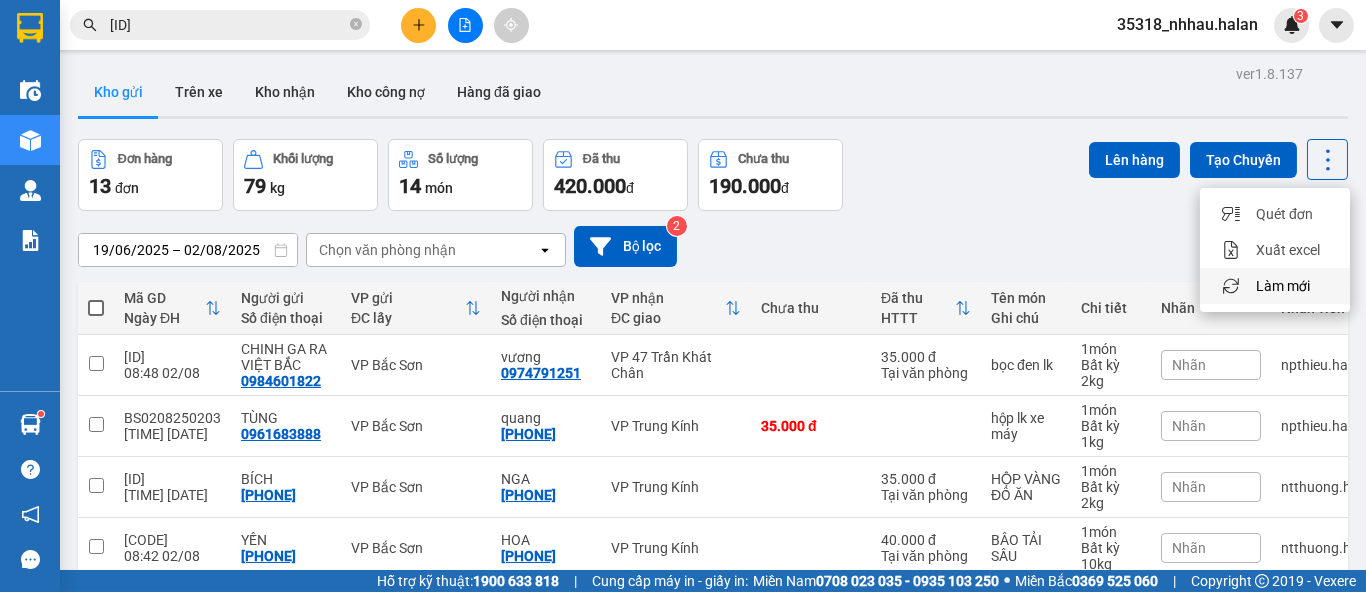 click on "Làm mới" at bounding box center (1283, 286) 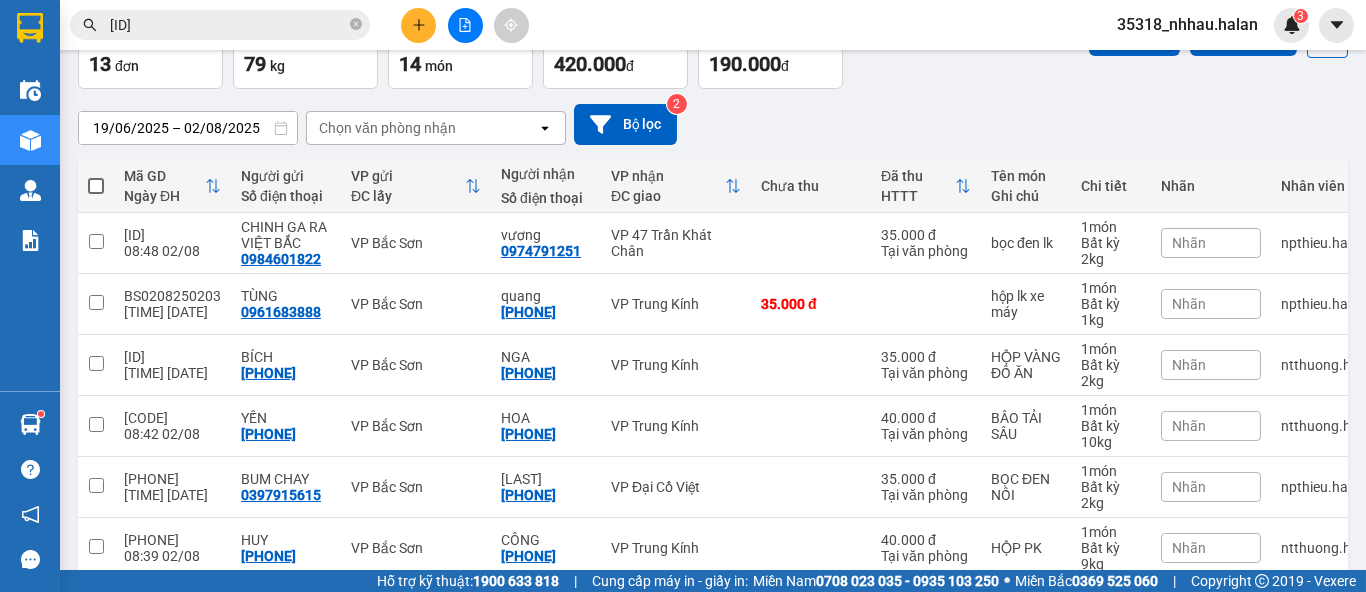 scroll, scrollTop: 0, scrollLeft: 0, axis: both 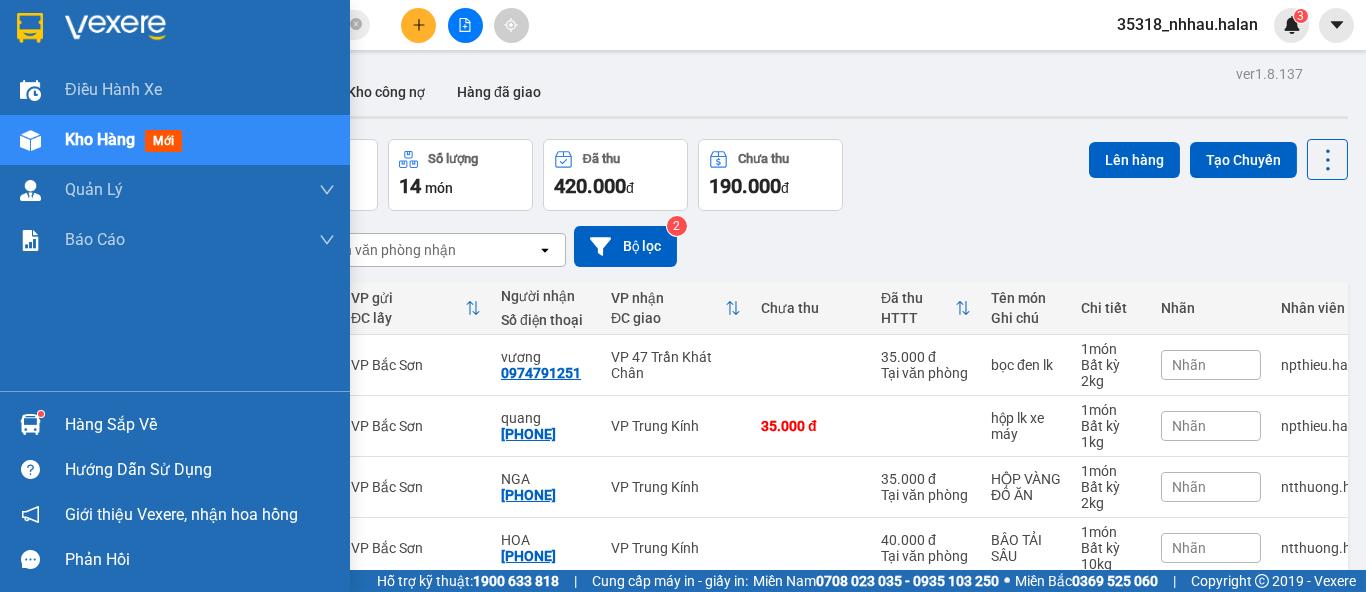 click on "Hàng sắp về" at bounding box center (200, 425) 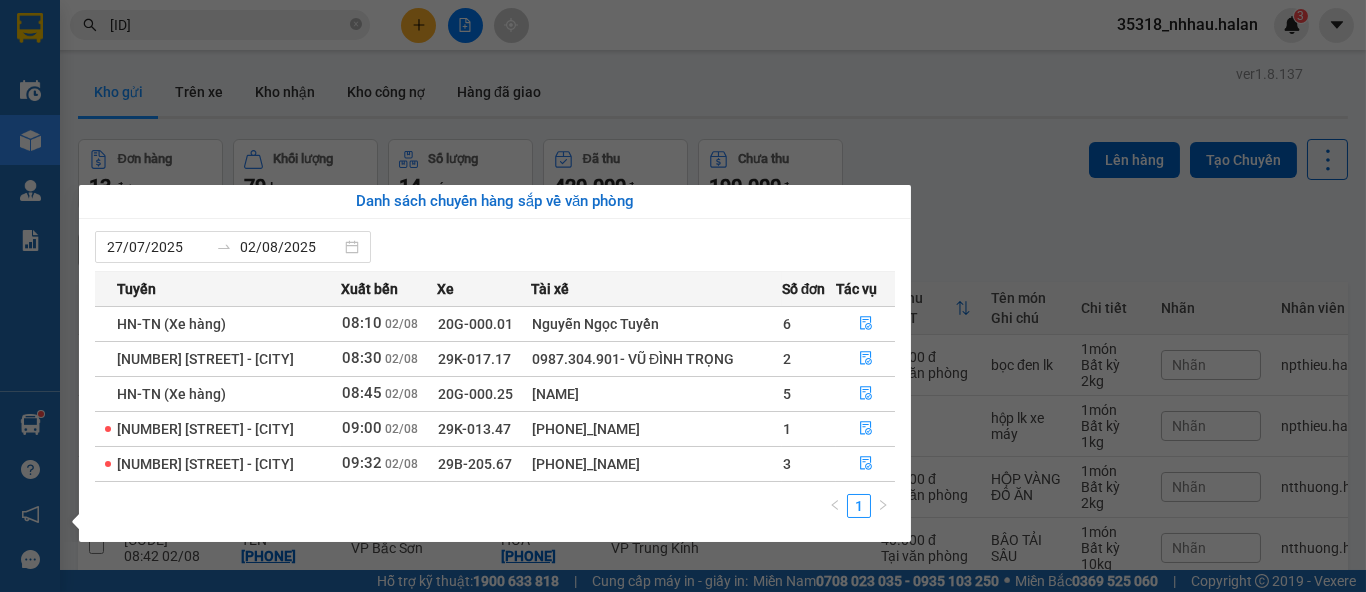 click on "Kết quả tìm kiếm ( 1 )  Bộ lọc  Mã ĐH Trạng thái Món hàng Thu hộ Tổng cước Chưa cước Nhãn Người gửi VP Gửi Người nhận VP Nhận [PHONE] [TIME] [DATE] Trên xe   [PRODUCT] [TIME]  -   [DATE] [PRODUCT] SL:  1 [PRICE] [PHONE] [LOCATION] [PHONE] [LOCATION] 1 [PHONE] [PRODUCT]     Điều hành xe     Kho hàng mới     Quản Lý Quản lý chuyến Quản lý kiểm kho     Báo cáo 12. Thống kê đơn đối tác 2. Doanh thu thực tế theo từng văn phòng 4. Thống kê đơn hàng theo văn phòng Hàng sắp về Hướng dẫn sử dụng Giới thiệu Vexere, nhận hoa hồng Phản hồi Phần mềm hỗ trợ bạn tốt chứ? ver  1.8.137 Kho gửi Trên xe Kho nhận Kho công nợ Hàng đã giao Đơn hàng 13 đơn Khối lượng 79 kg Số lượng 14 món Đã thu [PRICE]  đ Chưa thu [PRICE]  đ Lên hàng Tạo Chuyến [DATE] – [DATE] Chọn văn phòng nhận open Bộ lọc 2" at bounding box center [683, 296] 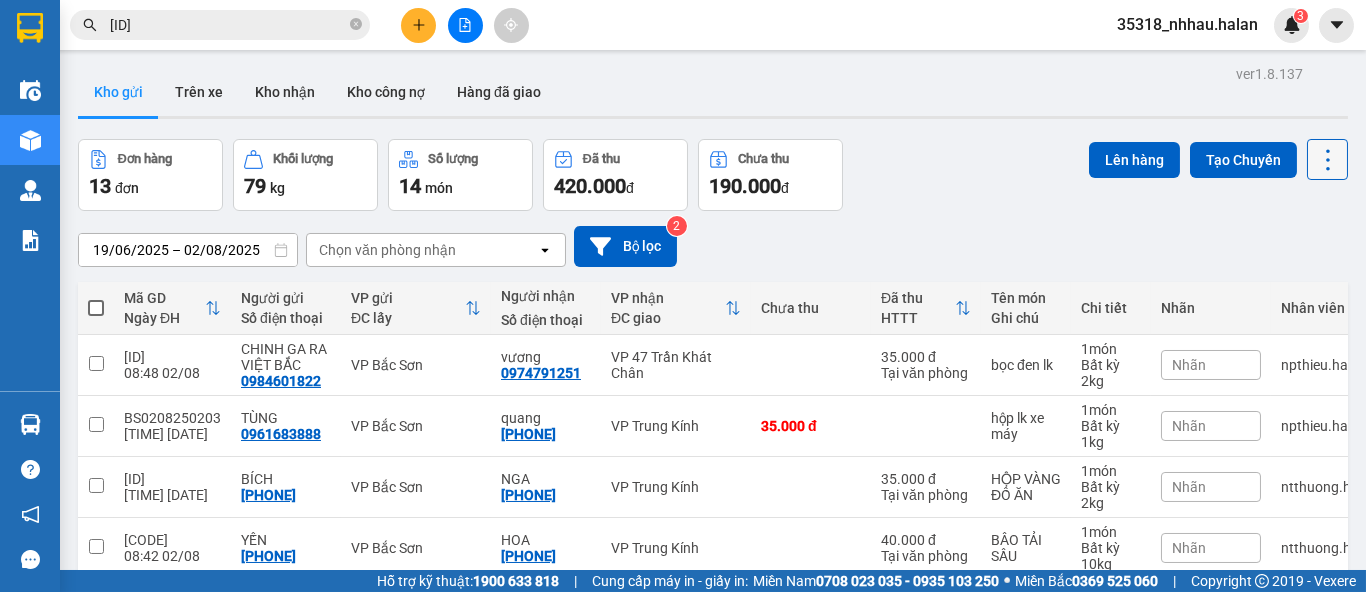 click 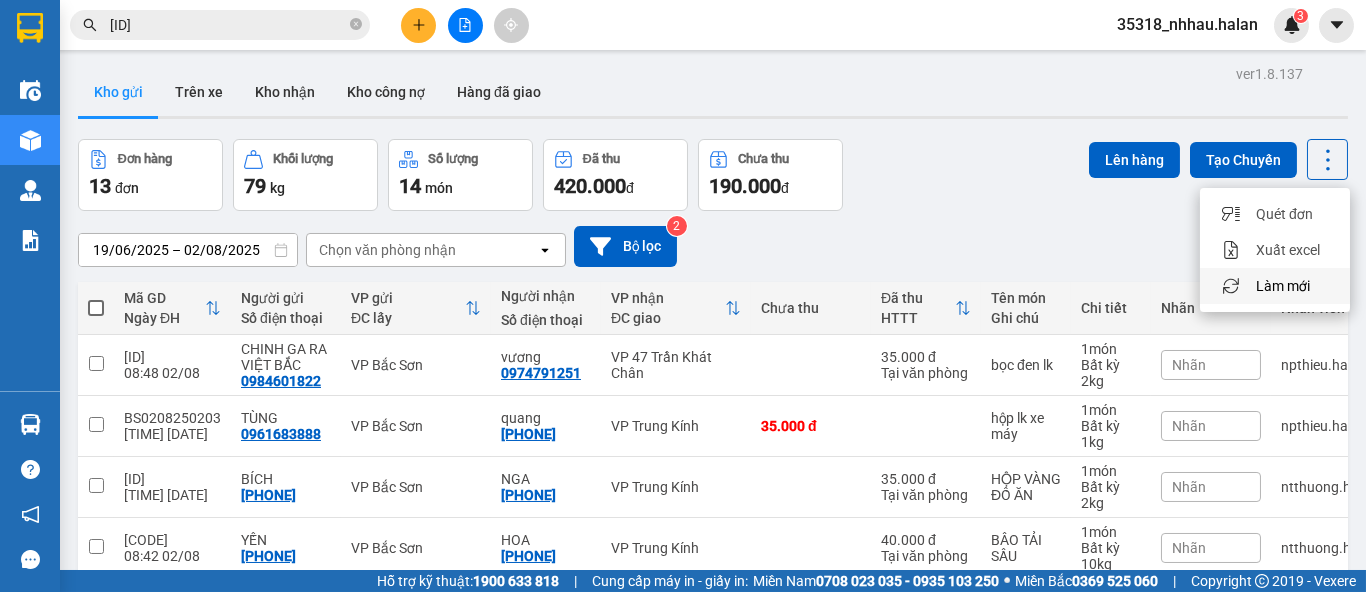 click on "Làm mới" at bounding box center (1283, 286) 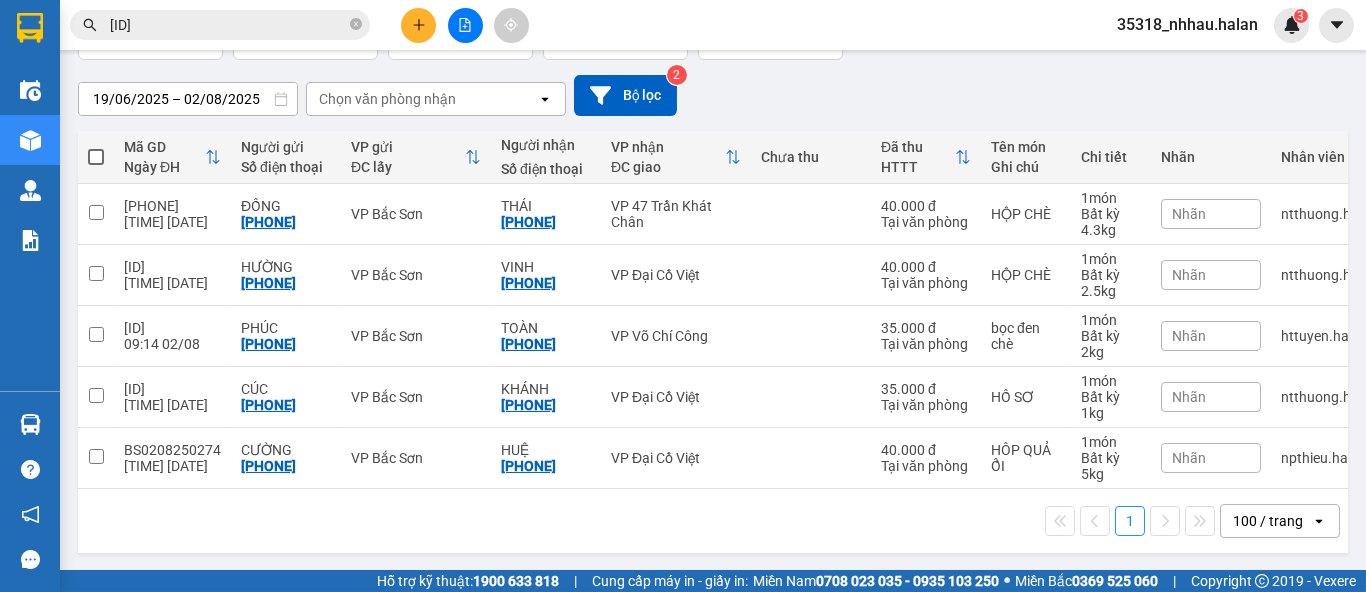 scroll, scrollTop: 161, scrollLeft: 0, axis: vertical 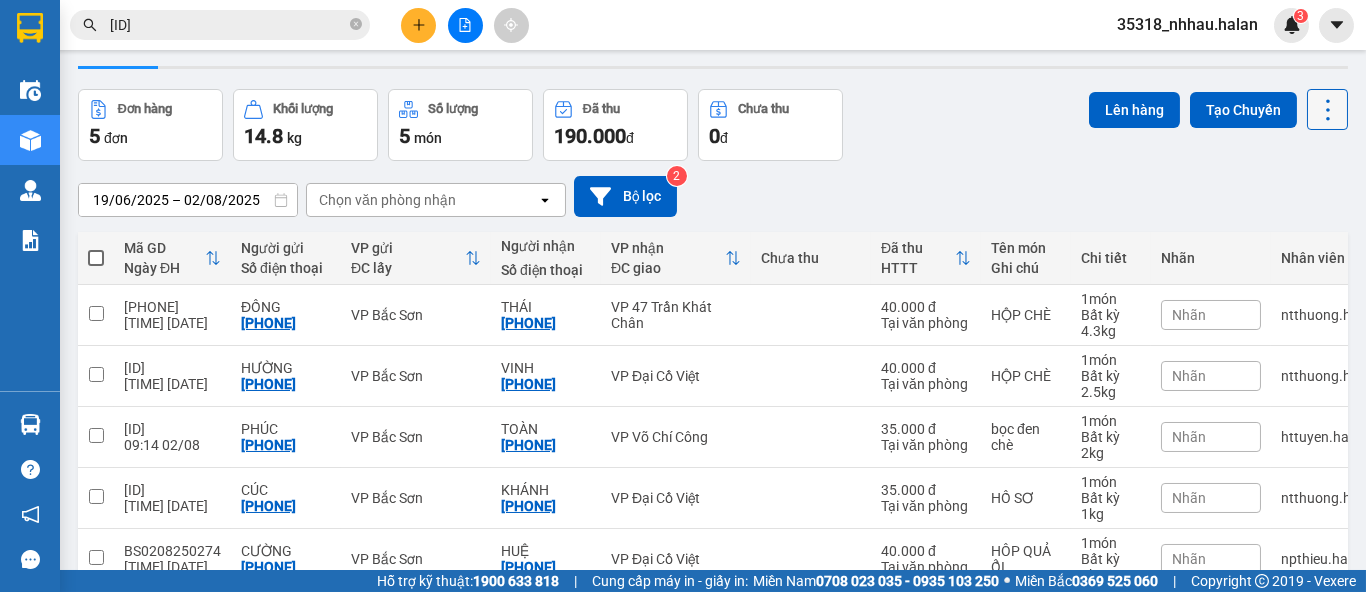 click at bounding box center (1327, 109) 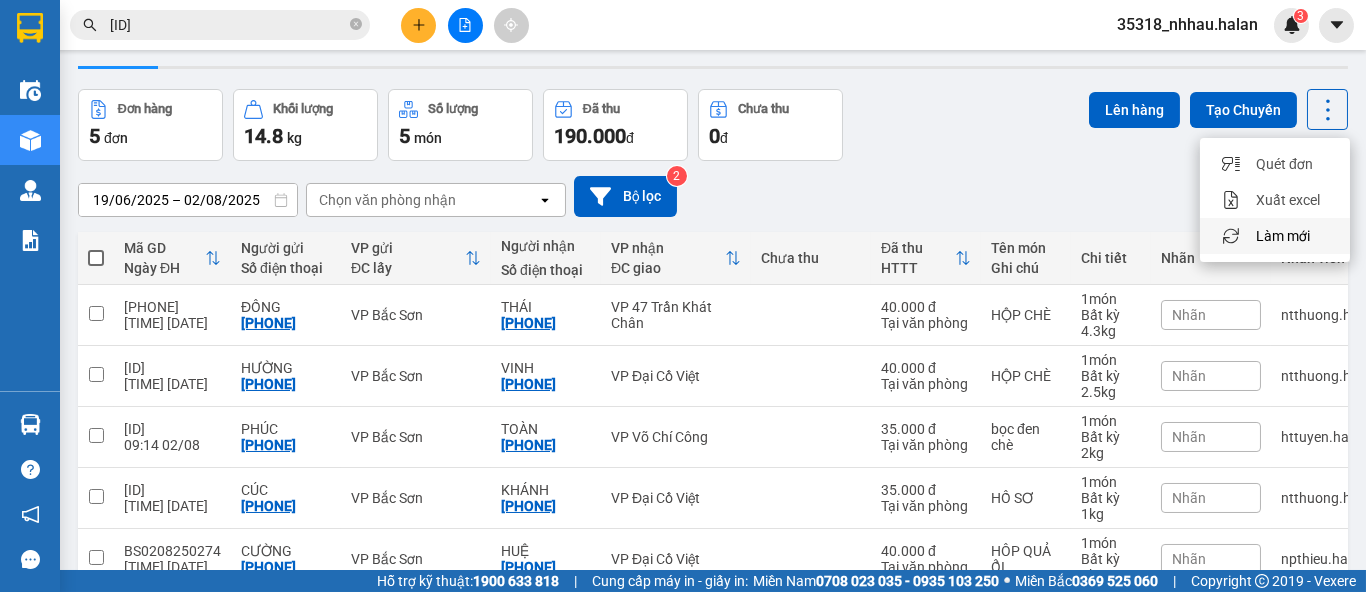 click on "Làm mới" at bounding box center [1283, 236] 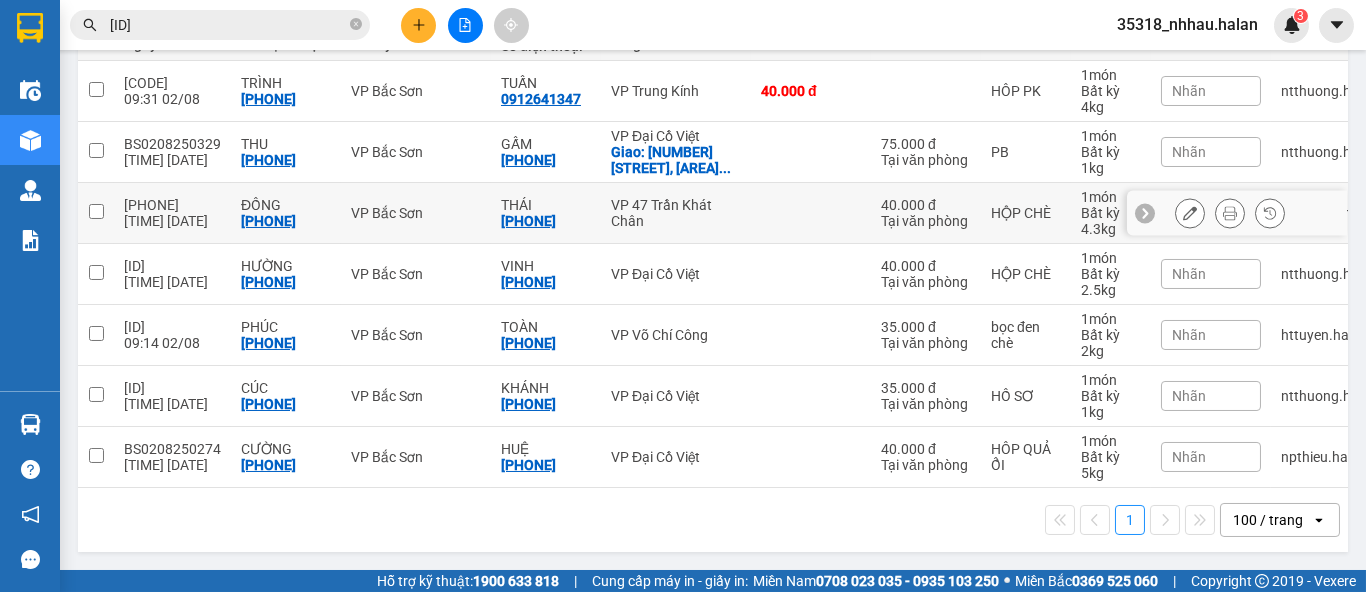 scroll, scrollTop: 284, scrollLeft: 0, axis: vertical 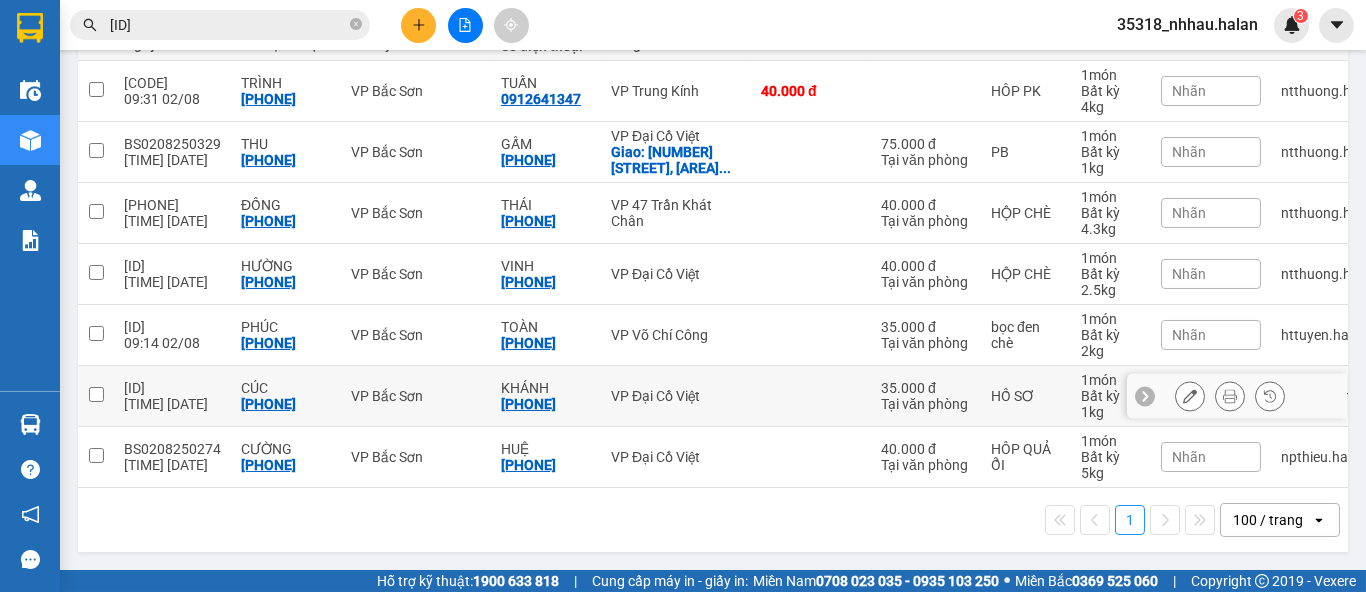 click on "VP Đại Cồ Việt" at bounding box center [676, 396] 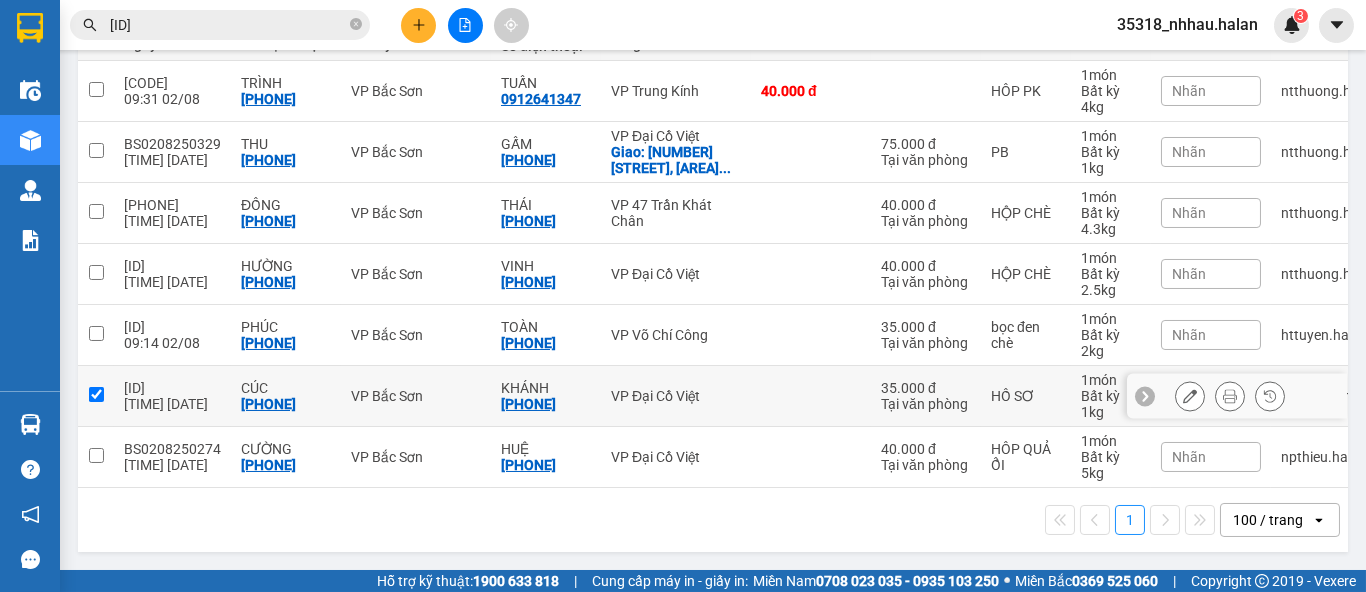 checkbox on "true" 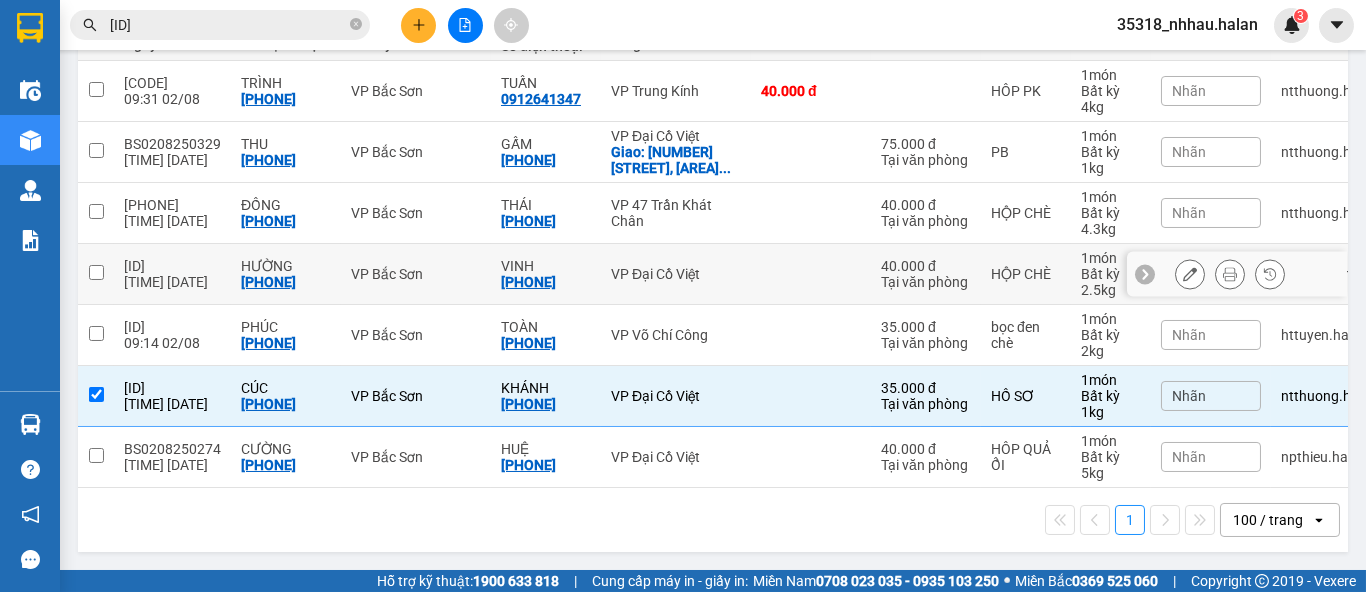 click on "VP Đại Cồ Việt" at bounding box center (676, 274) 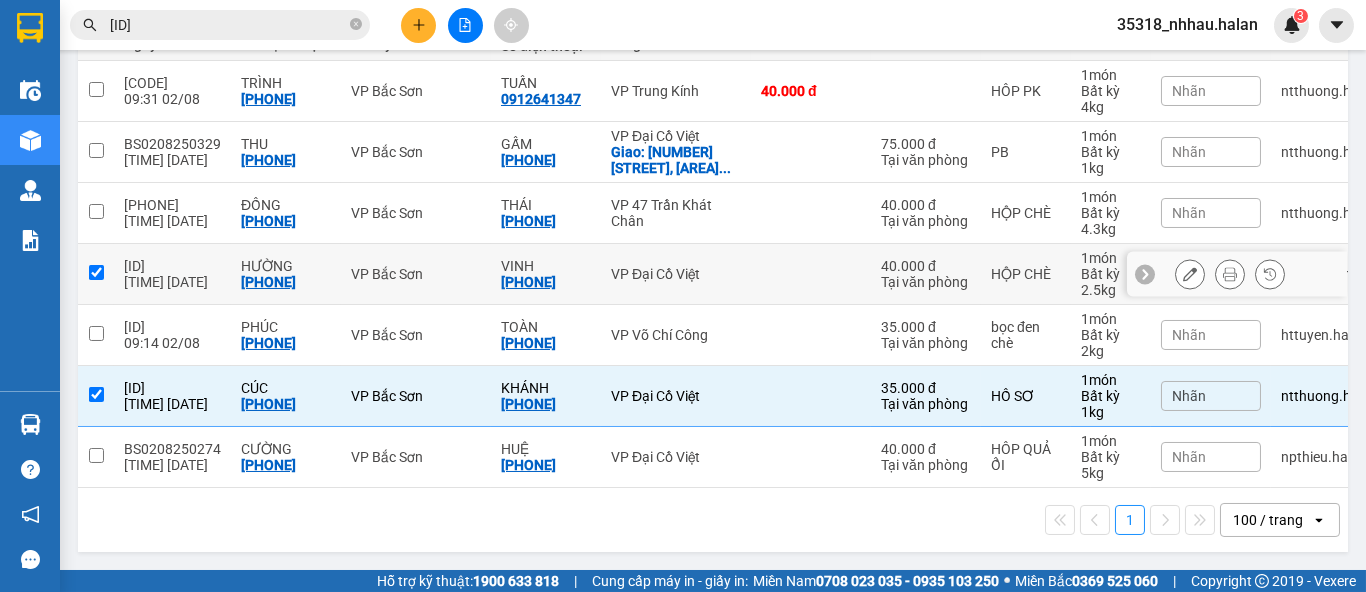 checkbox on "true" 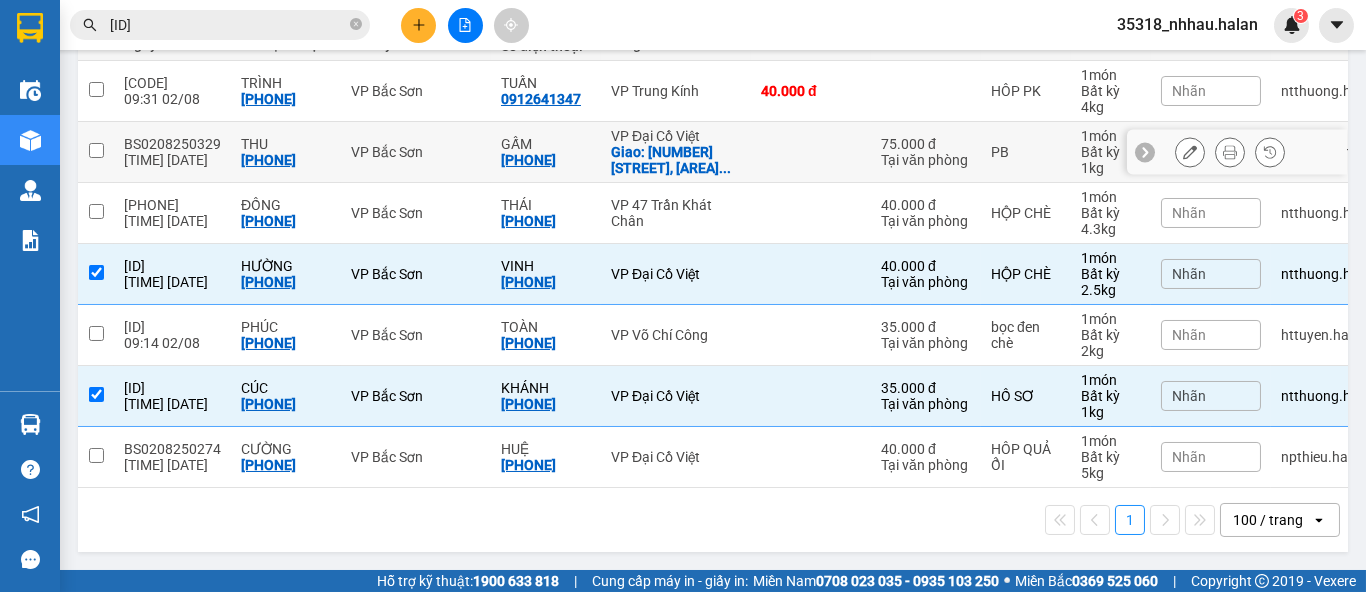 click on "Giao: [NUMBER] P.[NAME], [CITY] ..." at bounding box center (676, 160) 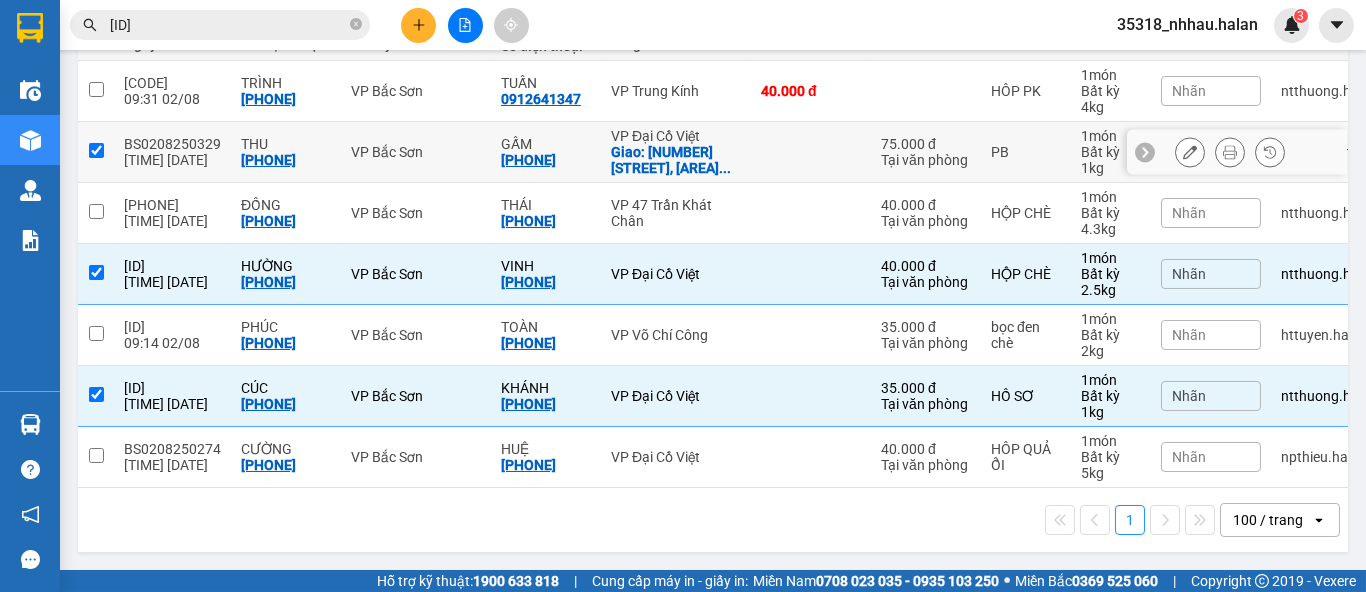checkbox on "true" 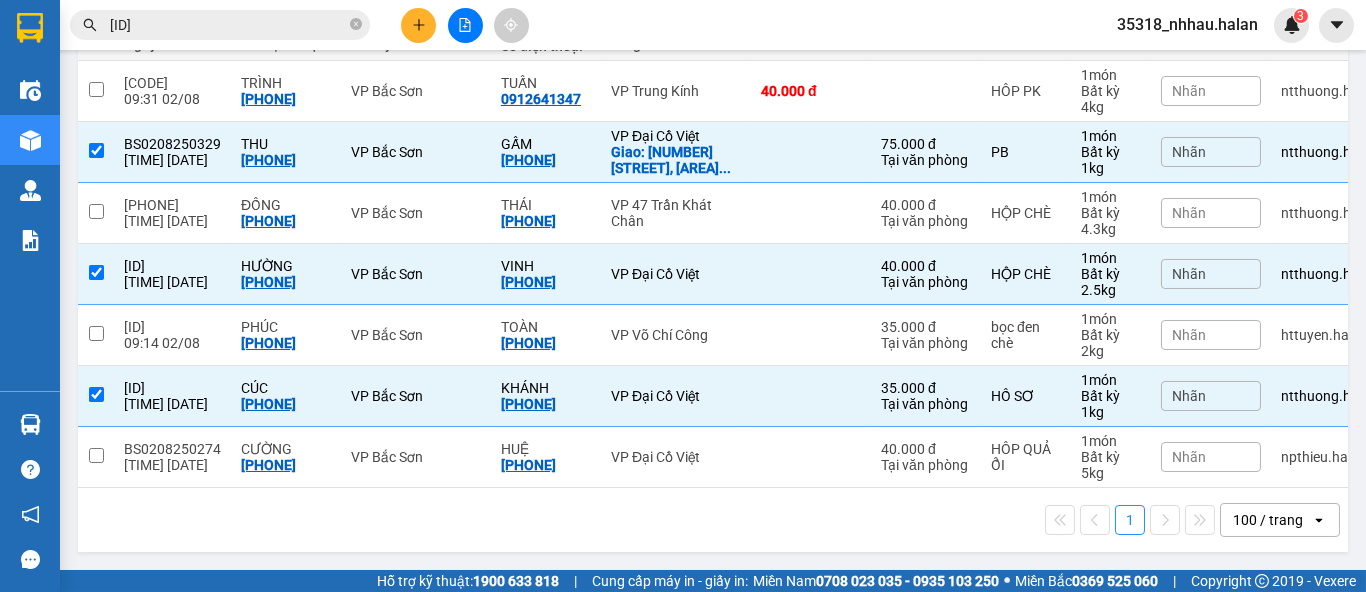 scroll, scrollTop: 284, scrollLeft: 0, axis: vertical 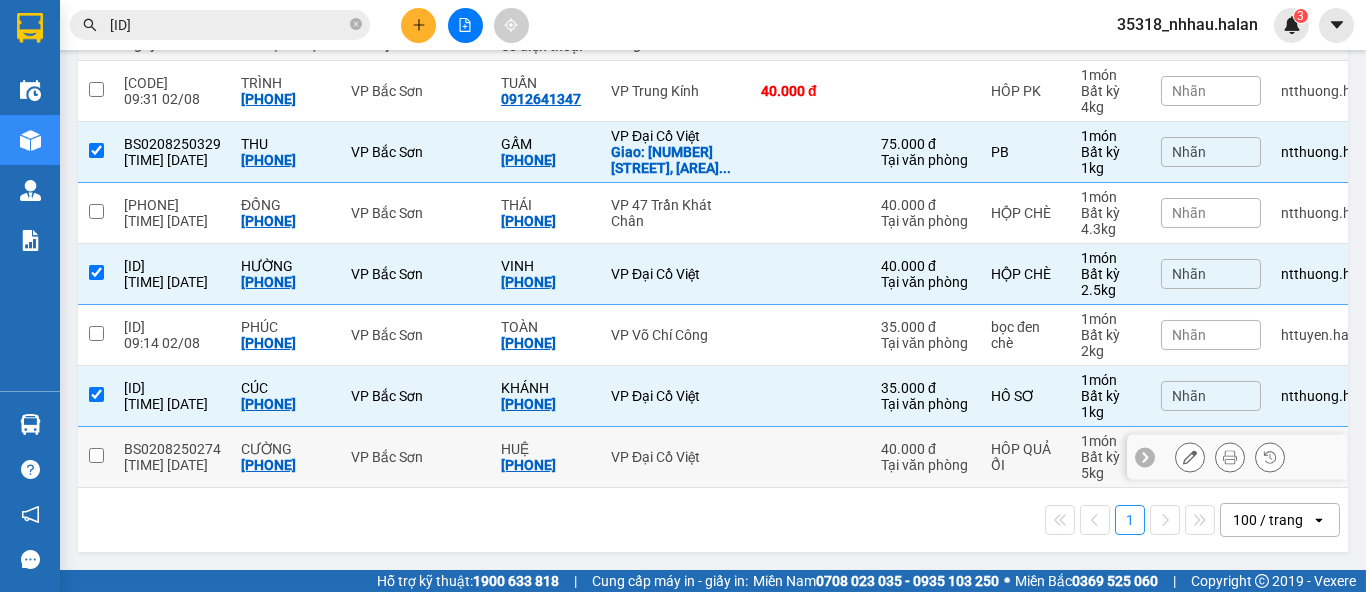 click at bounding box center (811, 457) 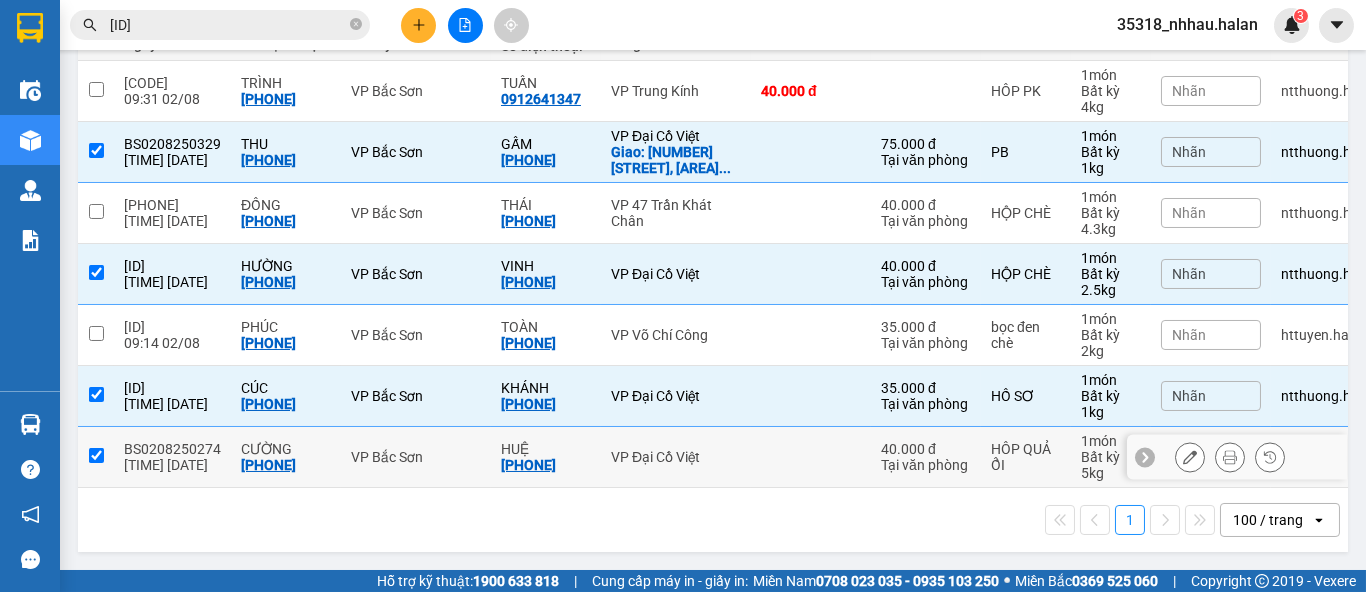checkbox on "true" 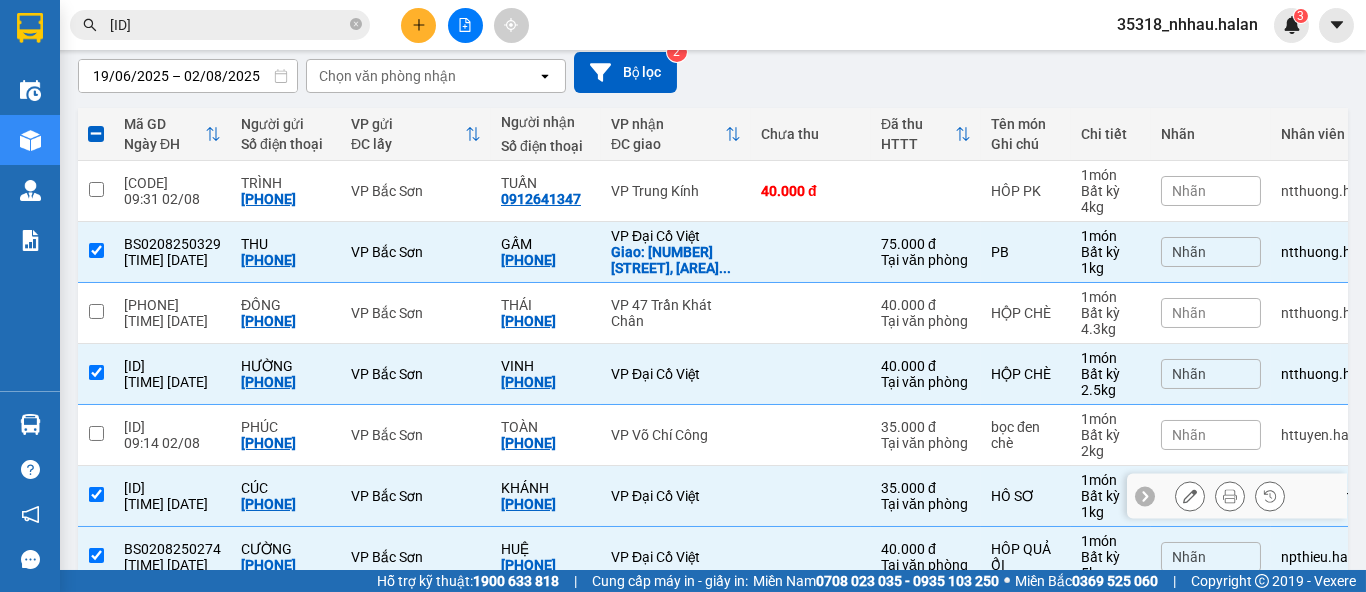 scroll, scrollTop: 173, scrollLeft: 0, axis: vertical 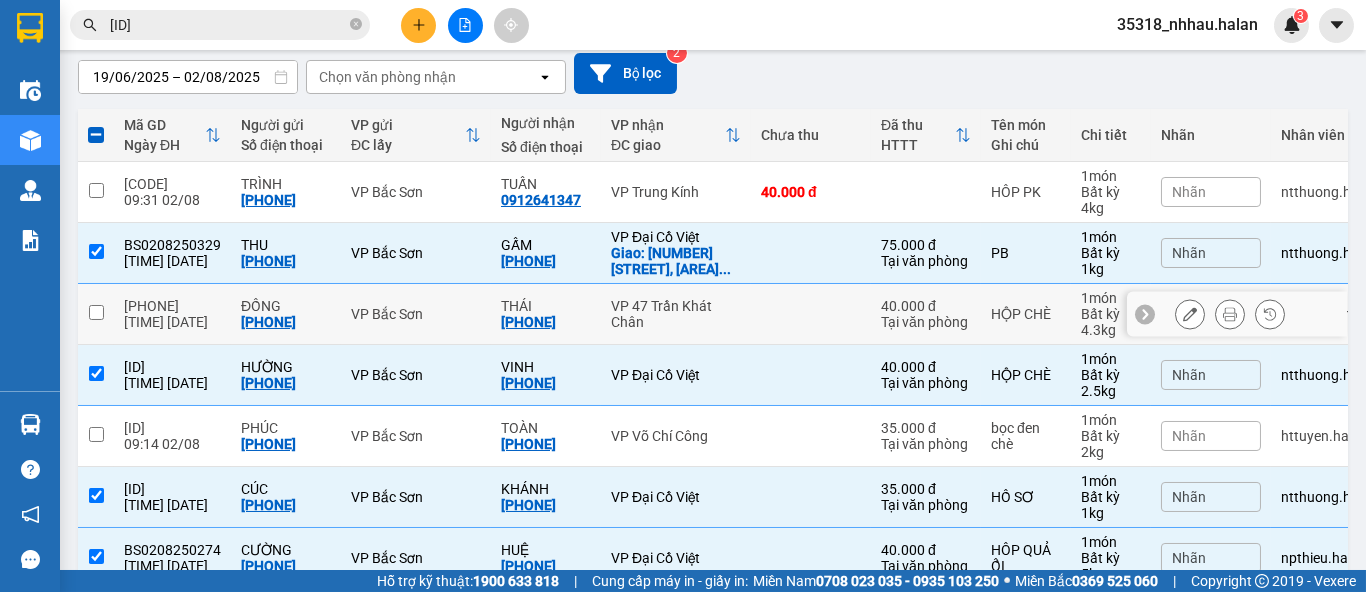 click on "VP 47 Trần Khát Chân" at bounding box center [676, 314] 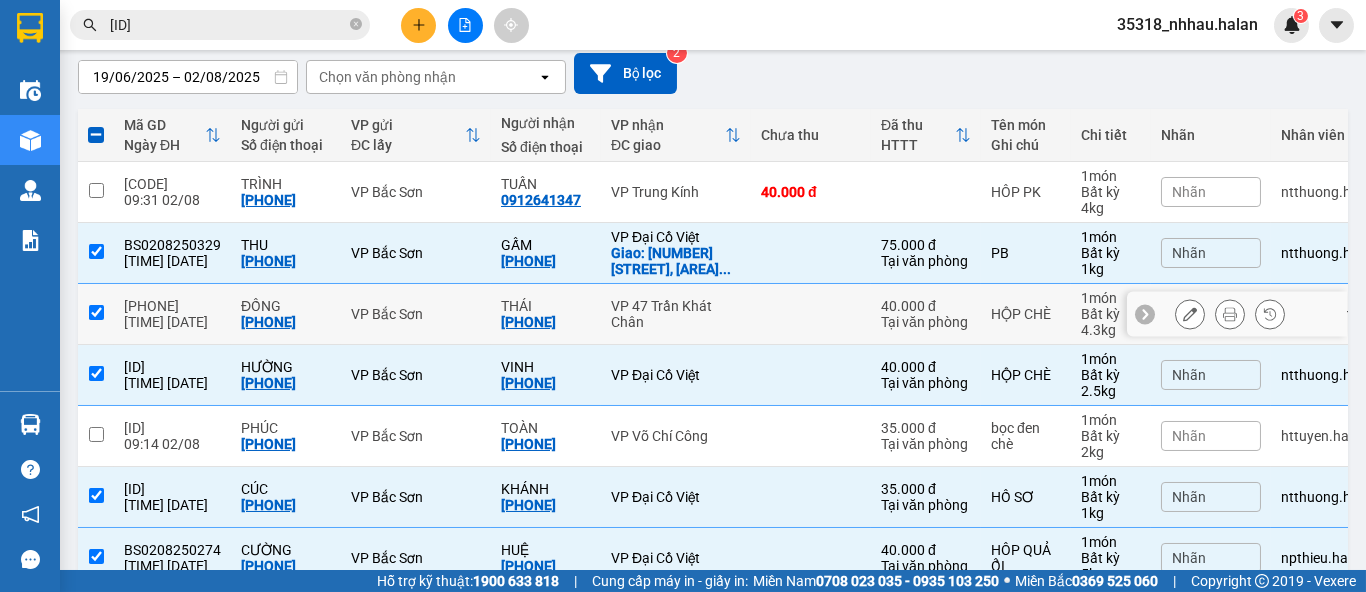 checkbox on "true" 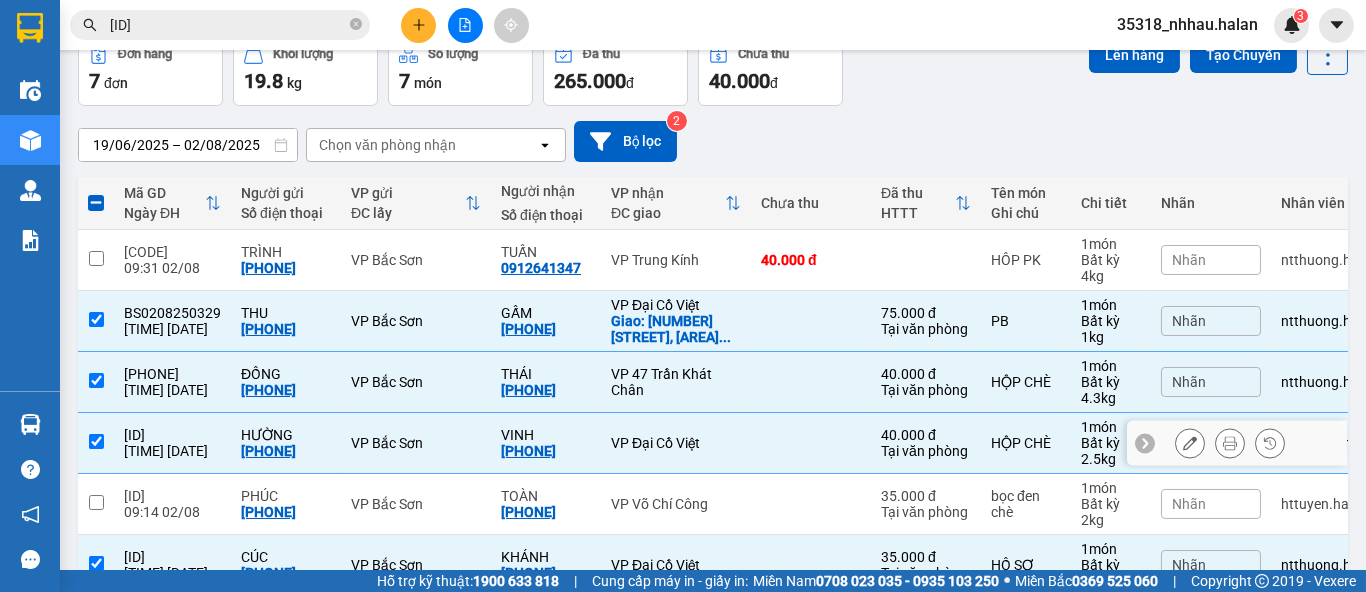 scroll, scrollTop: 62, scrollLeft: 0, axis: vertical 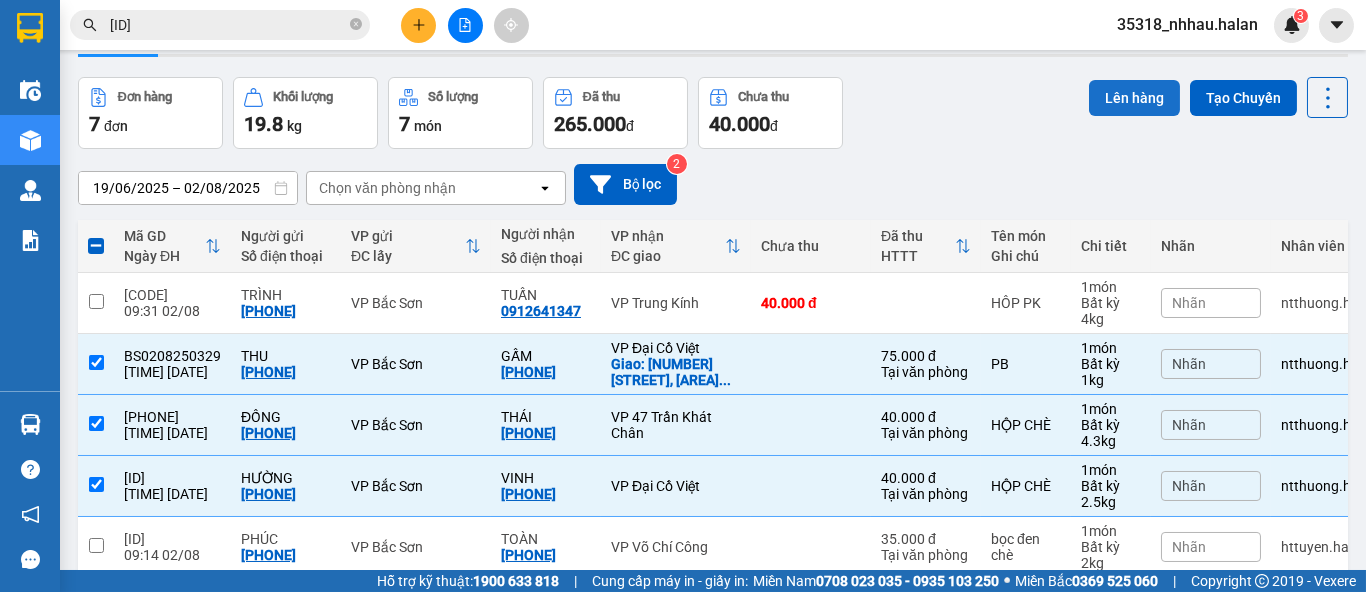 click on "Lên hàng" at bounding box center (1134, 98) 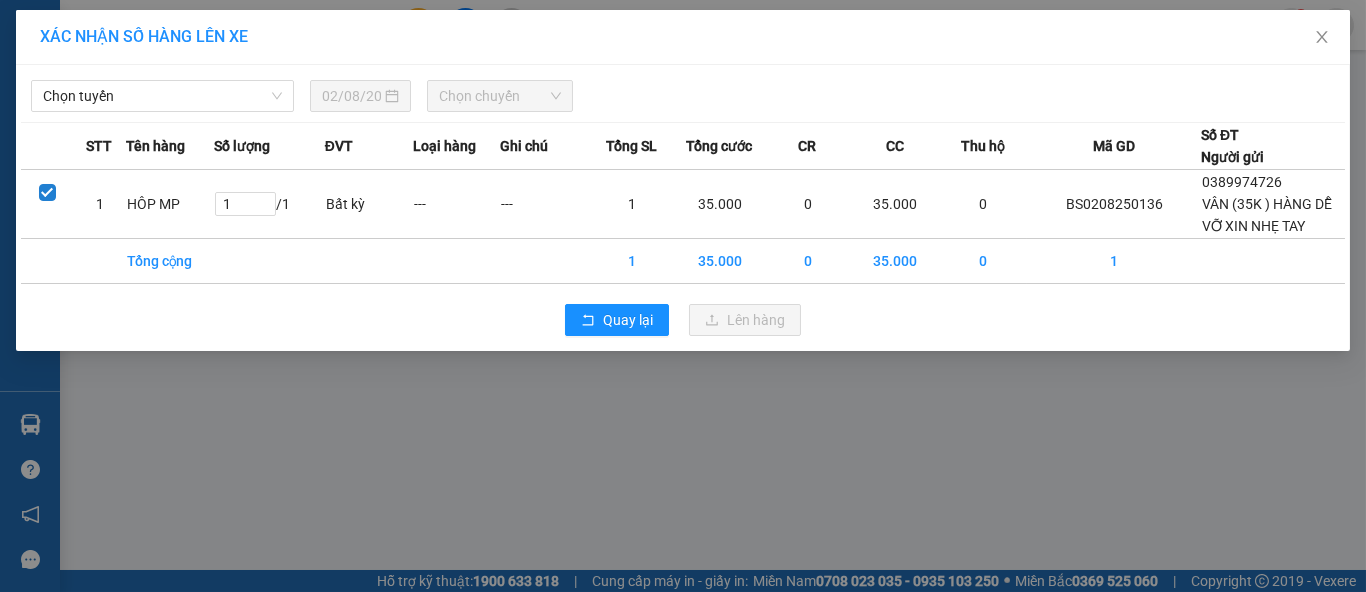 scroll, scrollTop: 0, scrollLeft: 0, axis: both 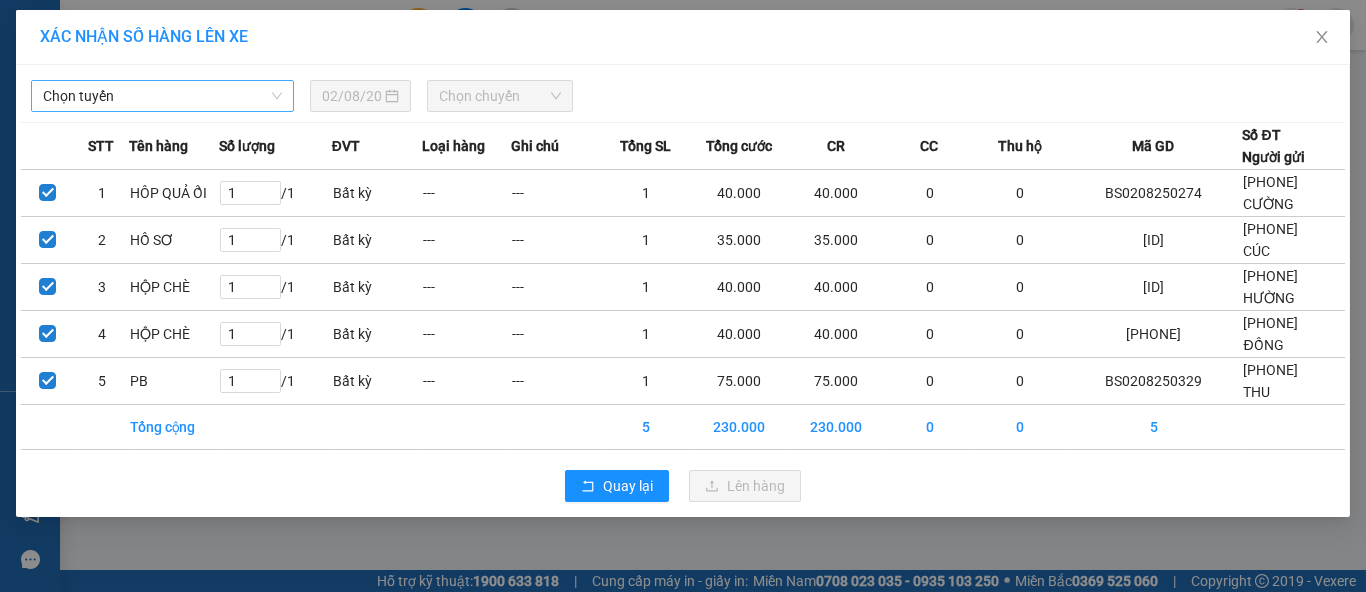 click on "Chọn tuyến" at bounding box center [162, 96] 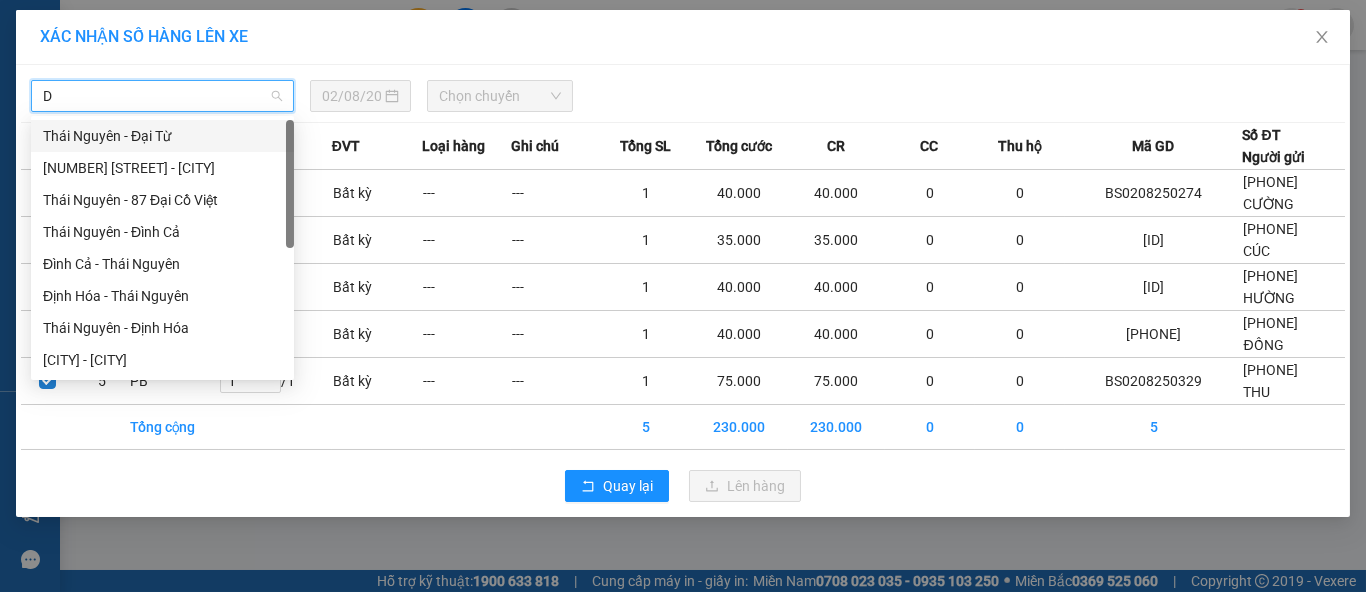type on "DC" 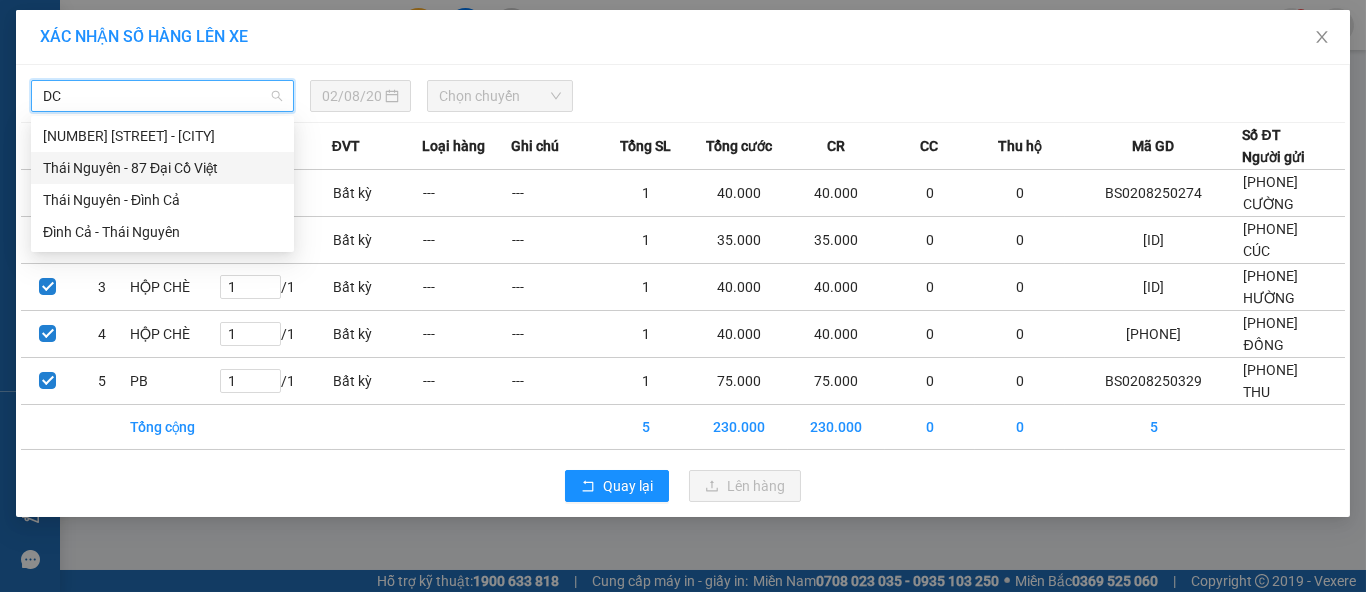 click on "Thái Nguyên - 87 Đại Cồ Việt" at bounding box center [162, 168] 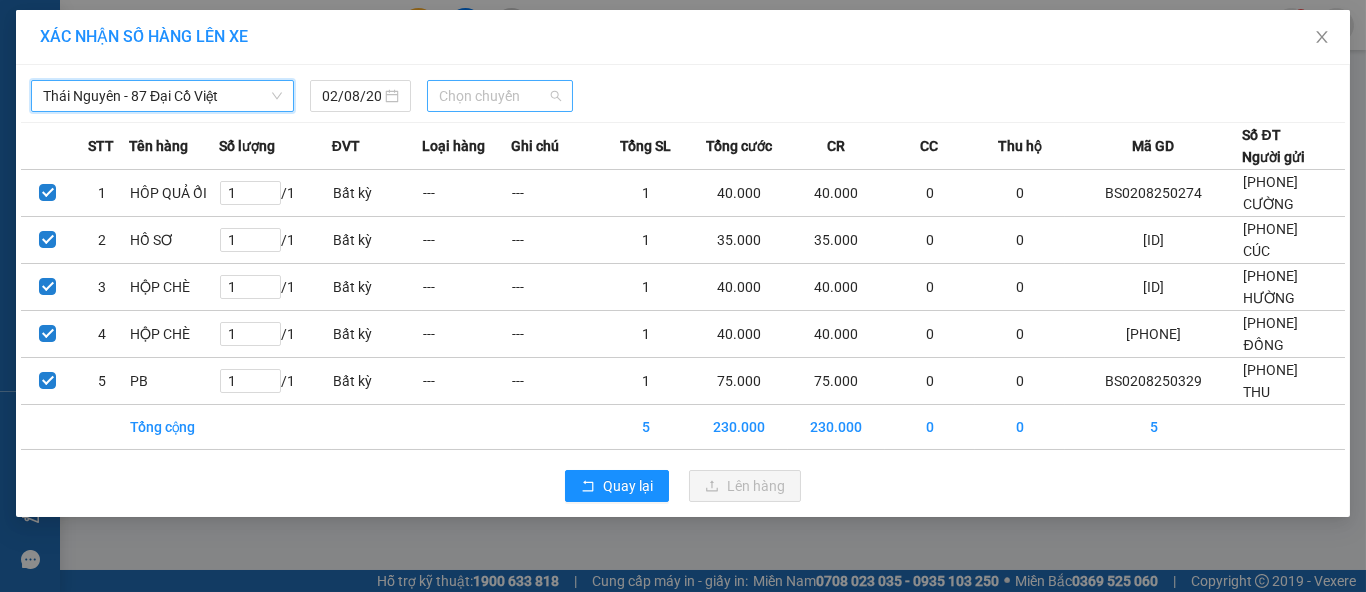 click on "Chọn chuyến" at bounding box center (500, 96) 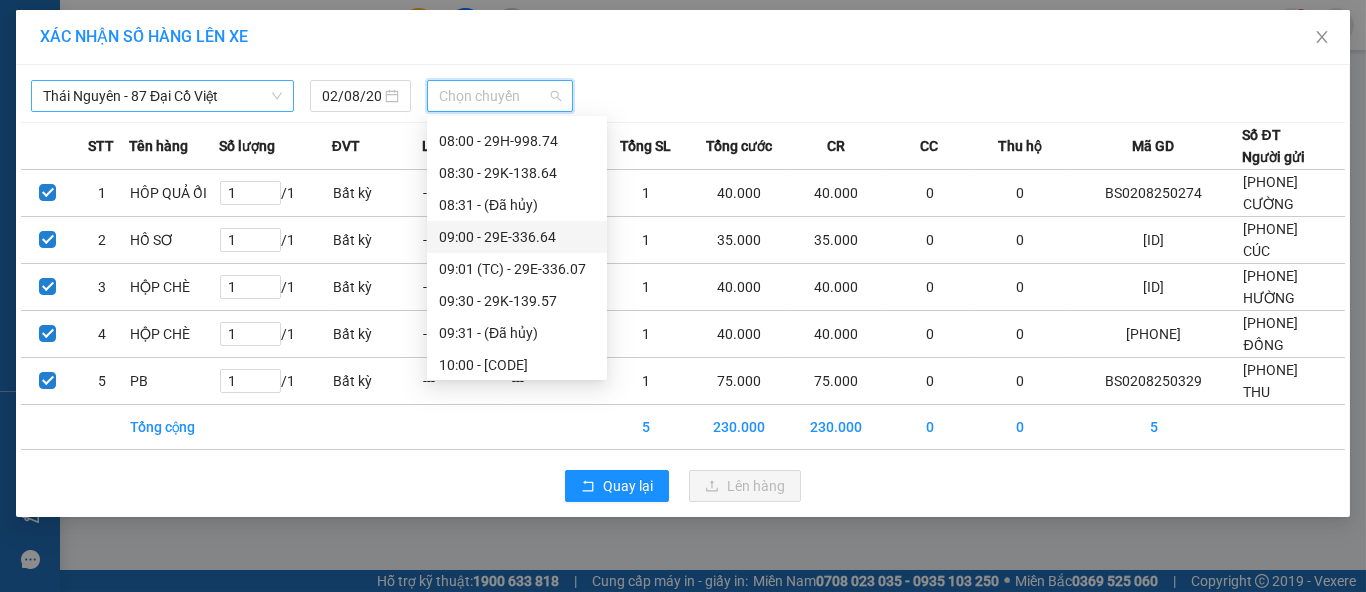 scroll, scrollTop: 444, scrollLeft: 0, axis: vertical 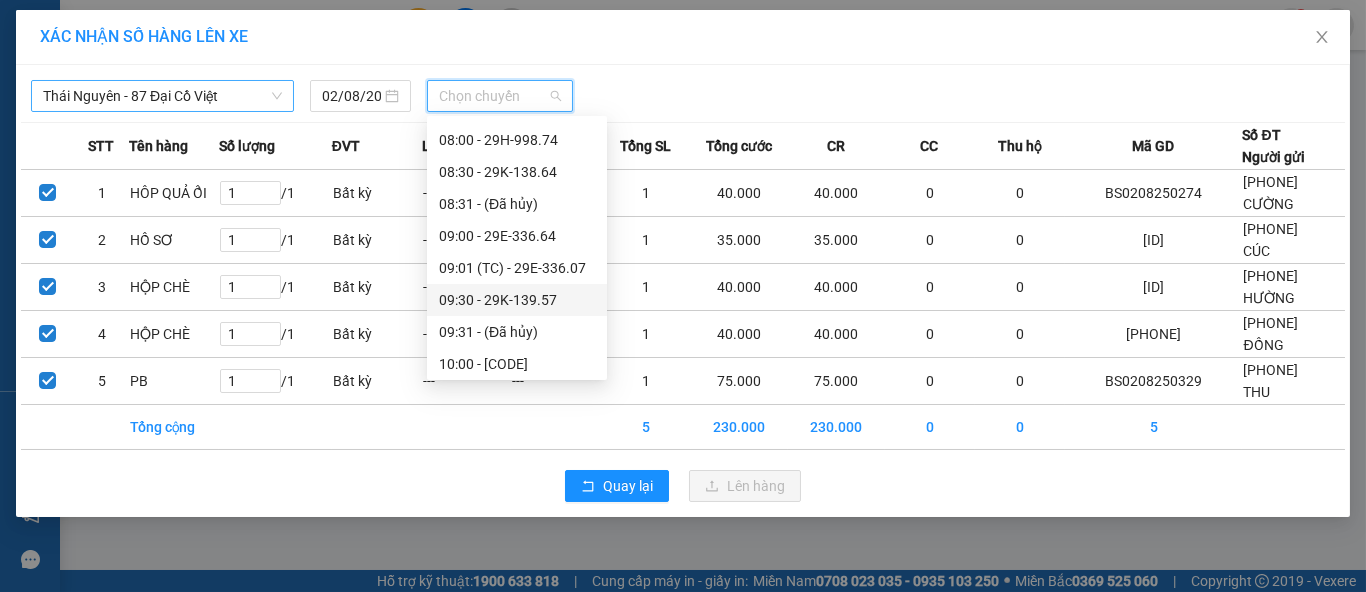 click on "[TIME] - [CODE]" at bounding box center (517, 300) 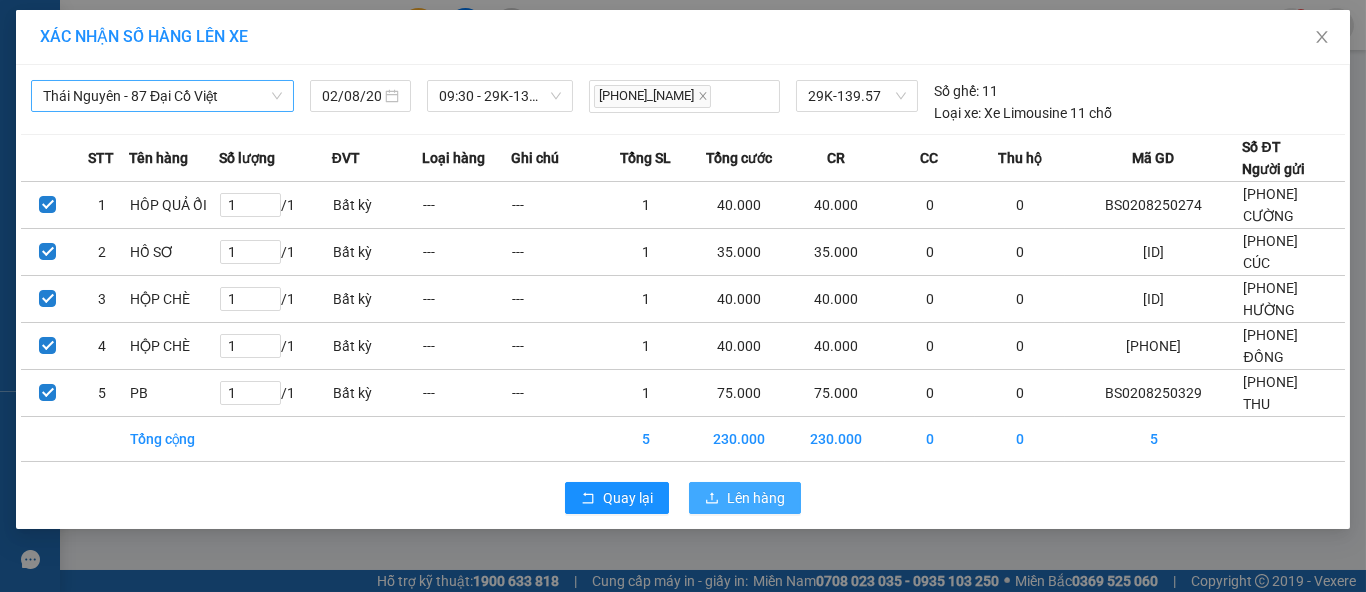 click on "Lên hàng" at bounding box center [756, 498] 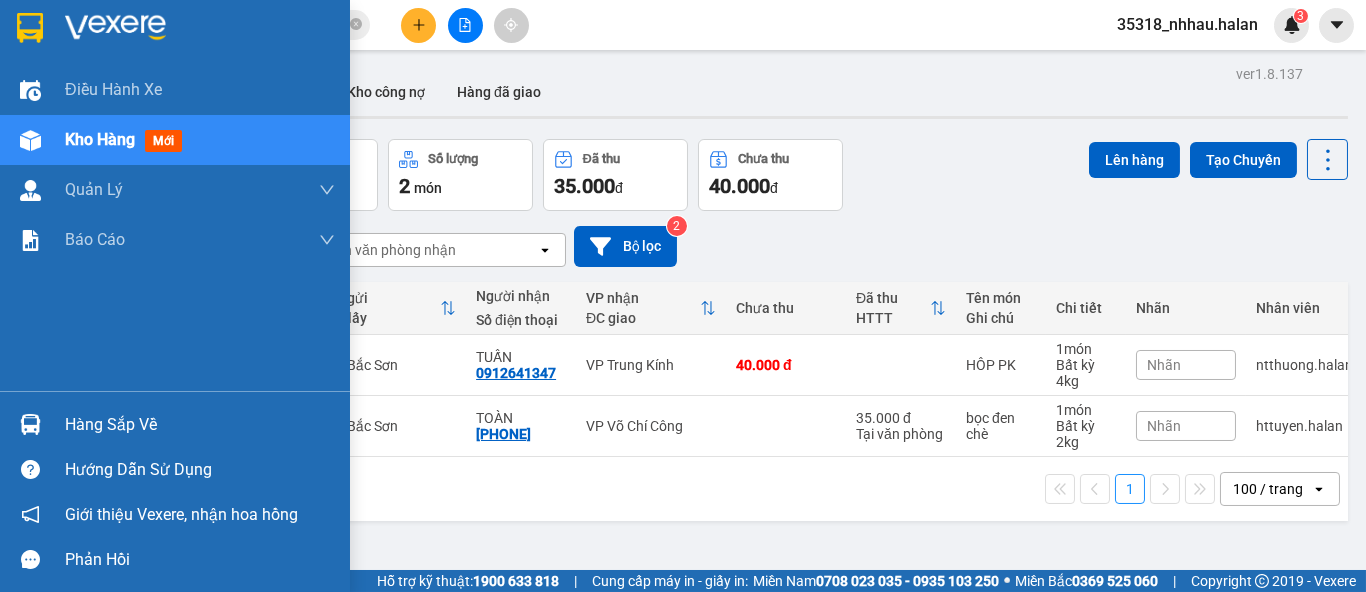 drag, startPoint x: 56, startPoint y: 425, endPoint x: 119, endPoint y: 406, distance: 65.802734 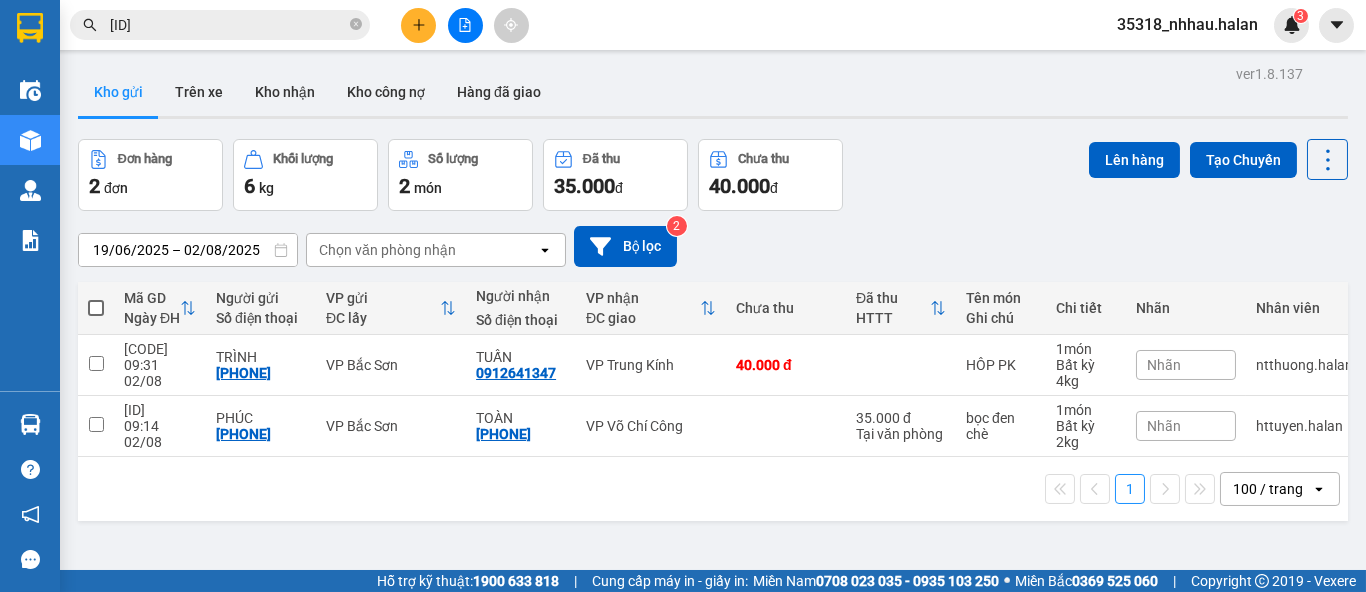 click on "Kết quả tìm kiếm ( 1 )  Bộ lọc  Mã ĐH Trạng thái Món hàng Thu hộ Tổng cước Chưa cước Nhãn Người gửi VP Gửi Người nhận VP Nhận [ID] [TIME] - [DATE] Trên xe   [CODE] [TIME]  -   [DATE] [PRODUCT] SL:  1 [PRICE] [NAME] VP [LOCATION] [PHONE] [NAME] VP [LOCATION] 1 [ID] [CODE] 3     Điều hành xe     Kho hàng mới     Quản Lý Quản lý chuyến Quản lý kiểm kho     Báo cáo 12. Thống kê đơn đối tác 2. Doanh thu thực tế theo từng văn phòng 4. Thống kê đơn hàng theo văn phòng Hàng sắp về Hướng dẫn sử dụng Giới thiệu Vexere, nhận hoa hồng Phản hồi Phần mềm hỗ trợ bạn tốt chứ? ver  1.8.137 Kho gửi Trên xe Kho nhận Kho công nợ Hàng đã giao Đơn hàng 2 đơn Khối lượng 6 kg Số lượng 2 món Đã thu [PRICE]  đ Chưa thu [PRICE]  đ Lên hàng Tạo Chuyến [DATE] – [DATE] Chọn văn phòng nhận open Bộ lọc 2 HTTT" at bounding box center (683, 296) 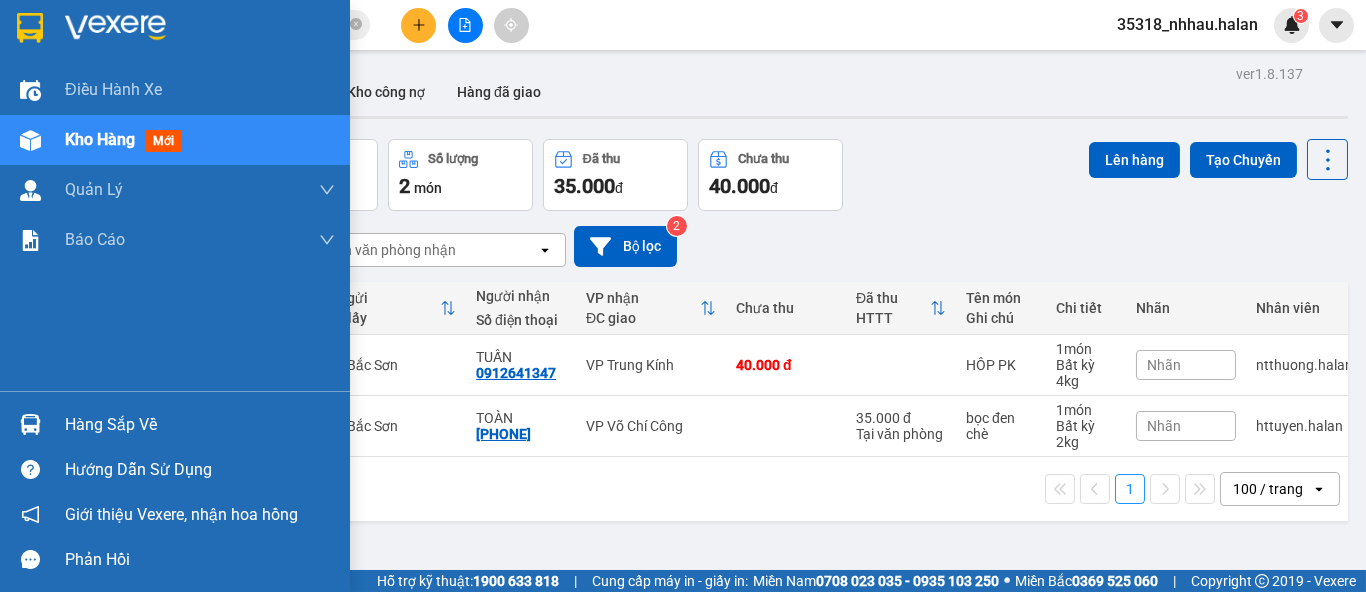 drag, startPoint x: 102, startPoint y: 420, endPoint x: 154, endPoint y: 395, distance: 57.697487 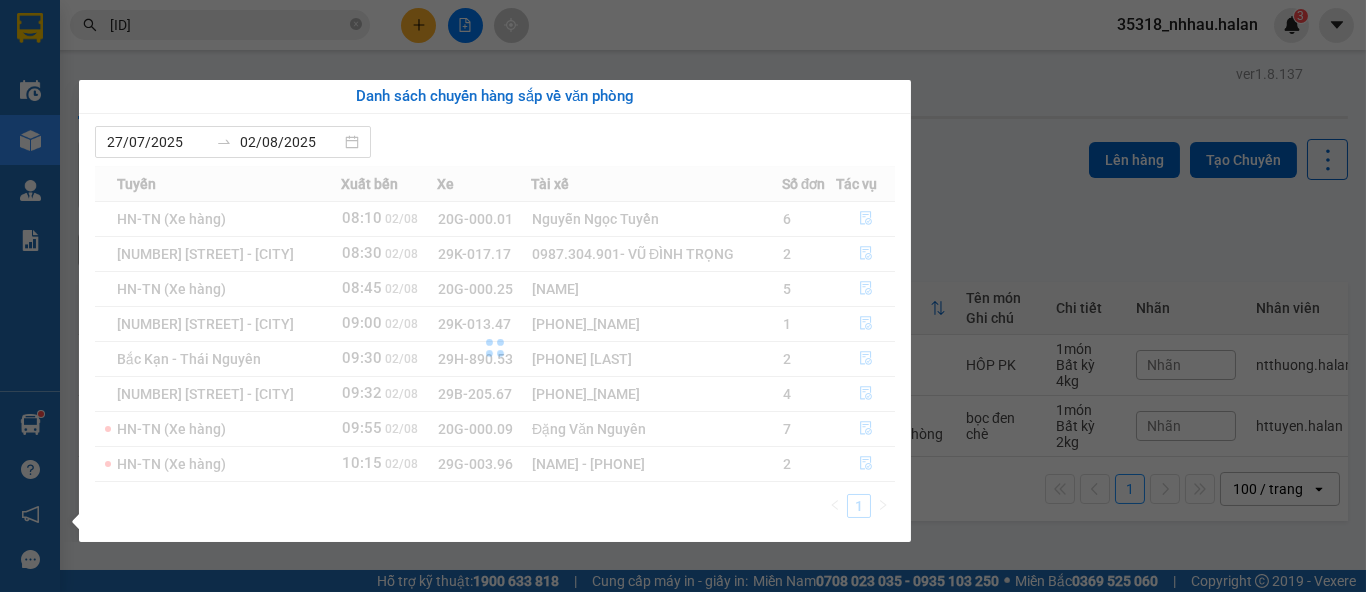 click on "Kết quả tìm kiếm ( 1 )  Bộ lọc  Mã ĐH Trạng thái Món hàng Thu hộ Tổng cước Chưa cước Nhãn Người gửi VP Gửi Người nhận VP Nhận [ID] [TIME] - [DATE] Trên xe   [CODE] [TIME]  -   [DATE] [PRODUCT] SL:  1 [PRICE] [NAME] VP [LOCATION] [PHONE] [NAME] VP [LOCATION] 1 [ID] [CODE] 3     Điều hành xe     Kho hàng mới     Quản Lý Quản lý chuyến Quản lý kiểm kho     Báo cáo 12. Thống kê đơn đối tác 2. Doanh thu thực tế theo từng văn phòng 4. Thống kê đơn hàng theo văn phòng Hàng sắp về Hướng dẫn sử dụng Giới thiệu Vexere, nhận hoa hồng Phản hồi Phần mềm hỗ trợ bạn tốt chứ? ver  1.8.137 Kho gửi Trên xe Kho nhận Kho công nợ Hàng đã giao Đơn hàng 2 đơn Khối lượng 6 kg Số lượng 2 món Đã thu [PRICE]  đ Chưa thu [PRICE]  đ Lên hàng Tạo Chuyến [DATE] – [DATE] Chọn văn phòng nhận open Bộ lọc 2 HTTT" at bounding box center (683, 296) 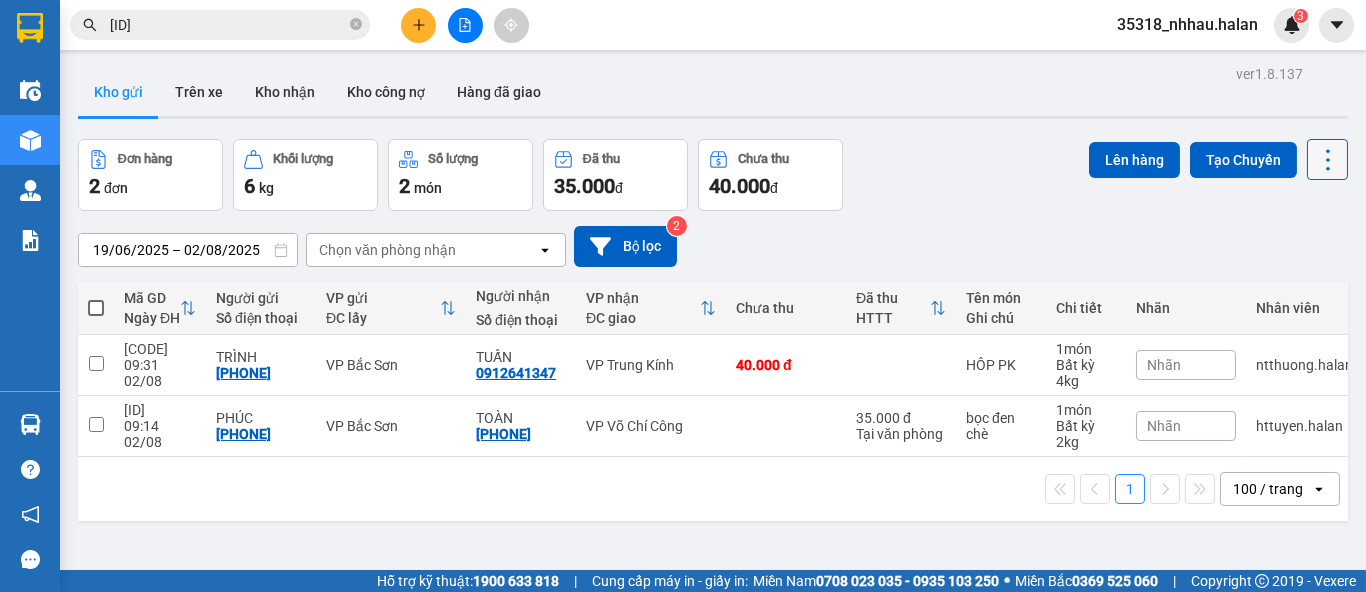 click 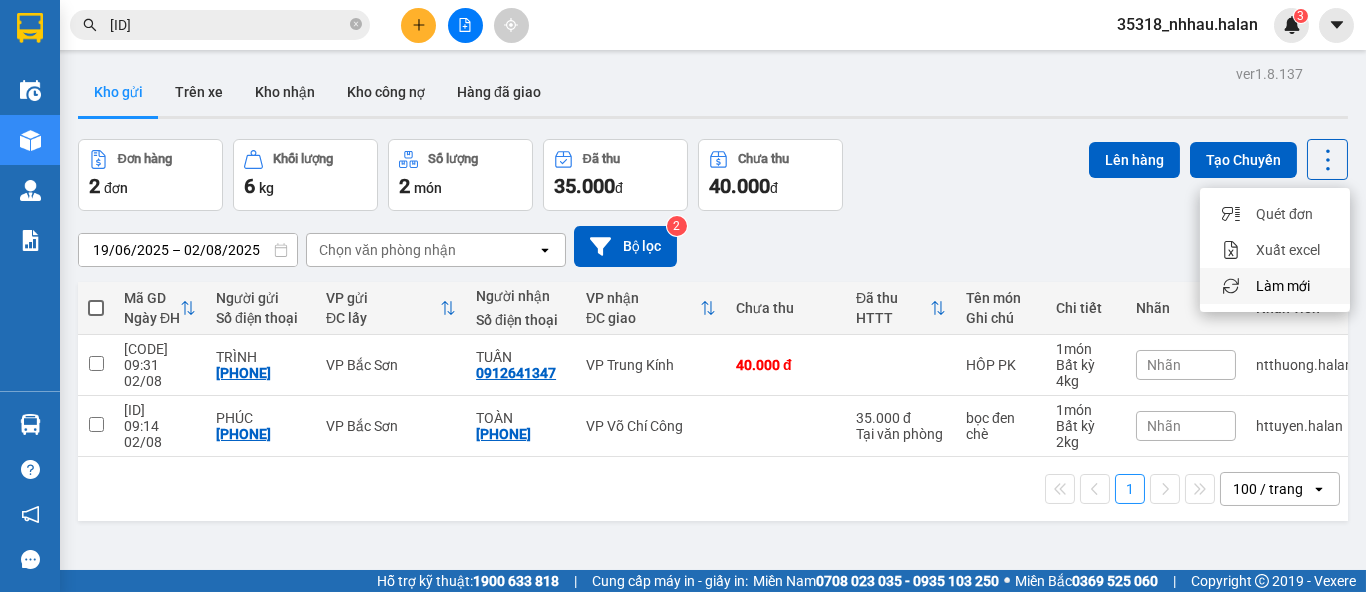 click on "Làm mới" at bounding box center (1283, 286) 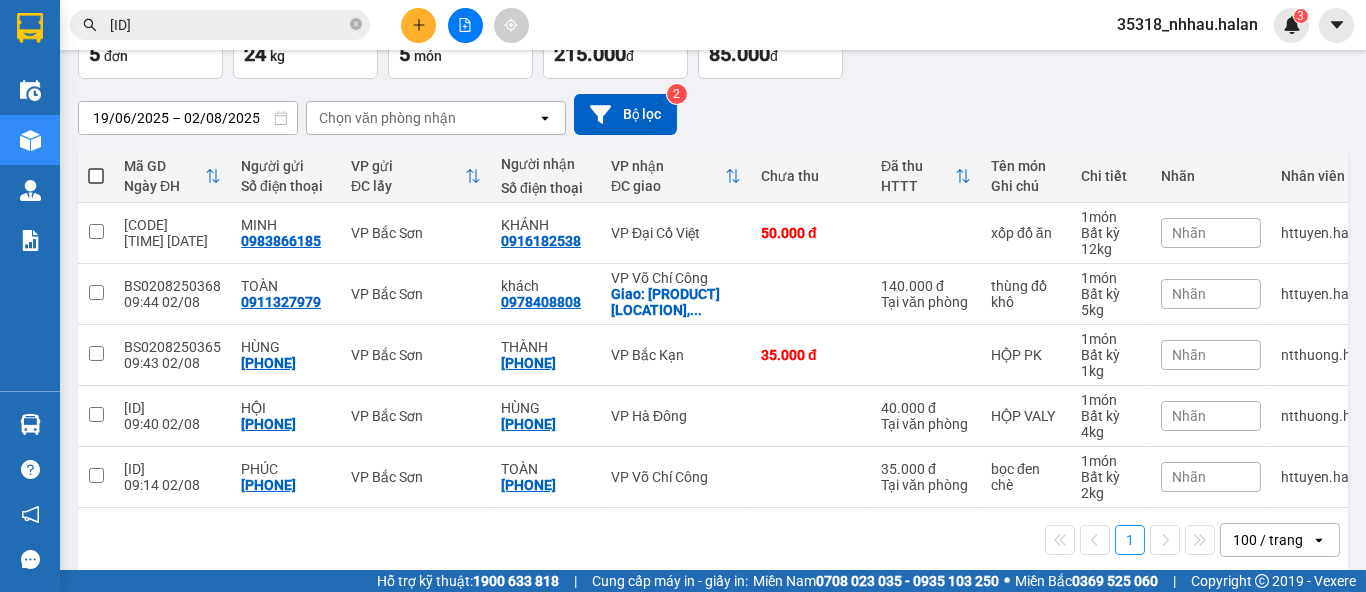 scroll, scrollTop: 161, scrollLeft: 0, axis: vertical 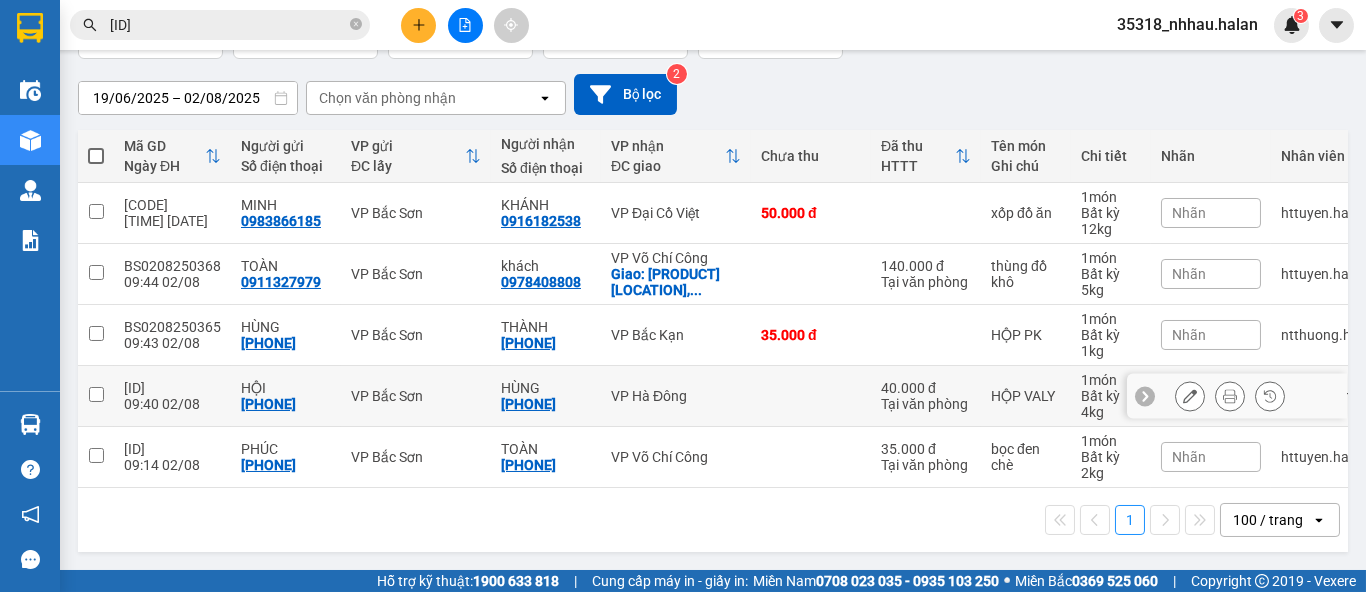 click on "VP Hà Đông" at bounding box center [676, 396] 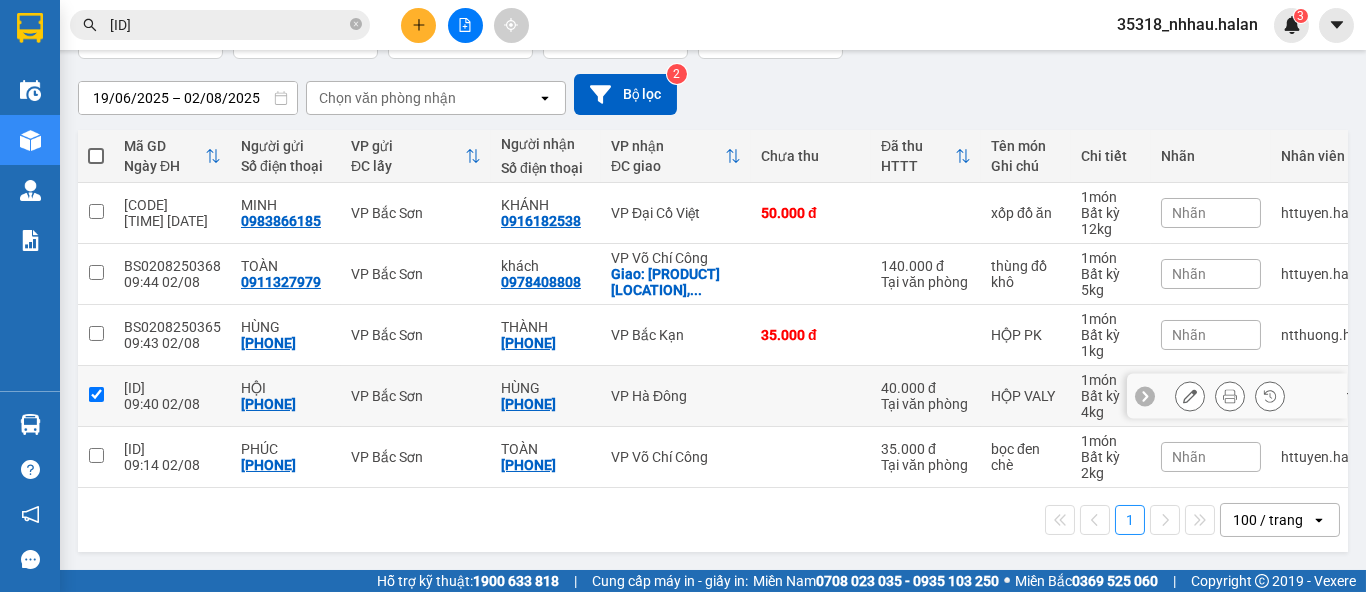 checkbox on "true" 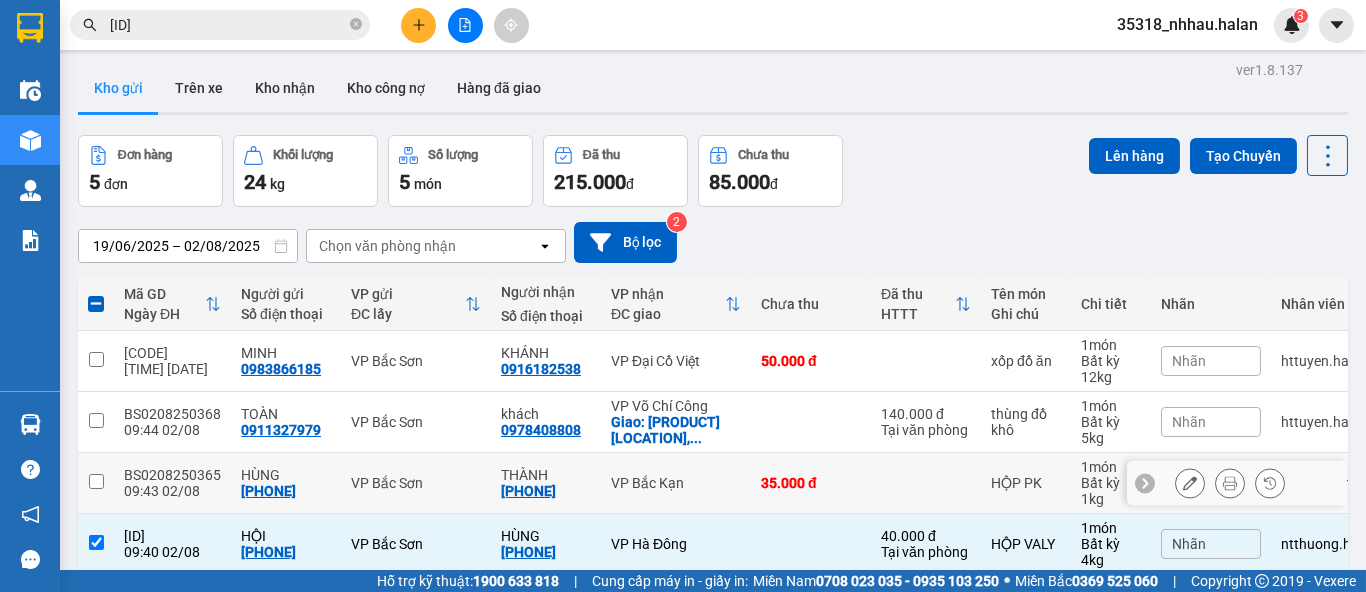 scroll, scrollTop: 0, scrollLeft: 0, axis: both 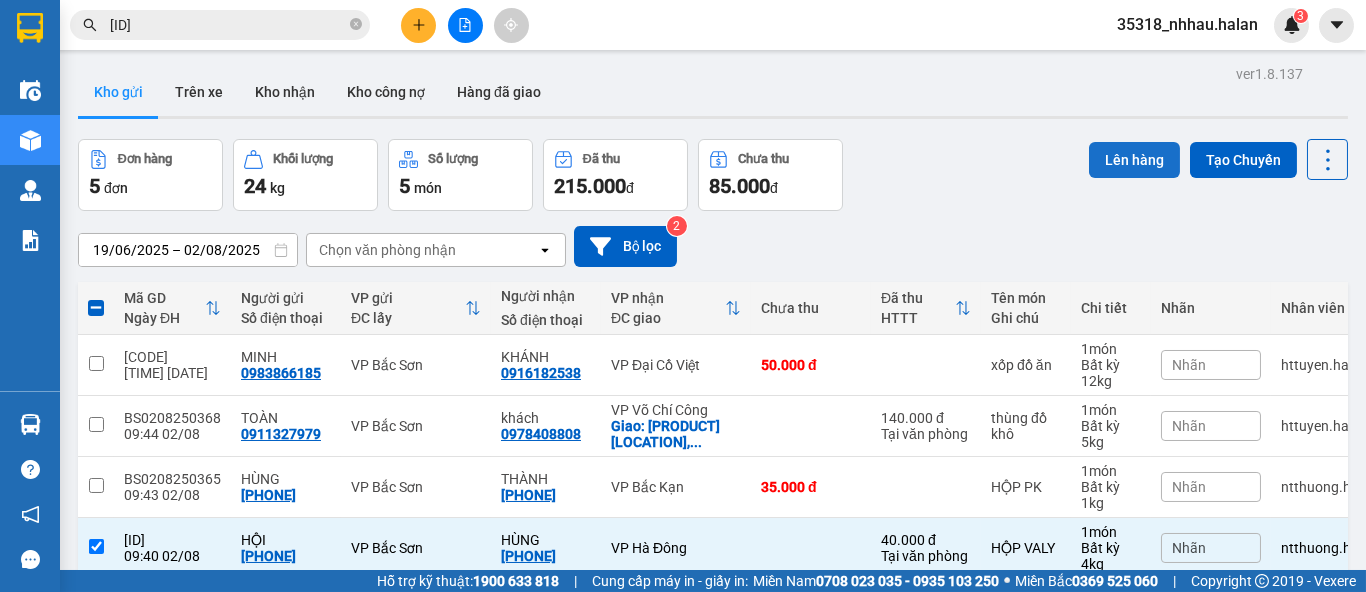 click on "Lên hàng" at bounding box center (1134, 160) 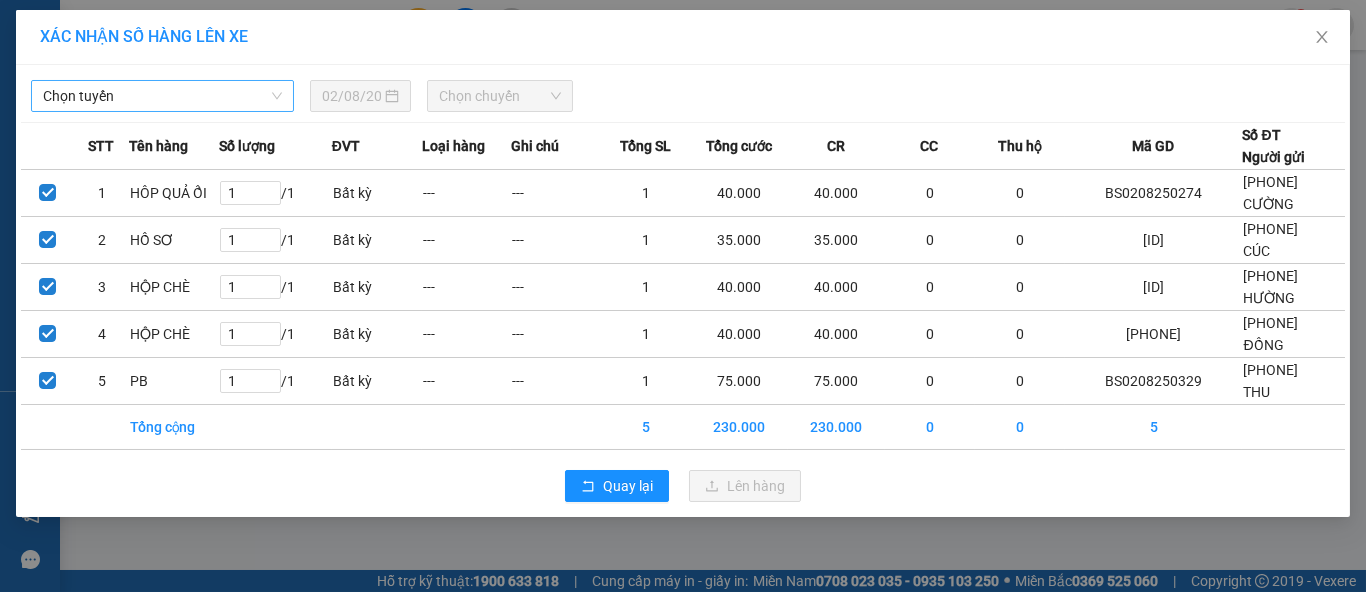 click on "Chọn tuyến" at bounding box center (162, 96) 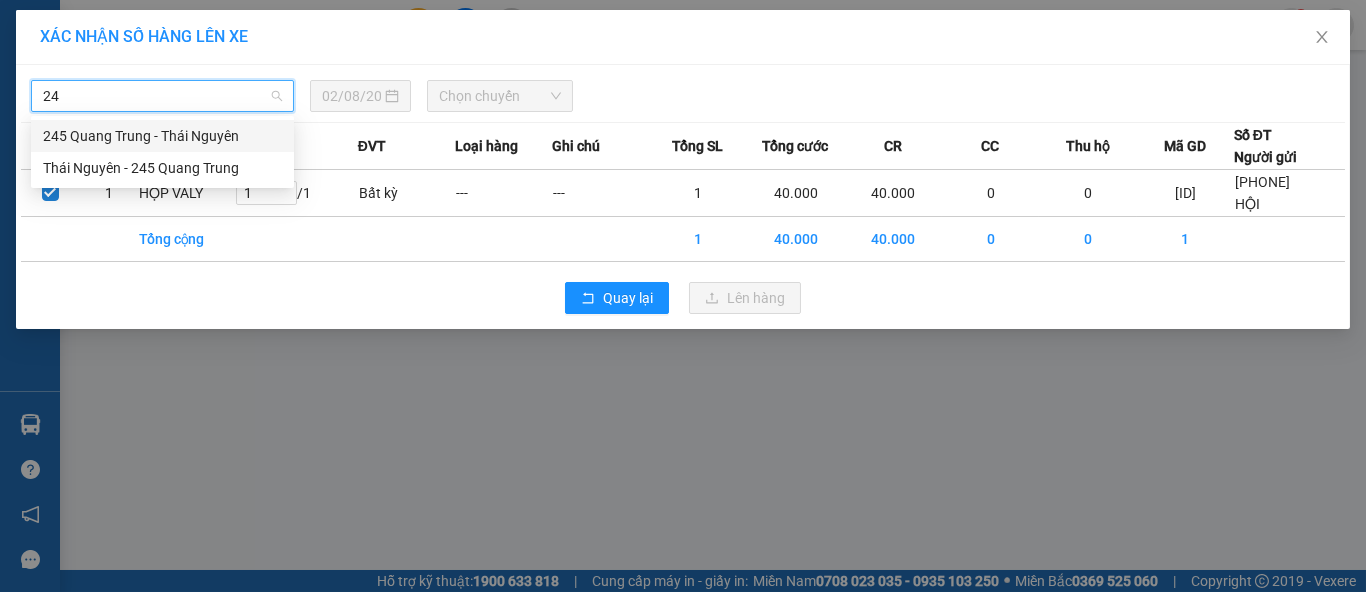 type on "245" 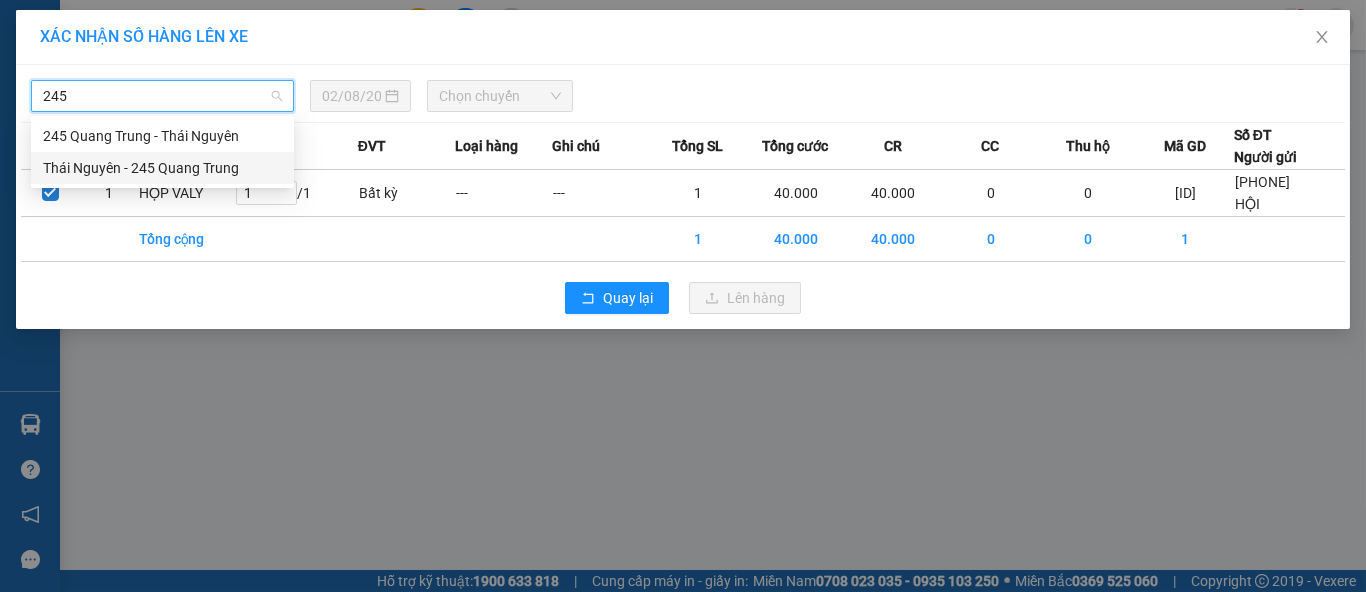 click on "Thái Nguyên - 245 Quang Trung" at bounding box center (162, 168) 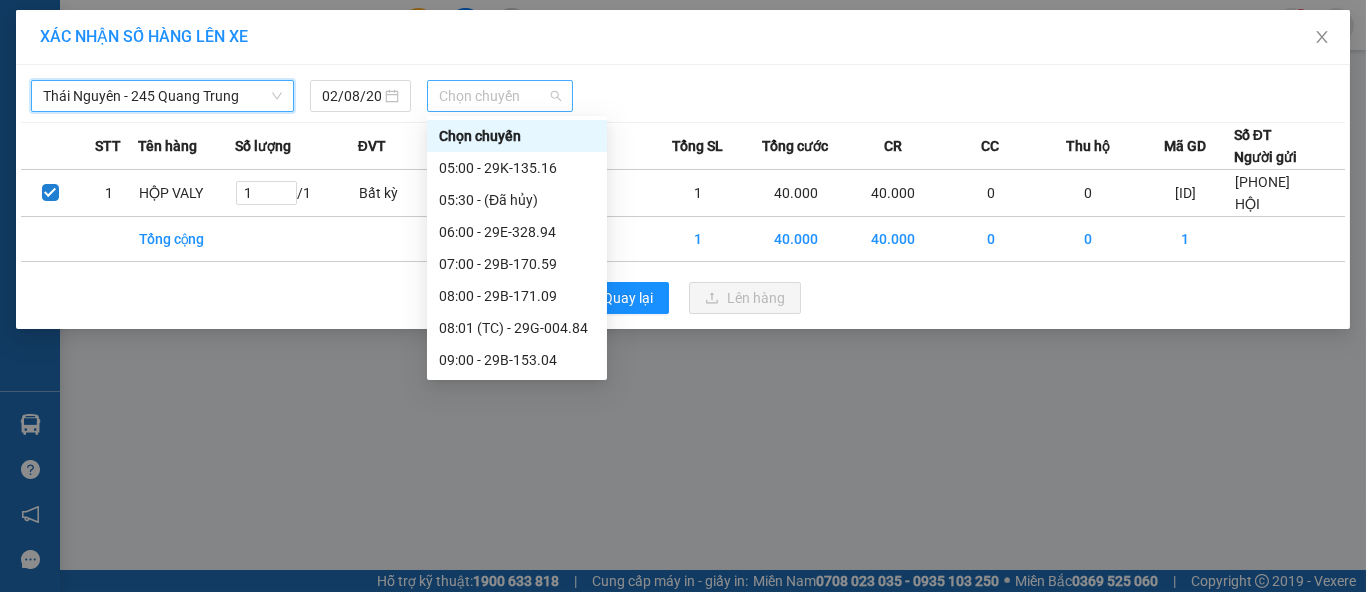 click on "Chọn chuyến" at bounding box center (500, 96) 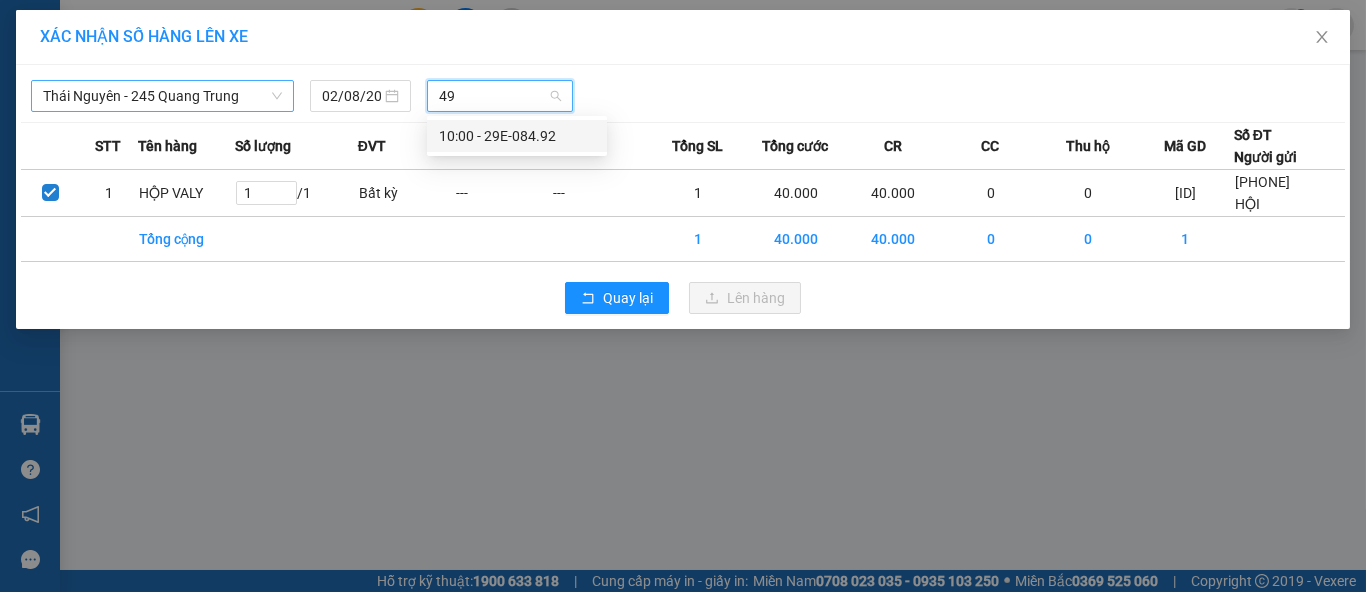 type on "492" 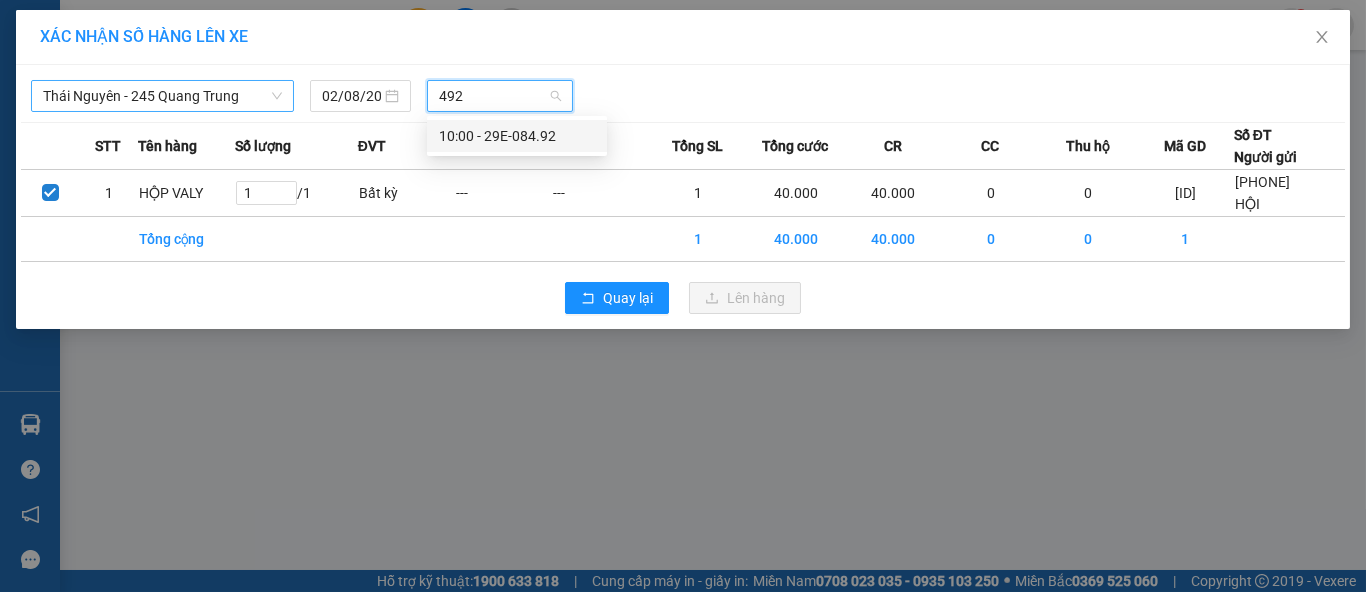 click on "[TIME] - [CODE]" at bounding box center (517, 136) 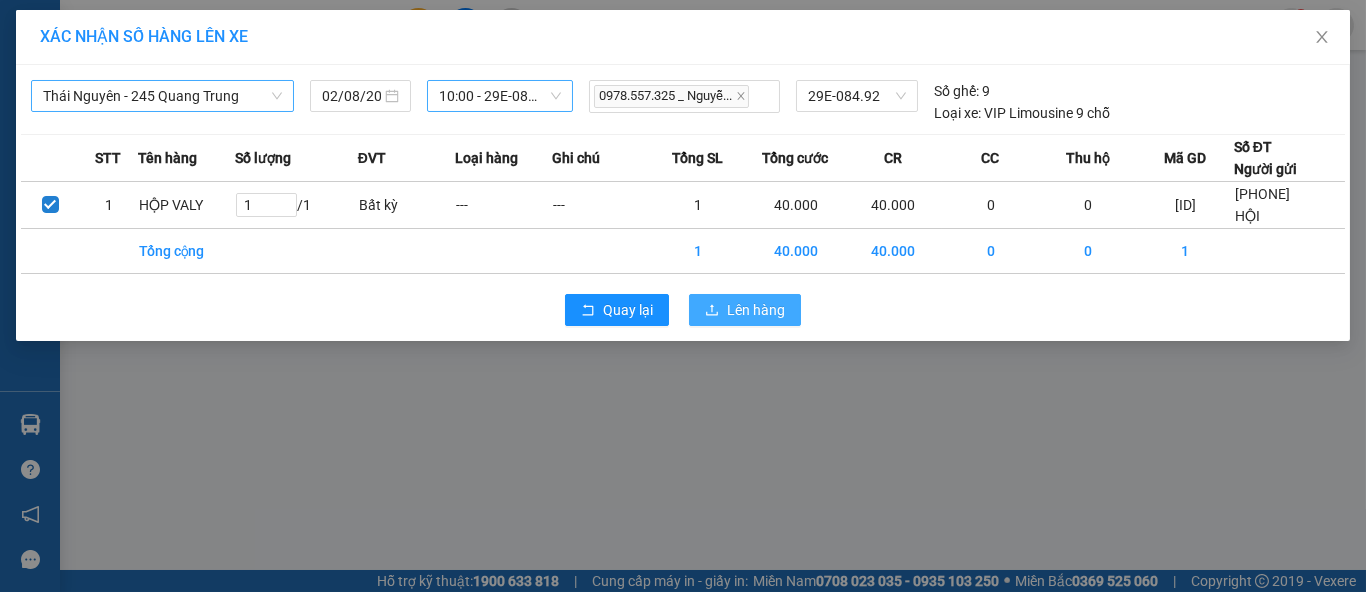 click on "Lên hàng" at bounding box center (756, 310) 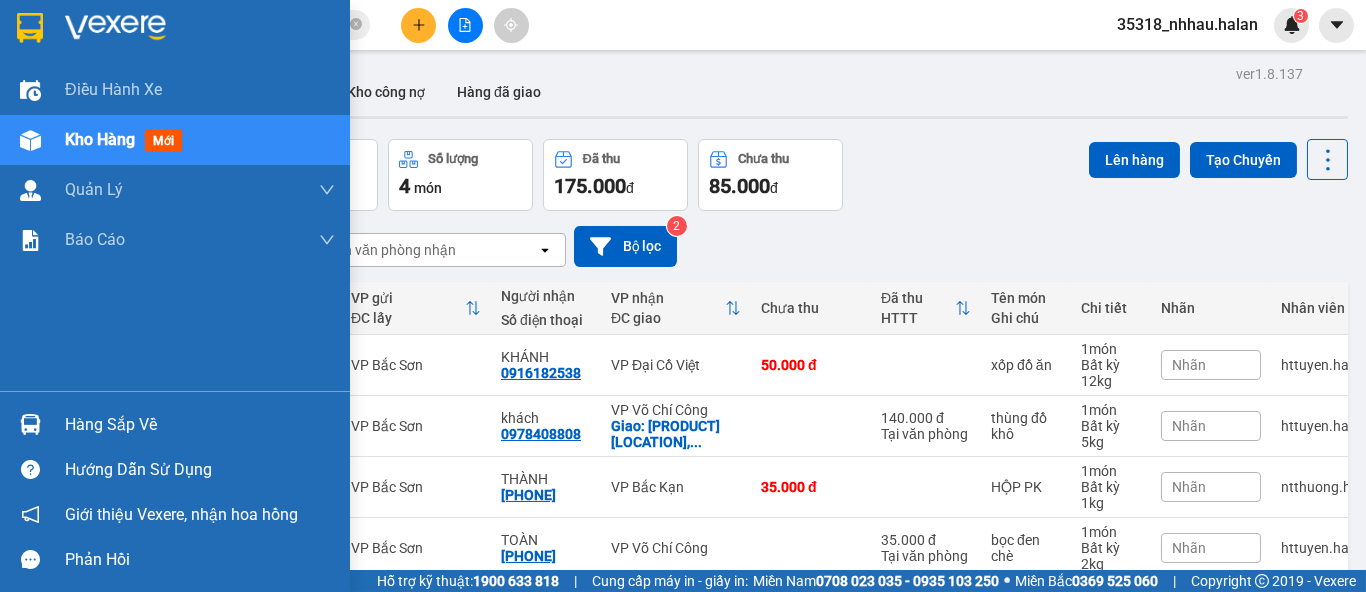 click on "Hàng sắp về" at bounding box center (175, 424) 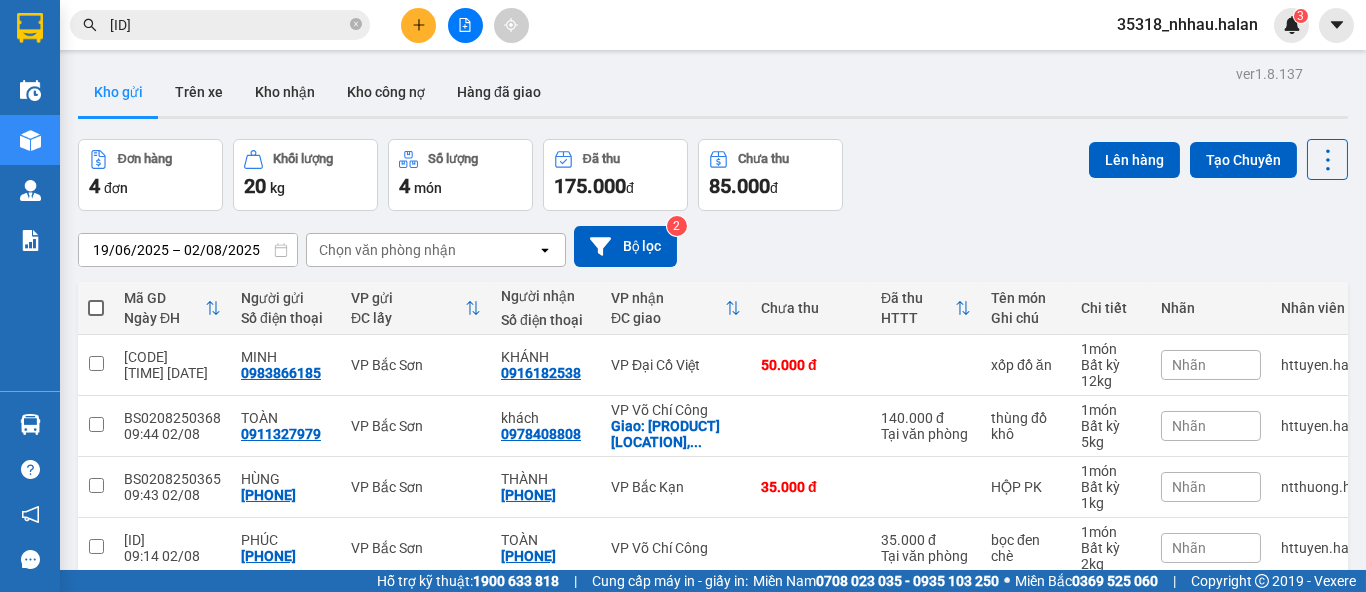 click on "Kết quả tìm kiếm ( 1 )  Bộ lọc  Mã ĐH Trạng thái Món hàng Thu hộ Tổng cước Chưa cước Nhãn Người gửi VP Gửi Người nhận VP Nhận TK0108252287 18:46 - 01/08 Trên xe   20G-000.03 19:30  -   01/08 TÚI SÂM TRẺ EM SL:  1 35.000 [PHONE] VP [NAME] [PHONE] VP [NAME] 1 TK0108252287 35318_nhhau.halan 3     Điều hành xe     Kho hàng mới     Quản Lý Quản lý chuyến Quản lý kiểm kho     Báo cáo 12. Thống kê đơn đối tác 2. Doanh thu thực tế theo từng văn phòng 4. Thống kê đơn hàng theo văn phòng Hàng sắp về Hướng dẫn sử dụng Giới thiệu Vexere, nhận hoa hồng Phản hồi Phần mềm hỗ trợ bạn tốt chứ? ver  1.8.137 Kho gửi Trên xe Kho nhận Kho công nợ Hàng đã giao Đơn hàng 4 đơn Khối lượng 20 kg Số lượng 4 món Đã thu 175.000  đ Chưa thu 85.000  đ Lên hàng Tạo Chuyến 19/06/2025 – 02/08/2025 Chọn văn phòng nhận open Bộ lọc 2 1" at bounding box center (683, 296) 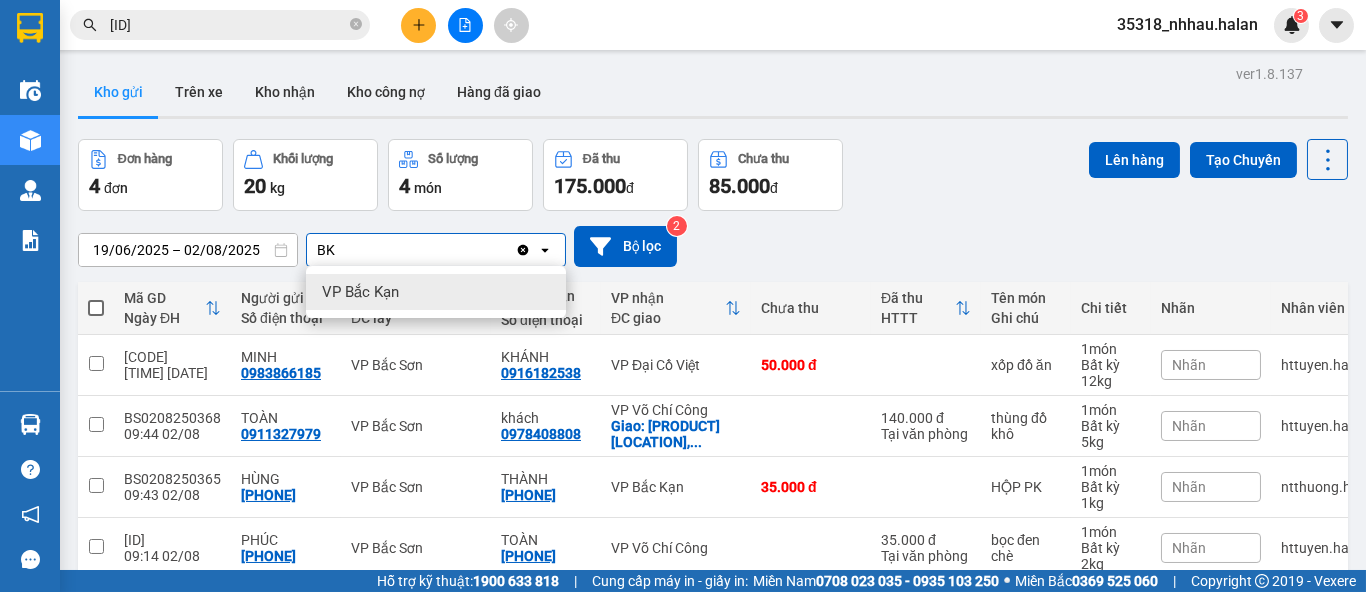 type on "BK" 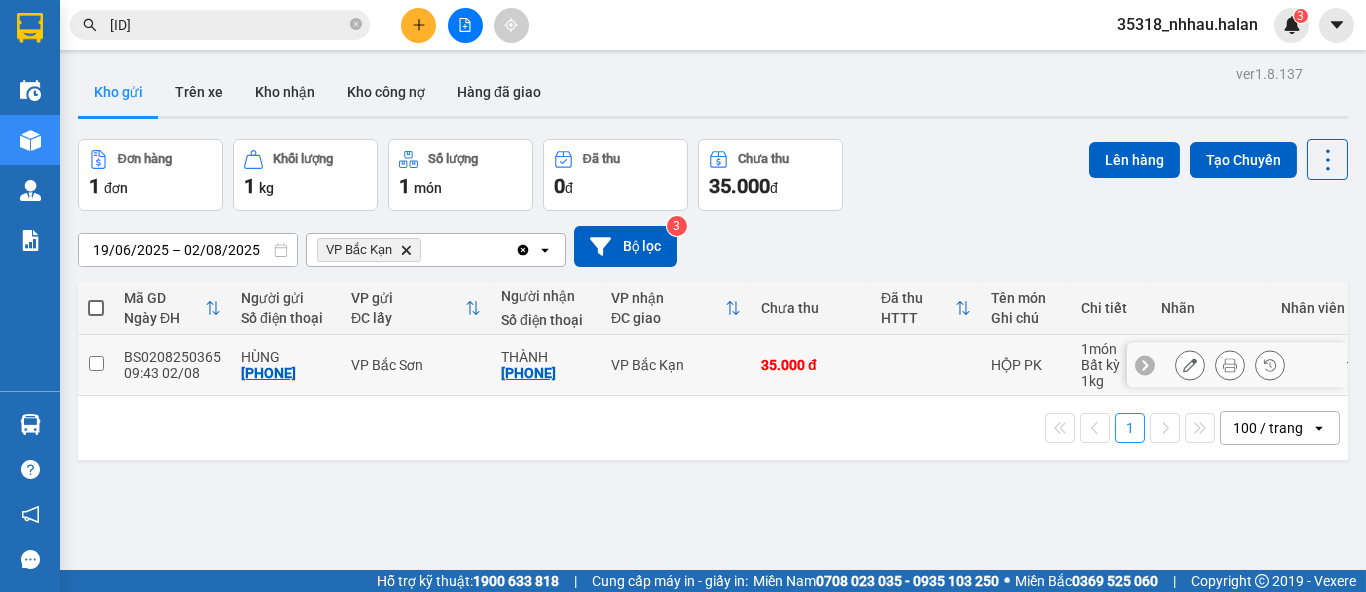 drag, startPoint x: 685, startPoint y: 360, endPoint x: 699, endPoint y: 360, distance: 14 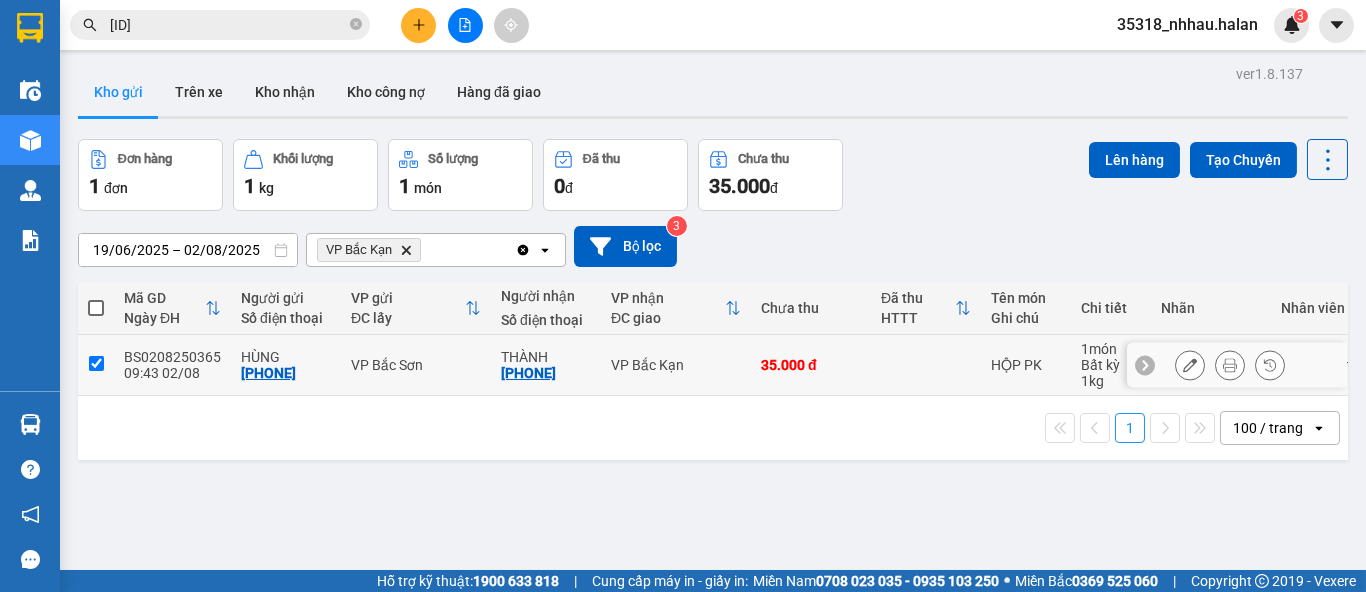checkbox on "true" 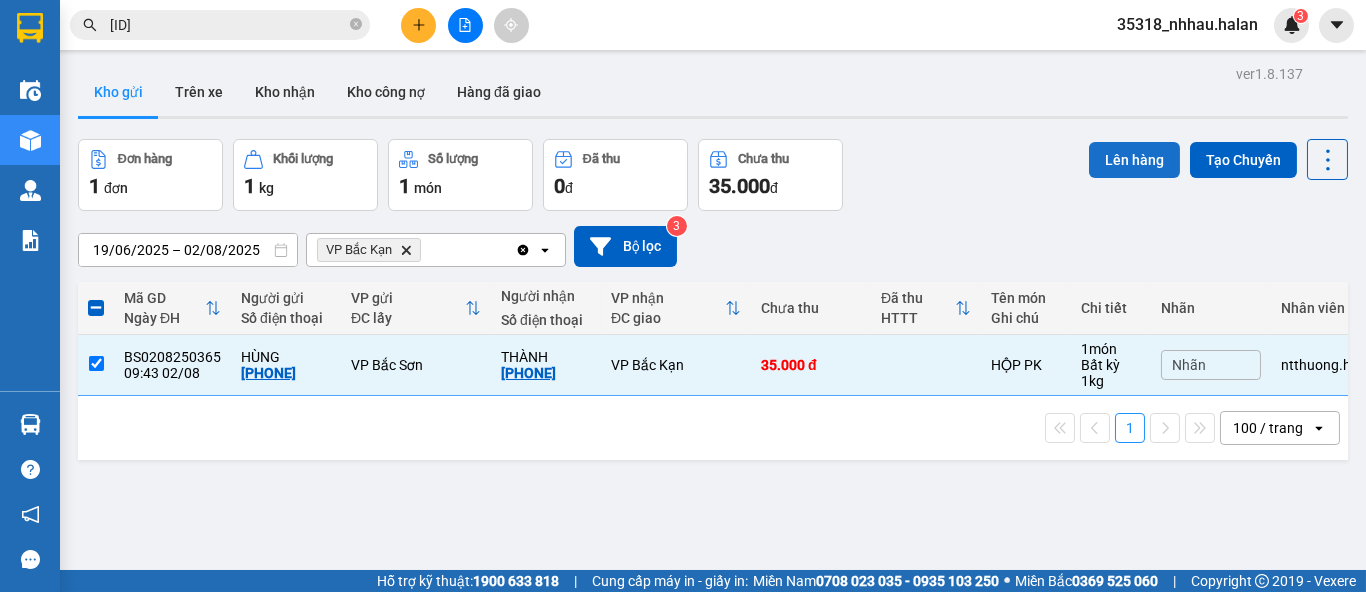 click on "Lên hàng" at bounding box center [1134, 160] 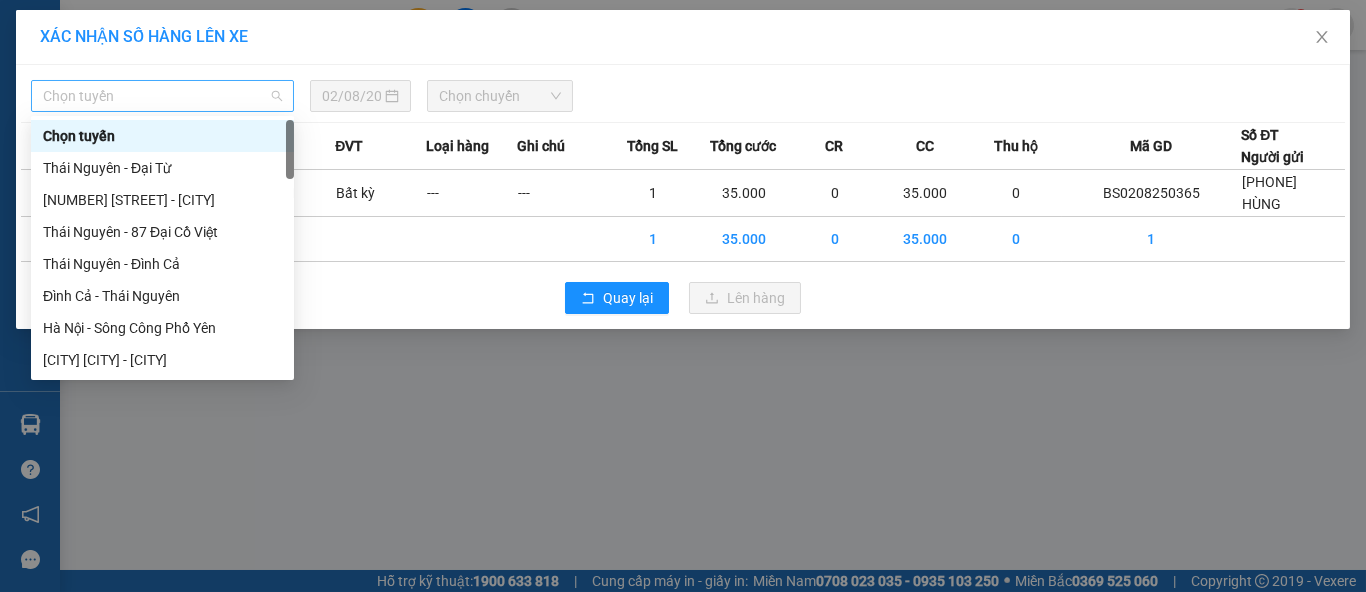 click on "Chọn tuyến" at bounding box center (162, 96) 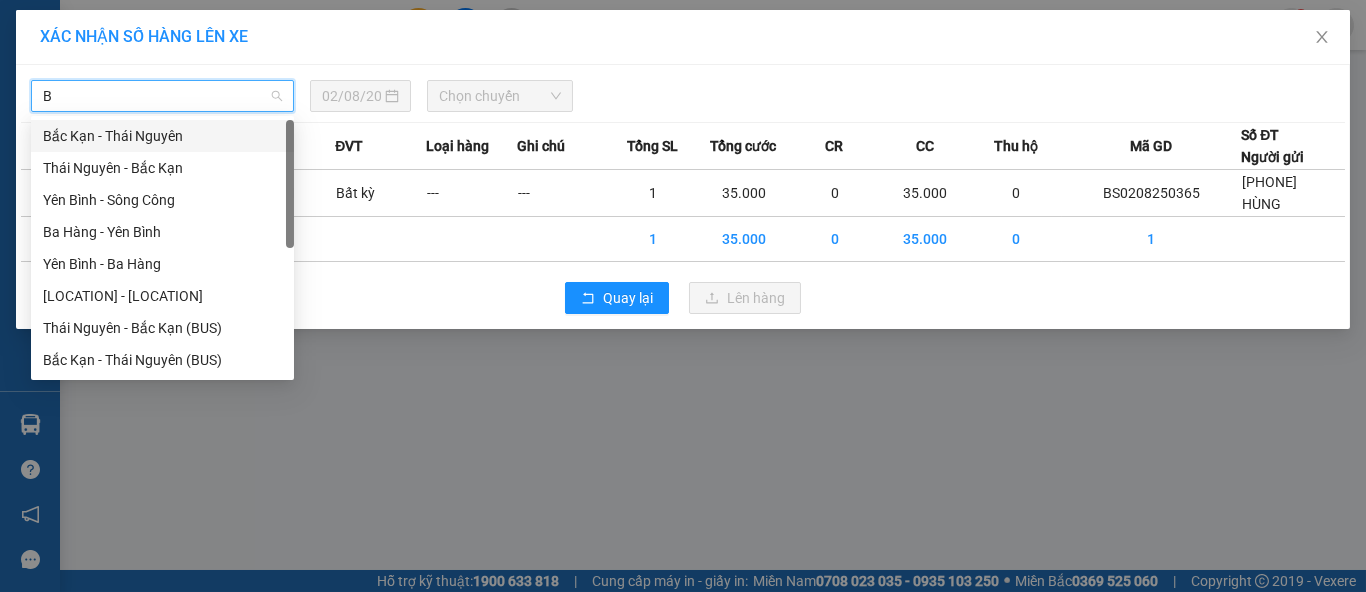 type on "BK" 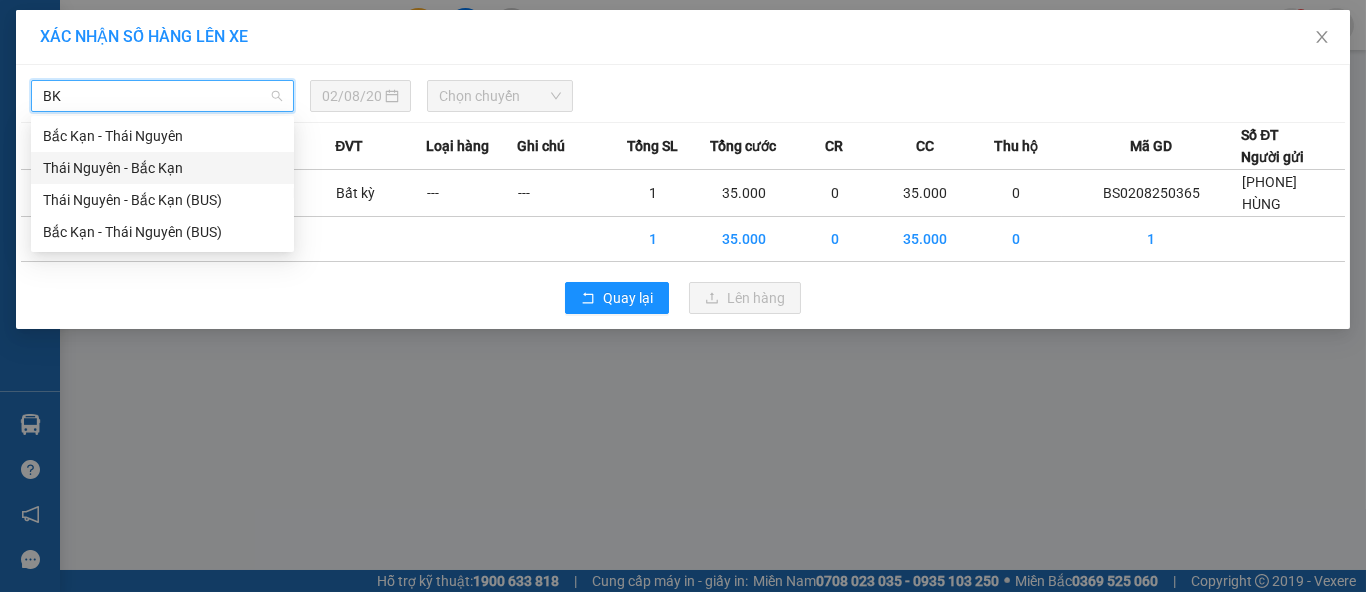 click on "Thái Nguyên - Bắc Kạn" at bounding box center [162, 168] 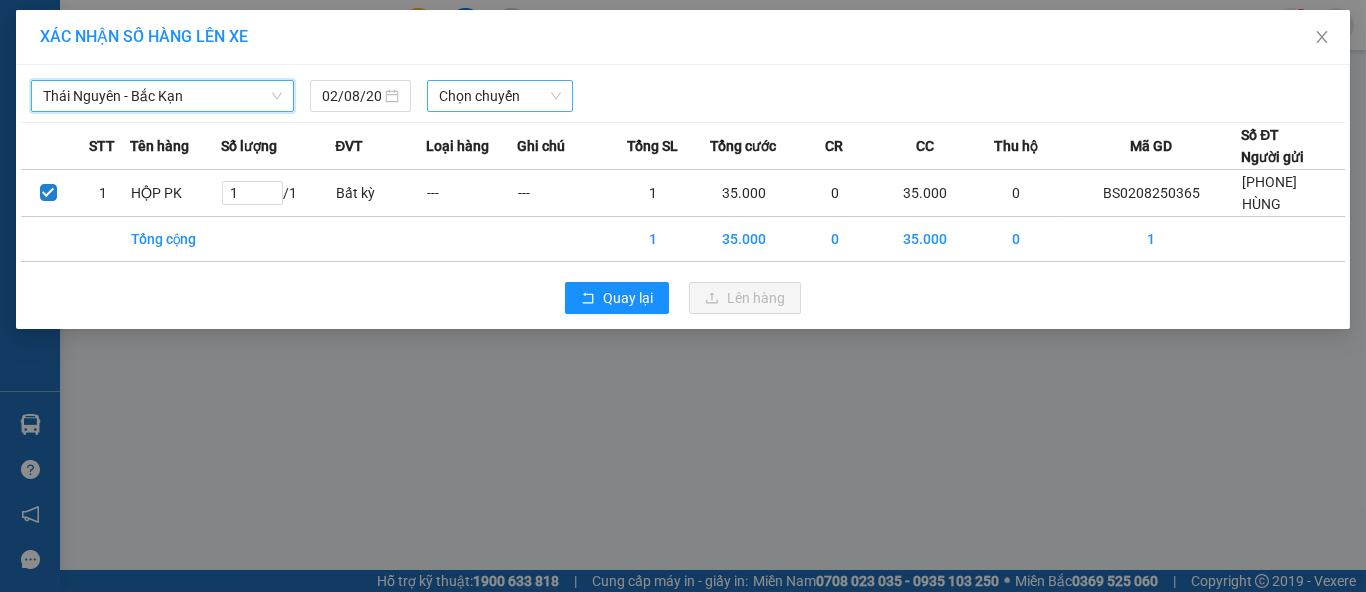 click on "Chọn chuyến" at bounding box center (500, 96) 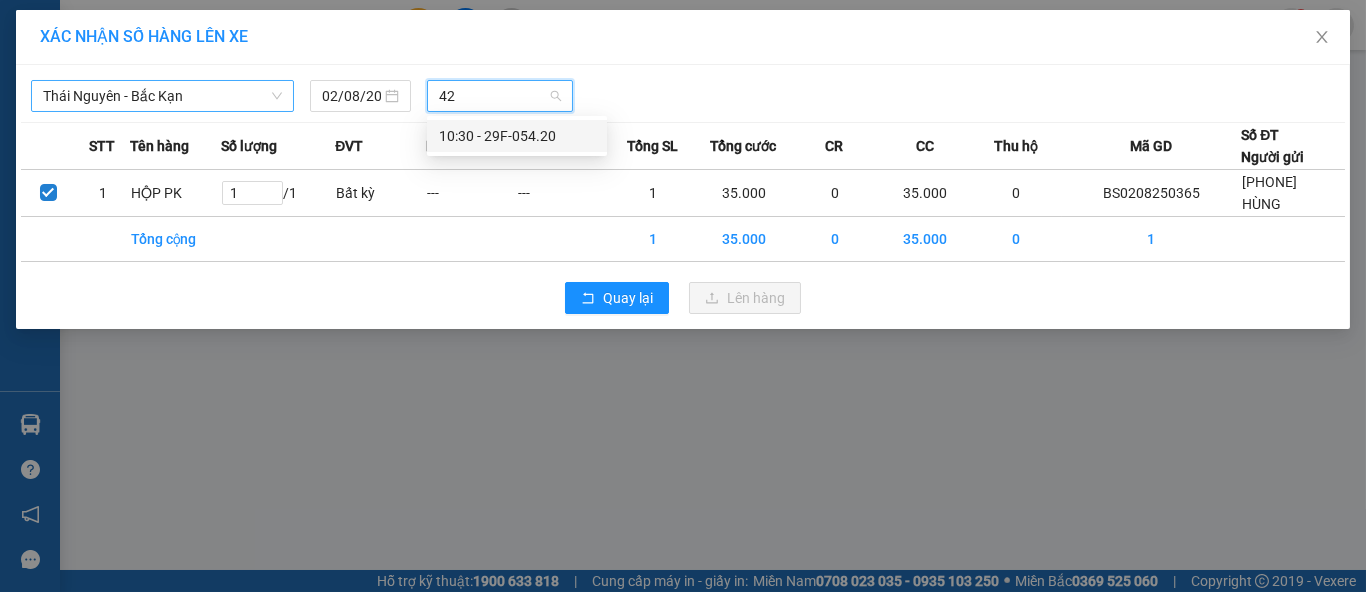 type on "420" 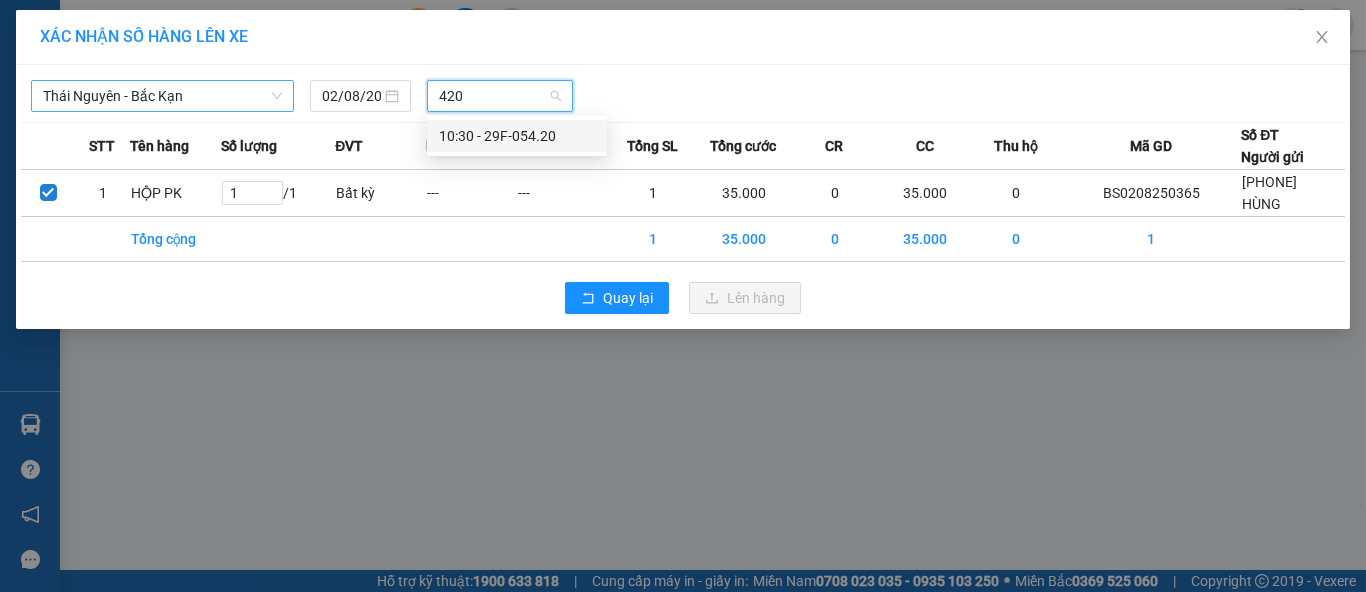 click on "[TIME] - [CODE]" at bounding box center [517, 136] 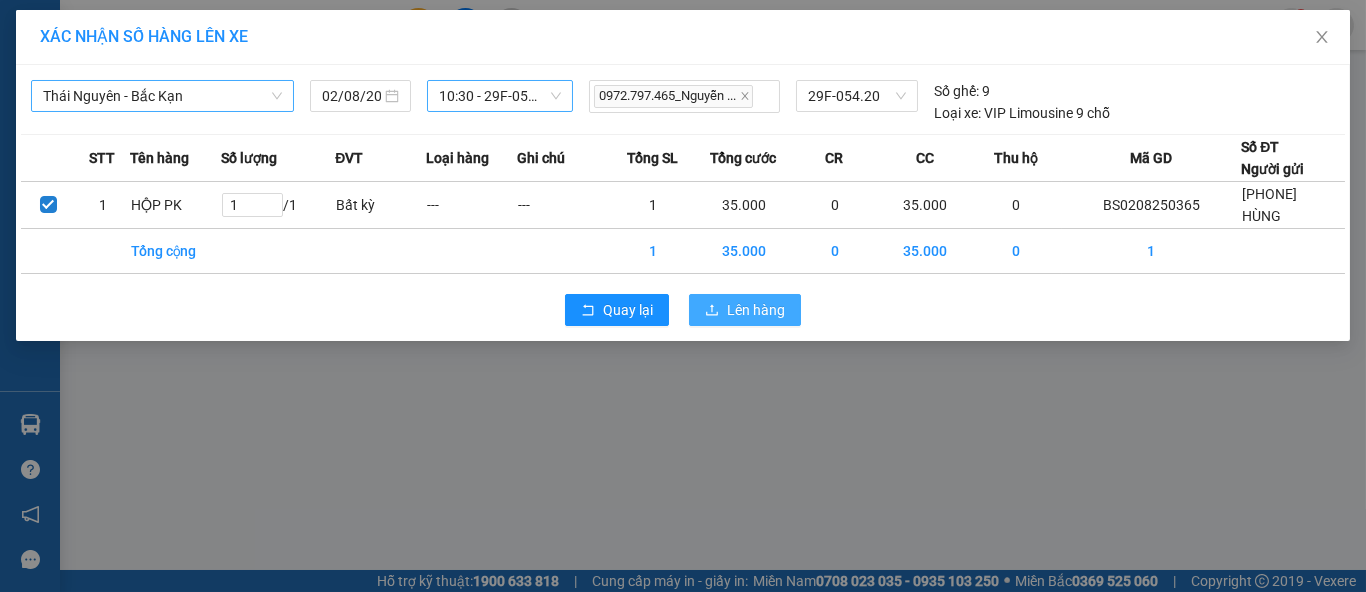 click on "Lên hàng" at bounding box center (745, 310) 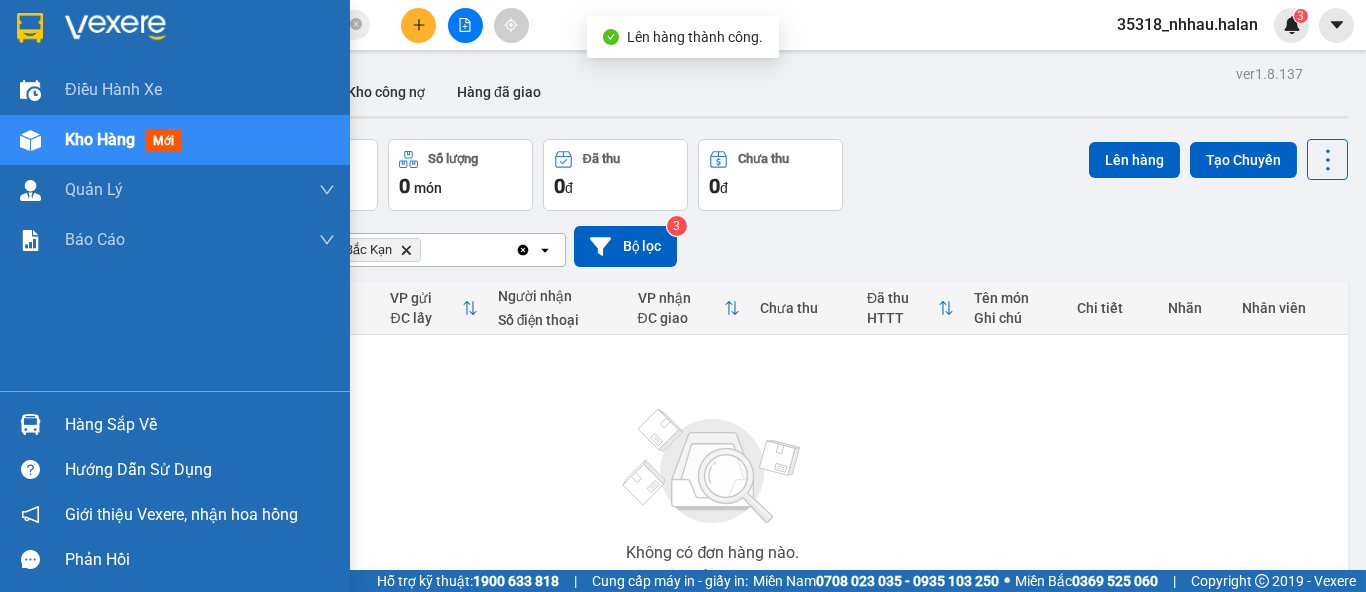 click on "Hàng sắp về" at bounding box center [200, 425] 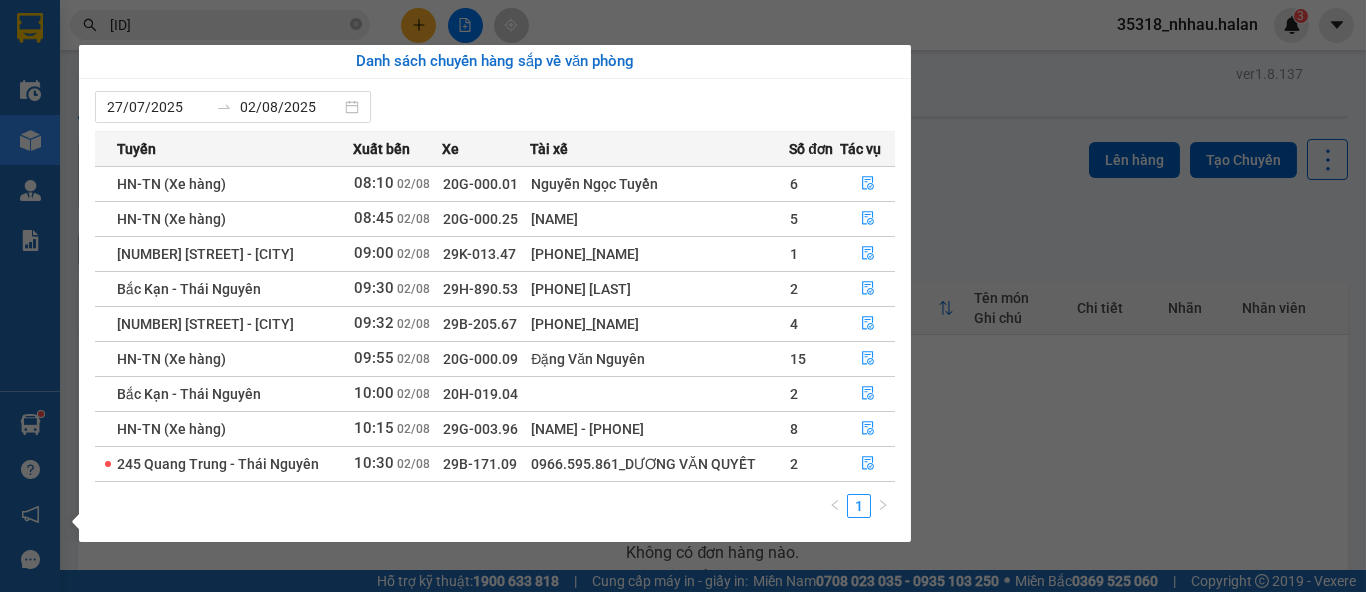 click on "Kết quả tìm kiếm ( 1 )  Bộ lọc  Mã ĐH Trạng thái Món hàng Thu hộ Tổng cước Chưa cước Nhãn Người gửi VP Gửi Người nhận VP Nhận [ORDER_ID] 18:46 - [DATE] Trên xe   20G-000.03 19:30  -   [DATE] TÚI SÂM TRẺ EM SL:  1 35.000 [PHONE] [NAME] VP [CITY] [PHONE] [NAME] VP Bắc Sơn 1 [ORDER_ID] 35318_[NAME] 3     Điều hành xe     Kho hàng mới     Quản Lý Quản lý chuyến Quản lý kiểm kho     Báo cáo 12. Thống kê đơn đối tác 2. Doanh thu thực tế theo từng văn phòng 4. Thống kê đơn hàng theo văn phòng Hàng sắp về Hướng dẫn sử dụng Giới thiệu Vexere, nhận hoa hồng Phản hồi Phần mềm hỗ trợ bạn tốt chứ? ver  1.8.137 Kho gửi Trên xe Kho nhận Kho công nợ Hàng đã giao Đơn hàng 0 đơn Khối lượng 0 kg Số lượng 0 món Đã thu 0  đ Chưa thu 0  đ Lên hàng Tạo Chuyến 19/06/2025 – 02/08/2025 Selected date range is from 19/06/2025 to 02/08/2025. open" at bounding box center (683, 296) 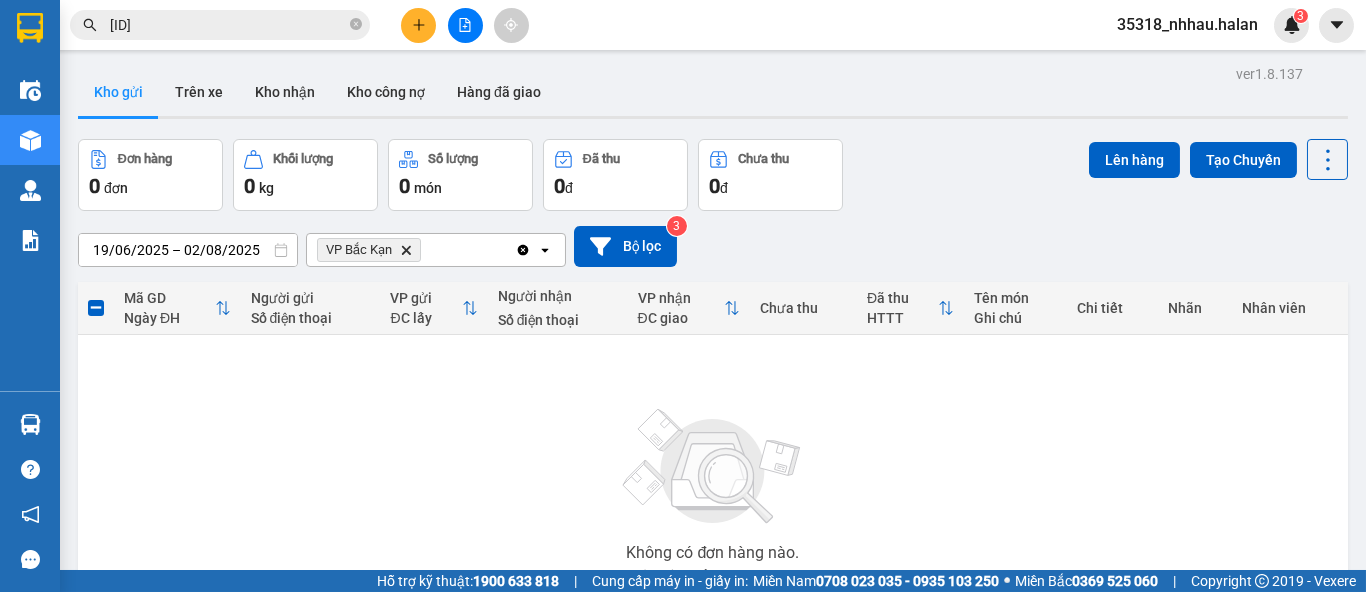 click on "VP Bắc Kạn Delete" at bounding box center (369, 250) 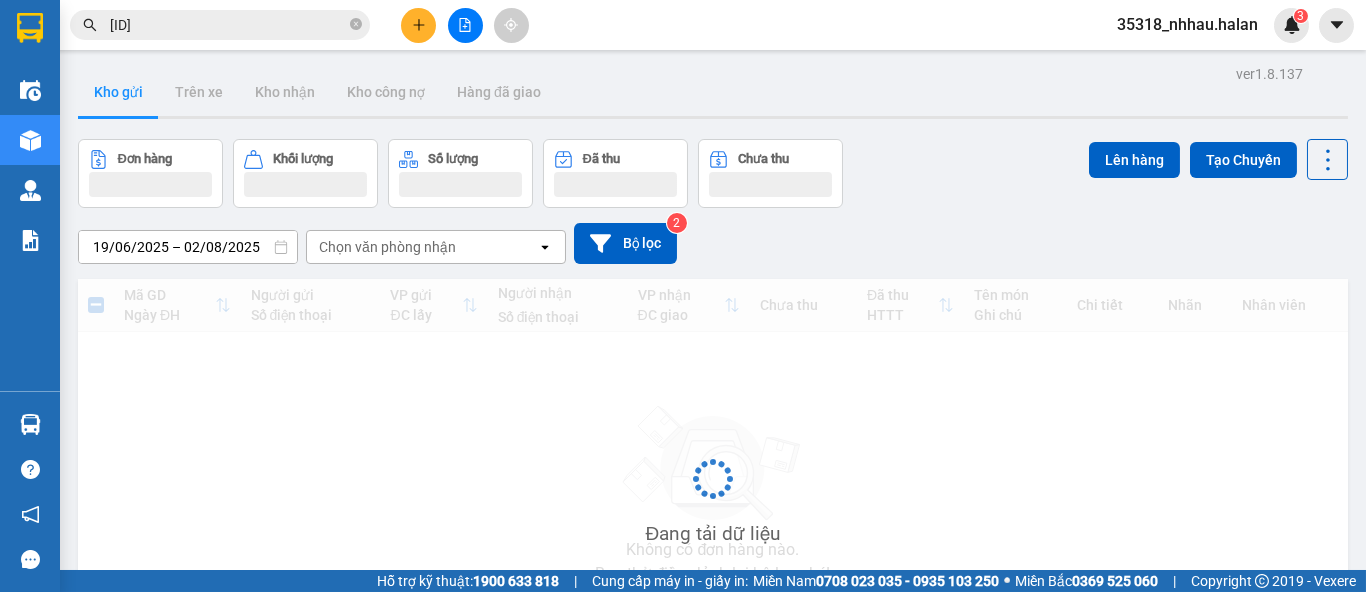 click on "Chọn văn phòng nhận" at bounding box center [387, 247] 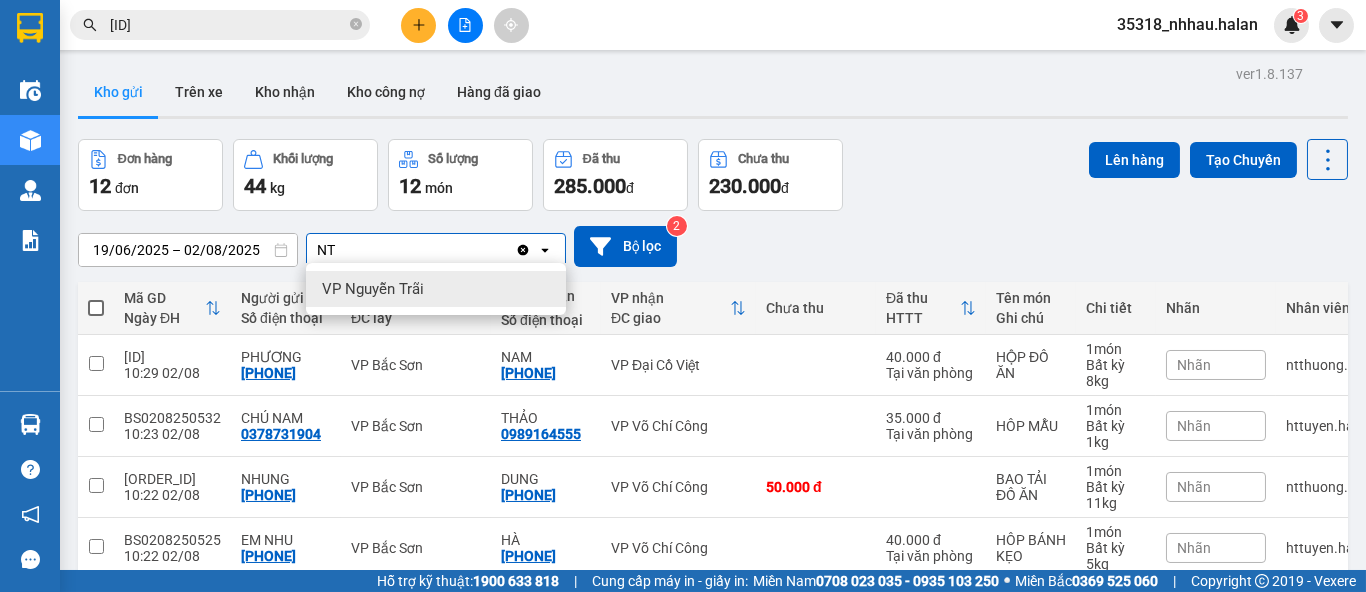 type on "NT" 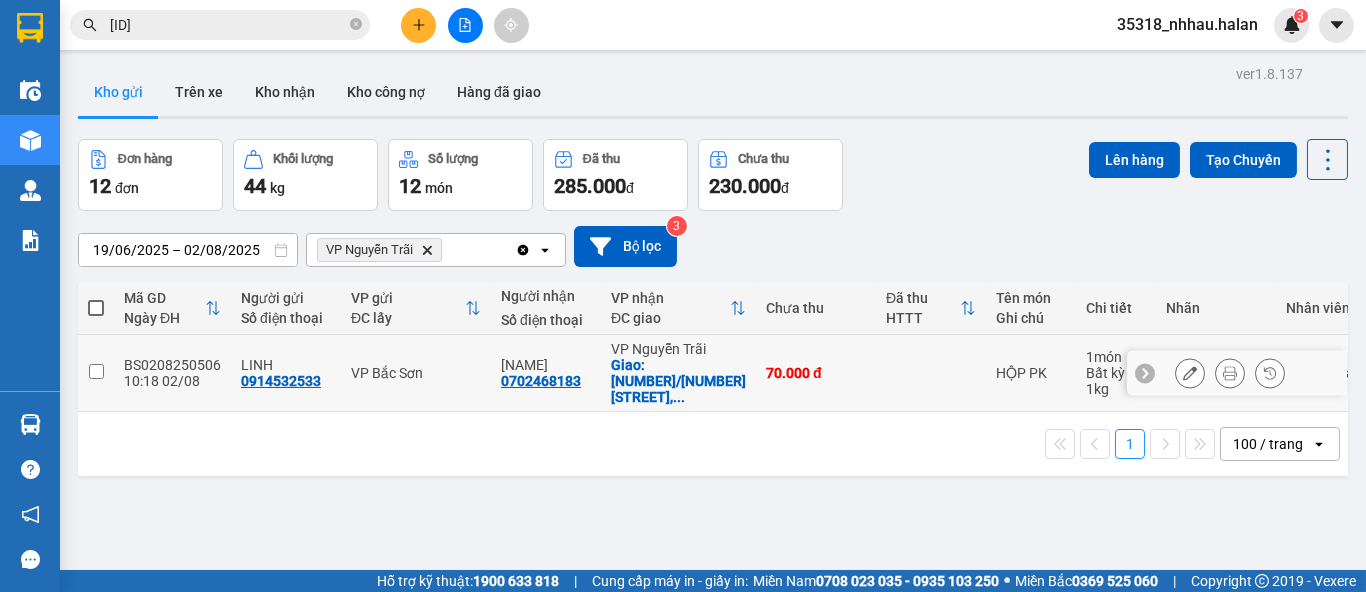 click on "Giao: [NUMBER]/[NUMBER] [STREET], ..." at bounding box center (678, 381) 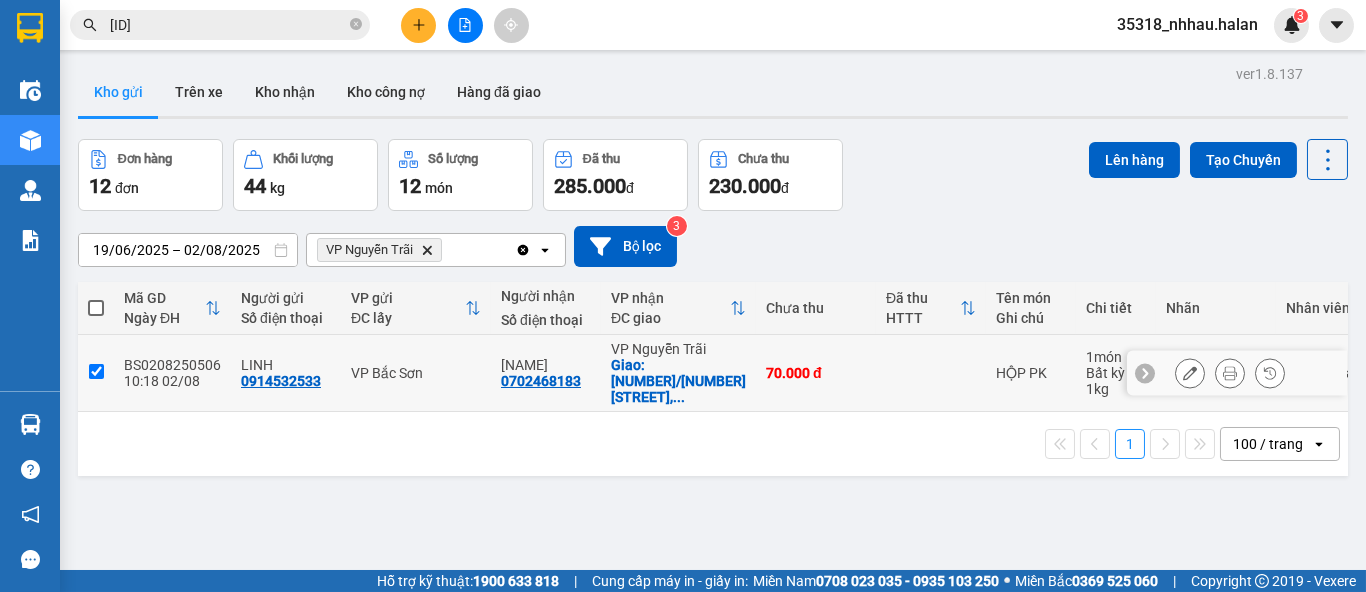 checkbox on "true" 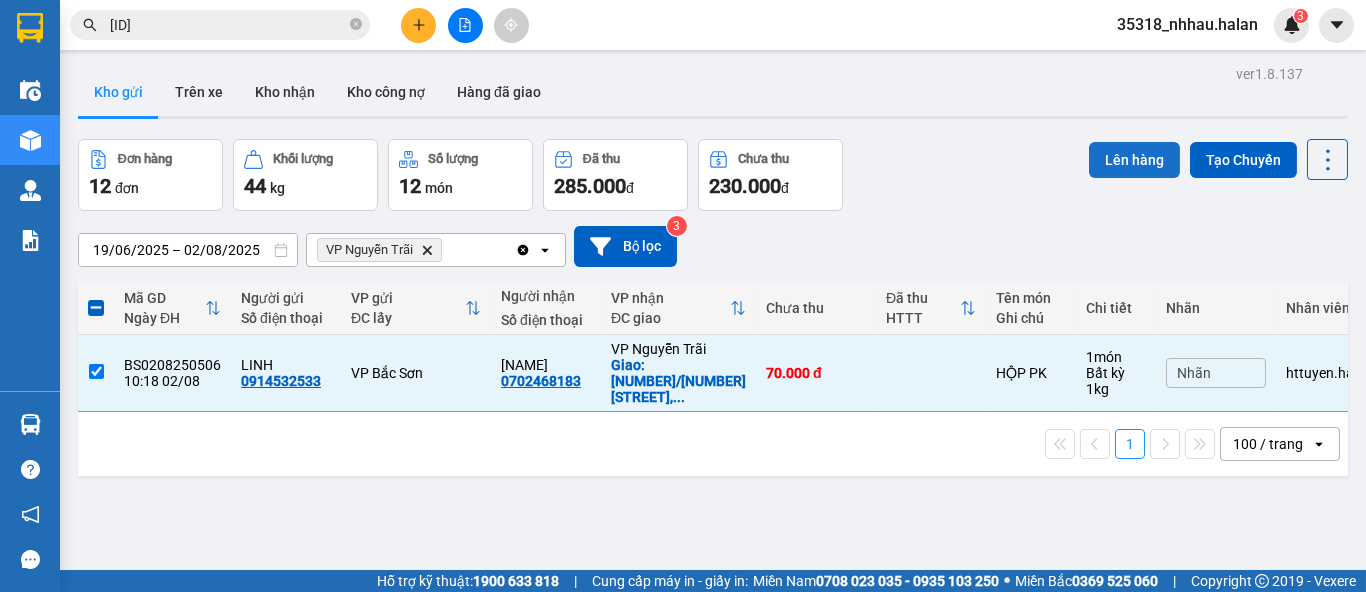 click on "Lên hàng" at bounding box center [1134, 160] 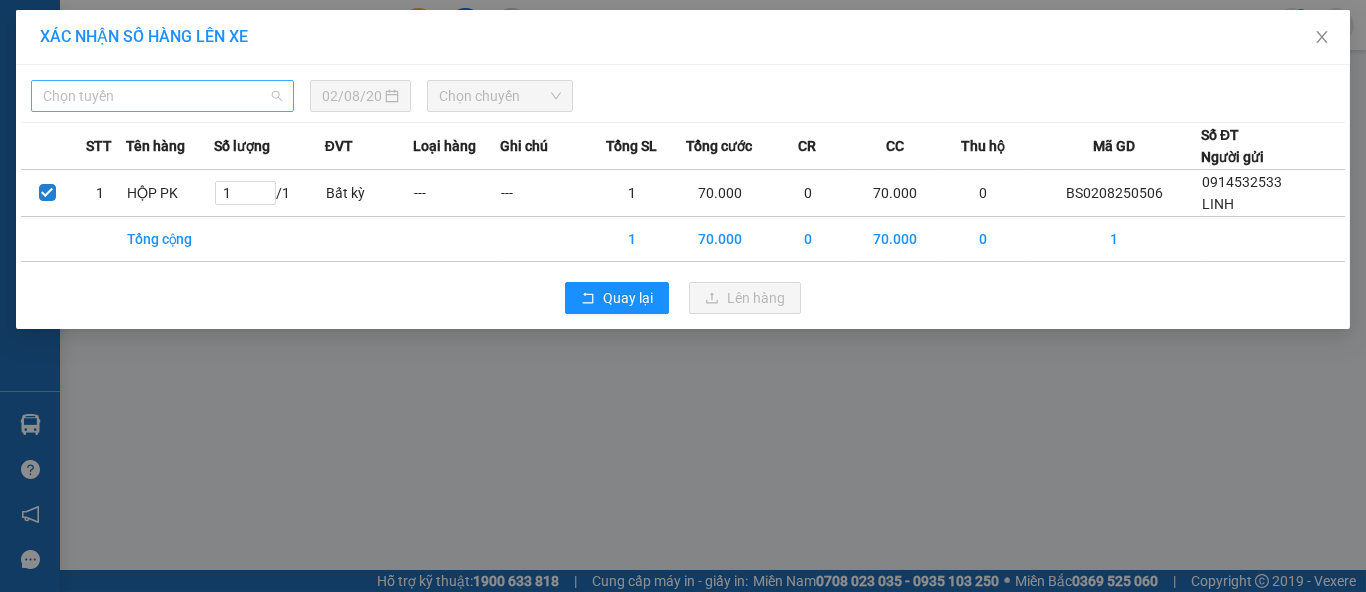 click on "Chọn tuyến" at bounding box center (162, 96) 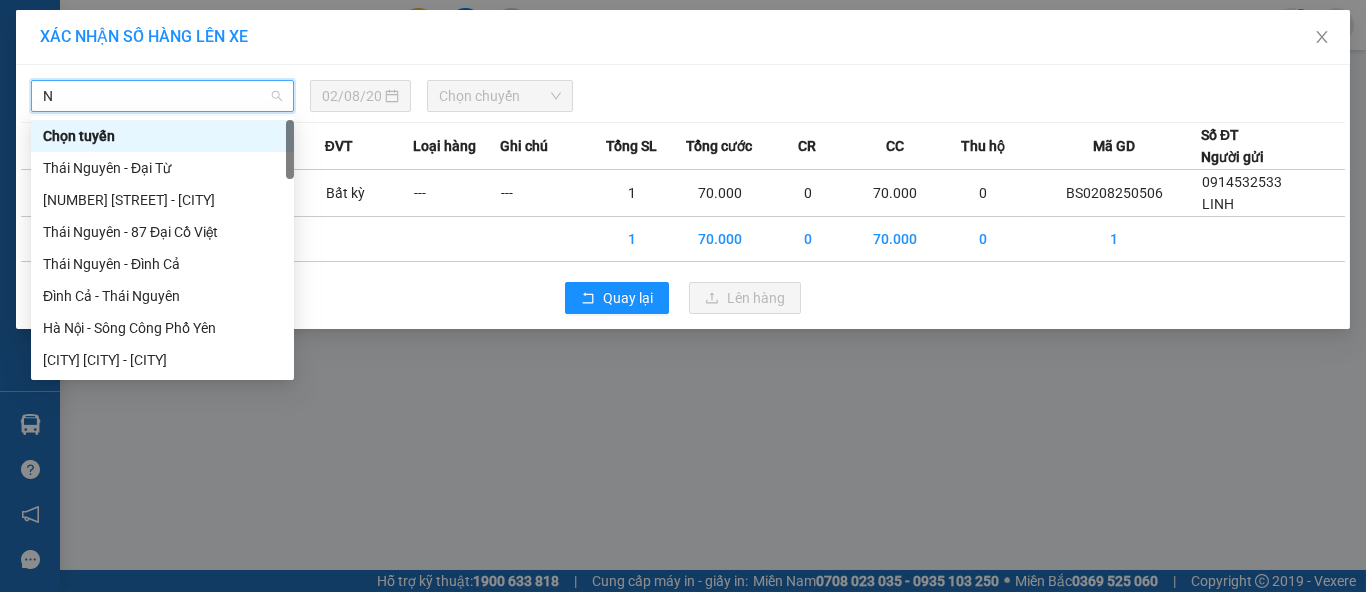 type on "NT" 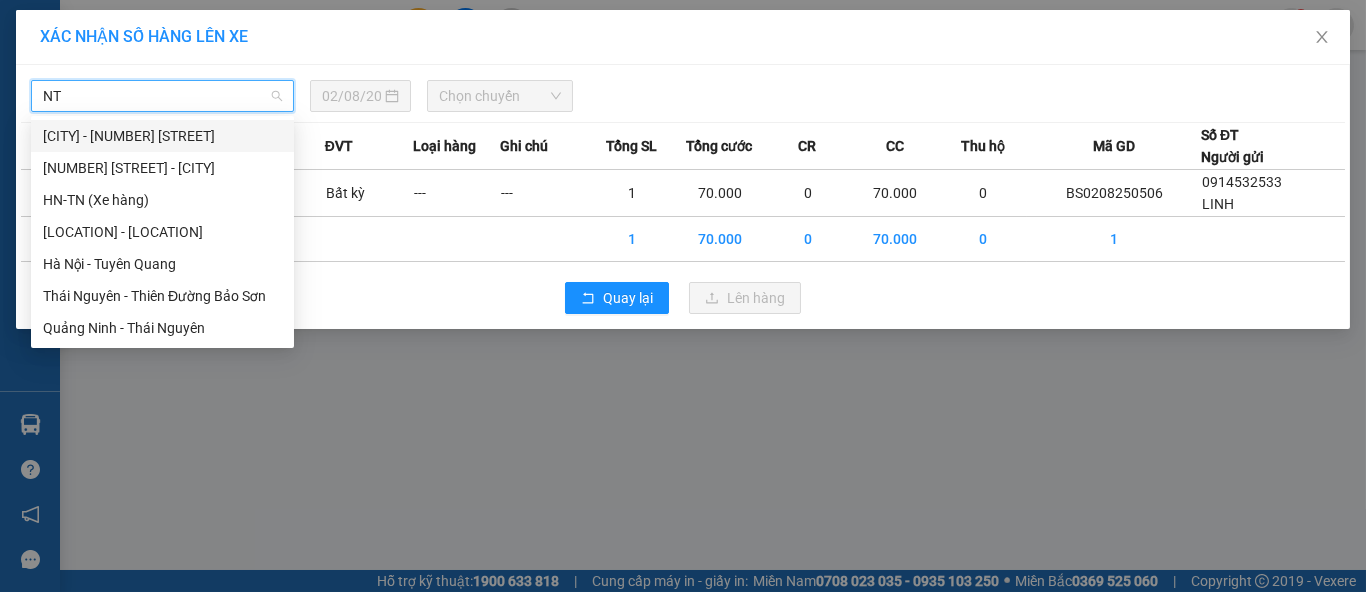 click on "[CITY] - [NUMBER] [STREET]" at bounding box center [162, 136] 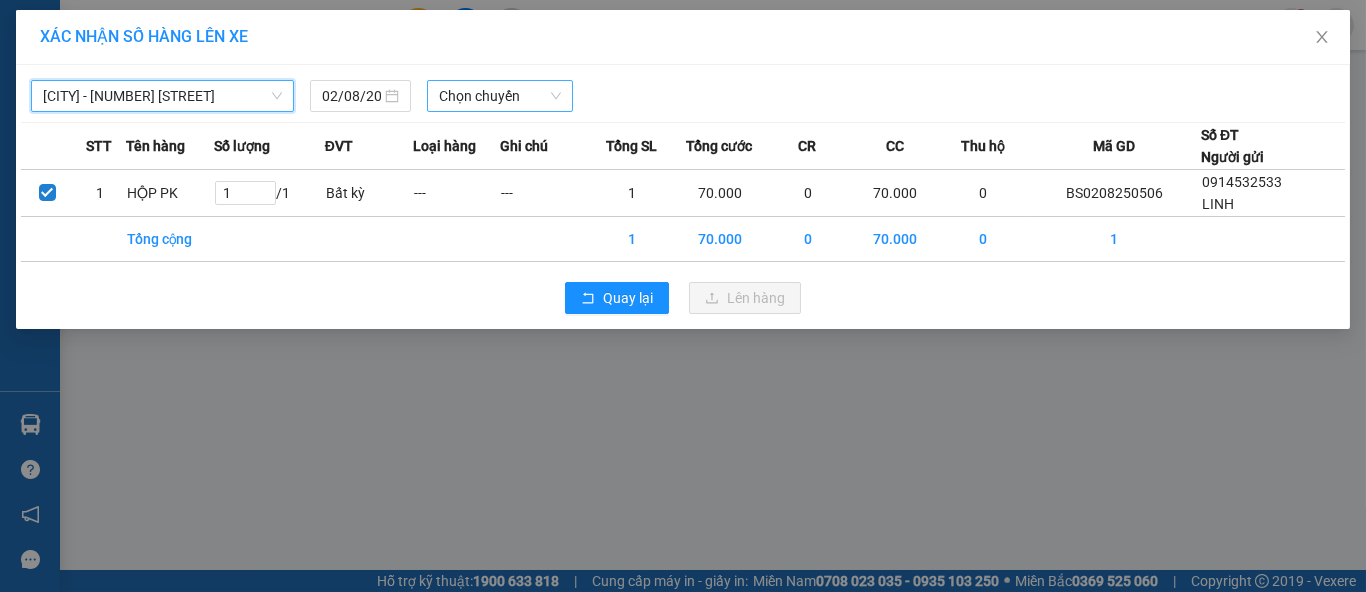click on "Chọn chuyến" at bounding box center [500, 96] 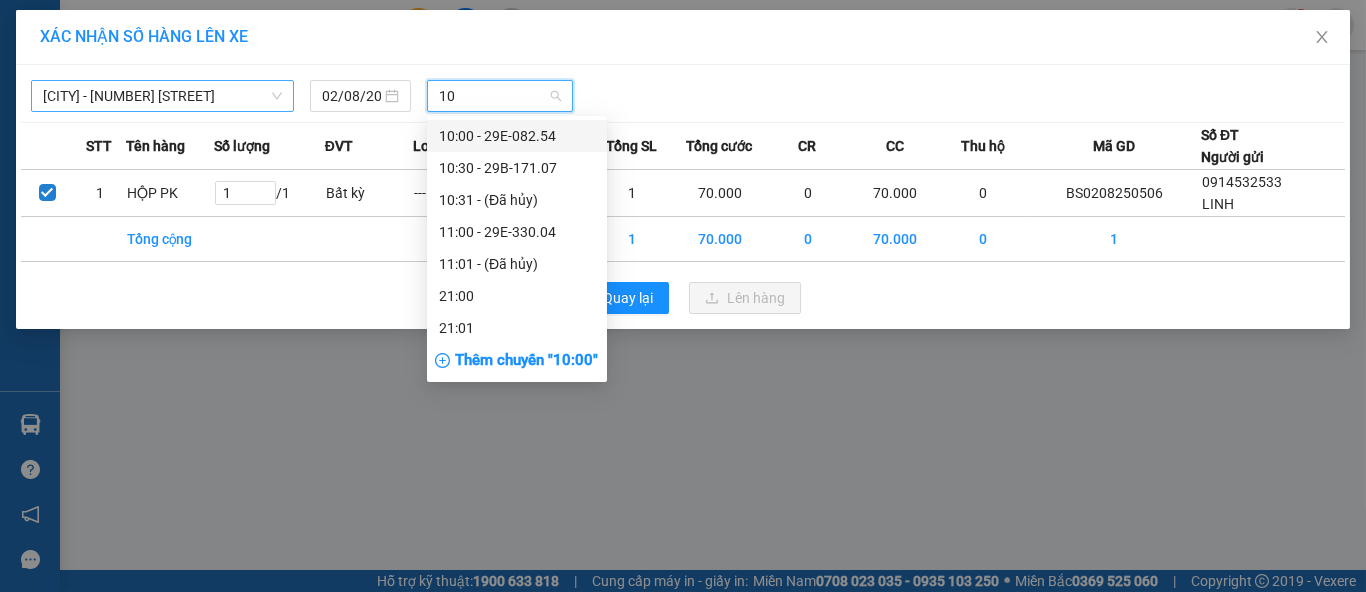 type on "107" 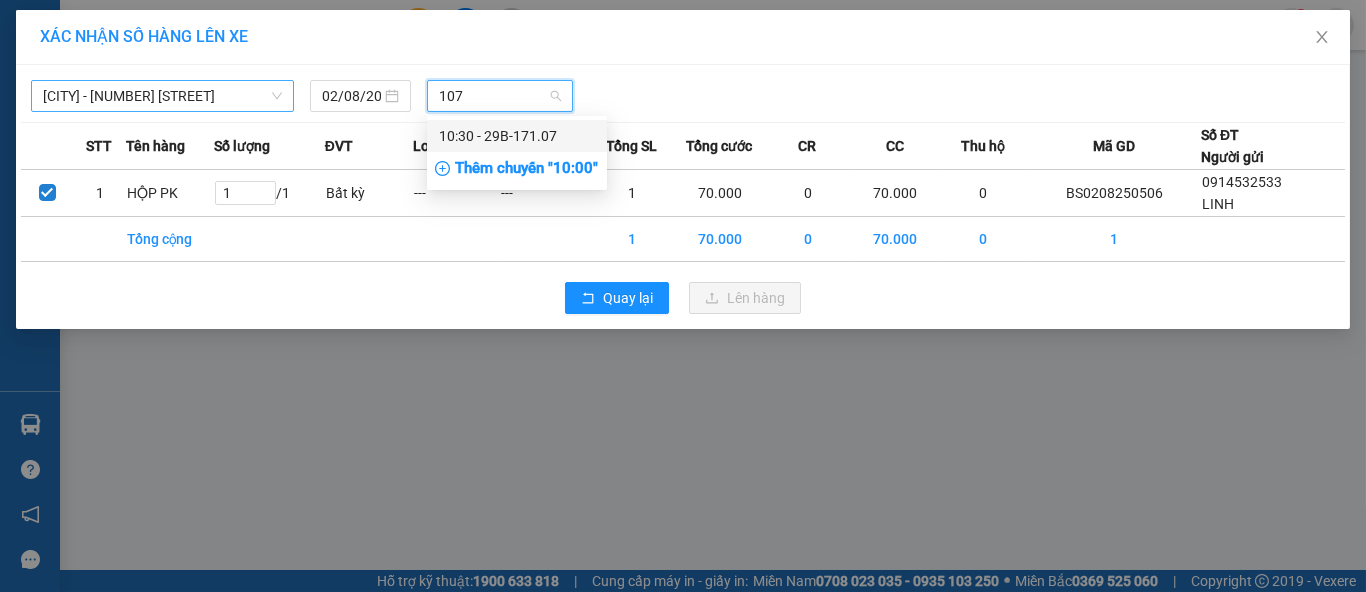 click on "[TIME] - [CODE]" at bounding box center [517, 136] 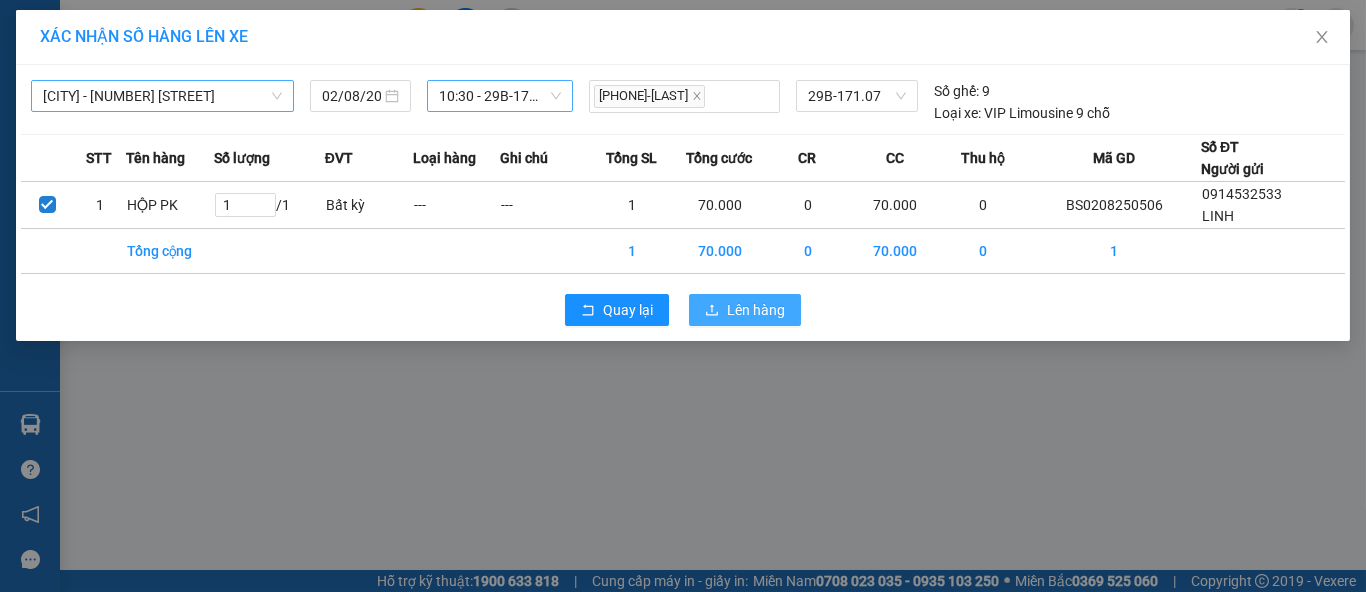 click 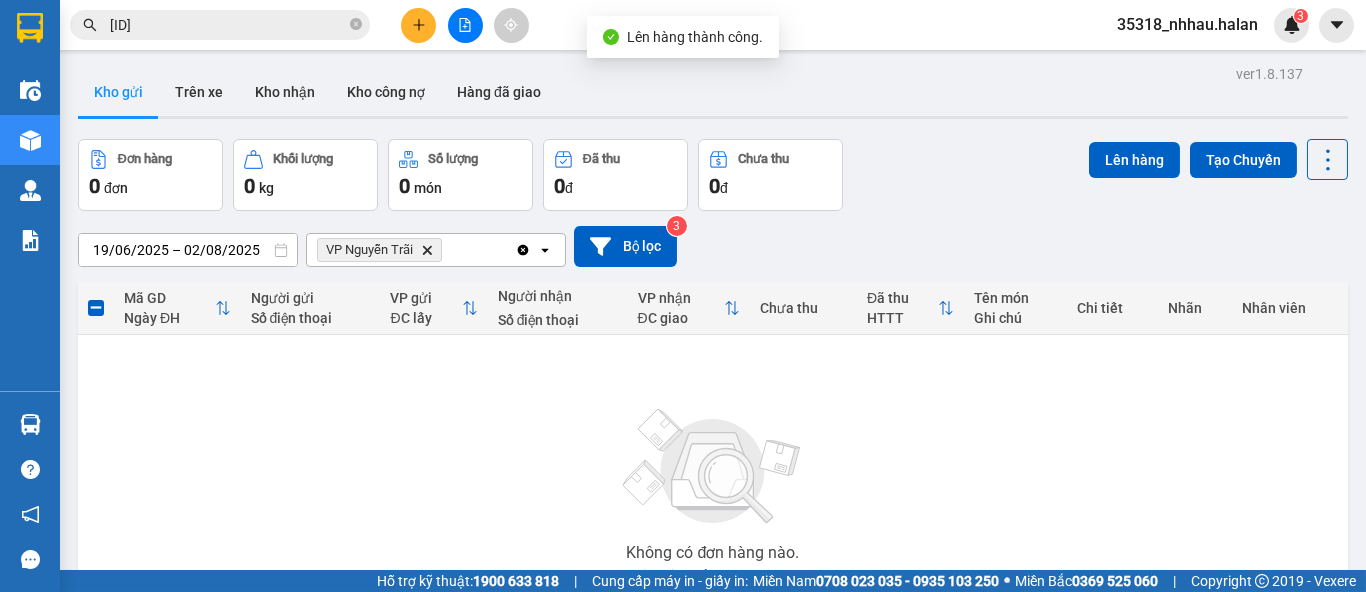 click 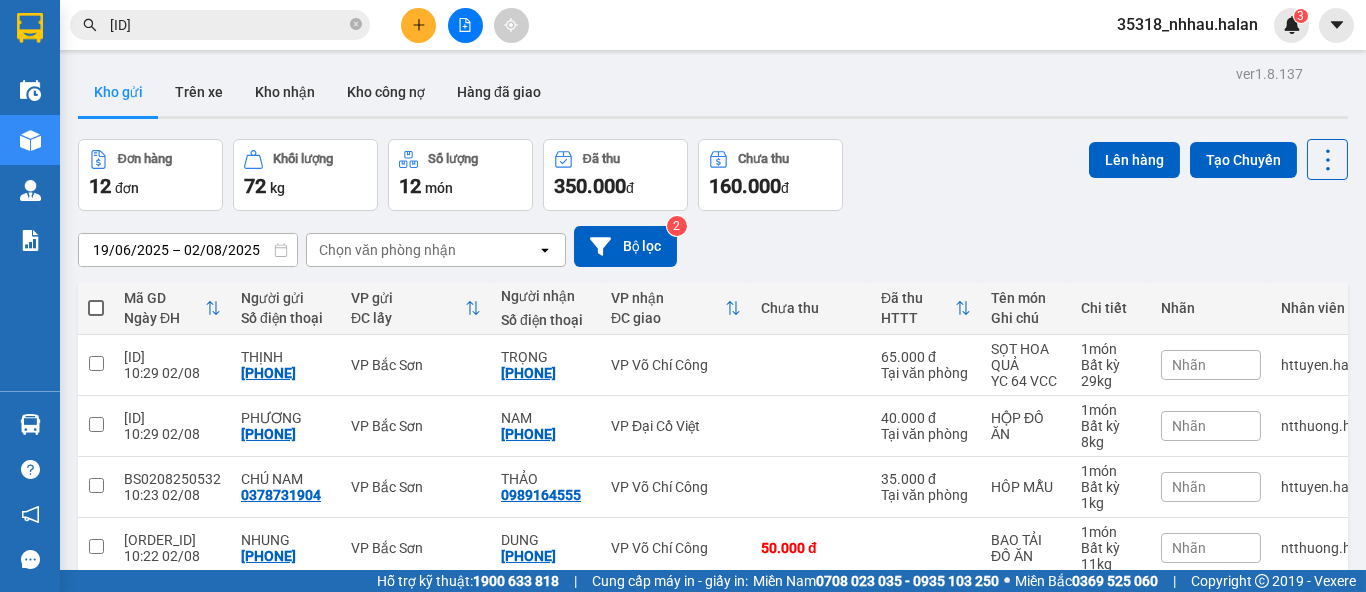 click on "Chọn văn phòng nhận" at bounding box center [422, 250] 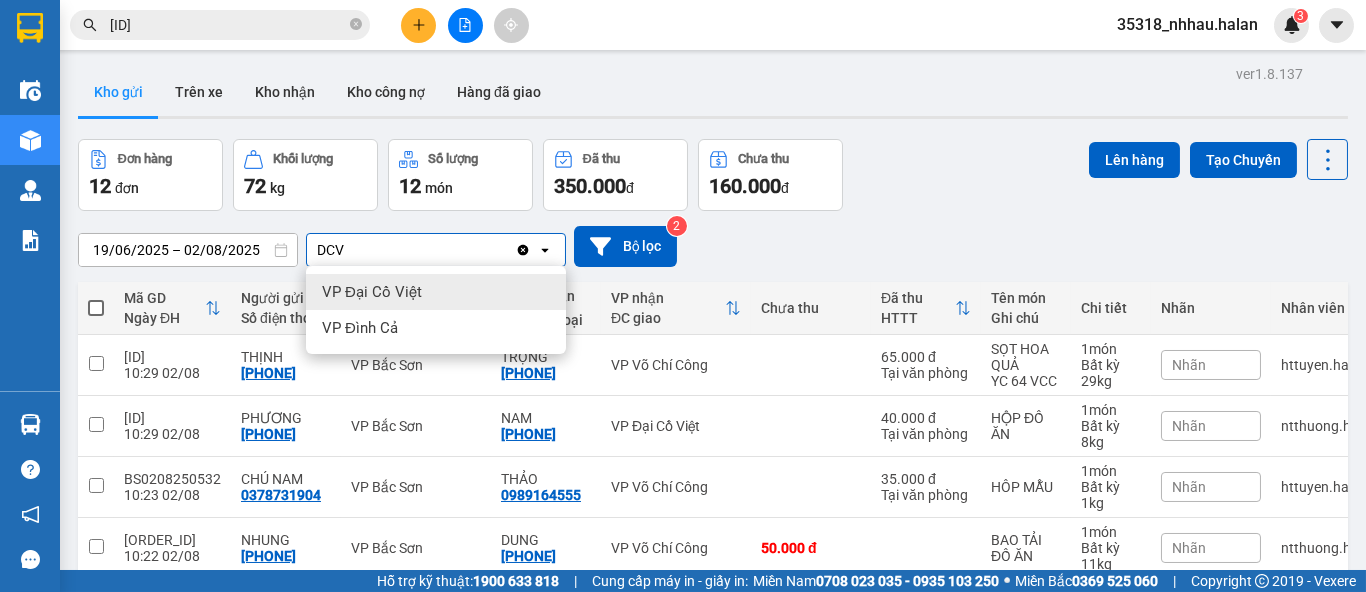type on "DCV" 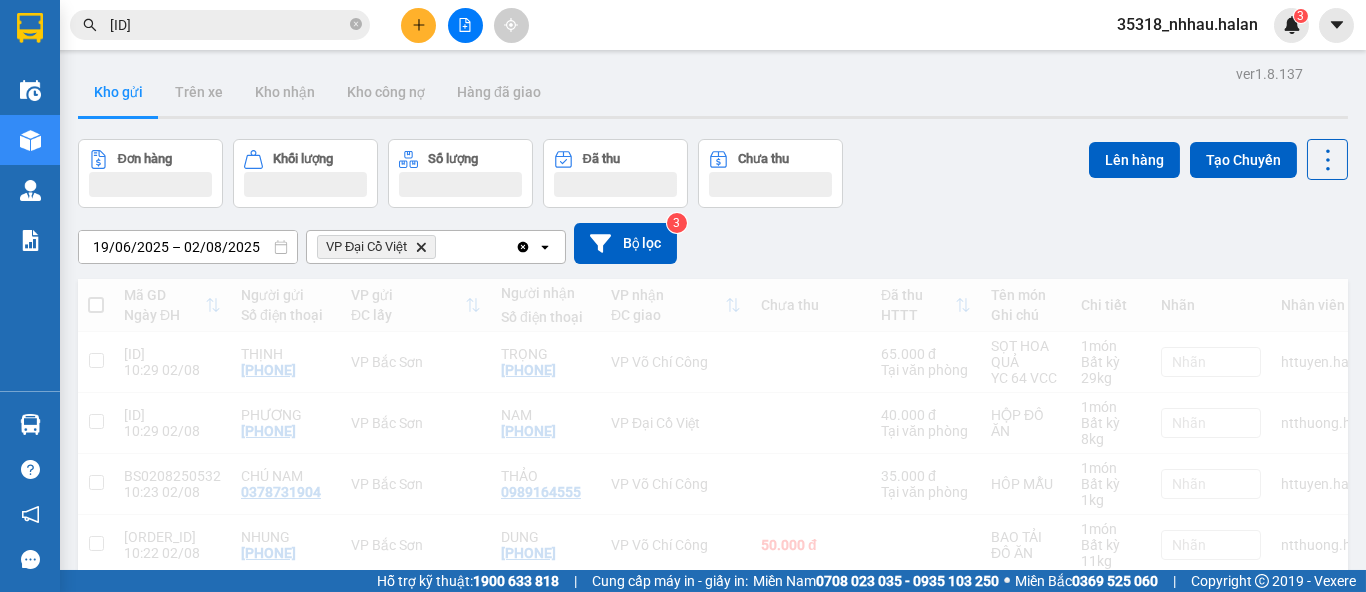 click on "VP Đại Cồ Việt Delete" at bounding box center [411, 247] 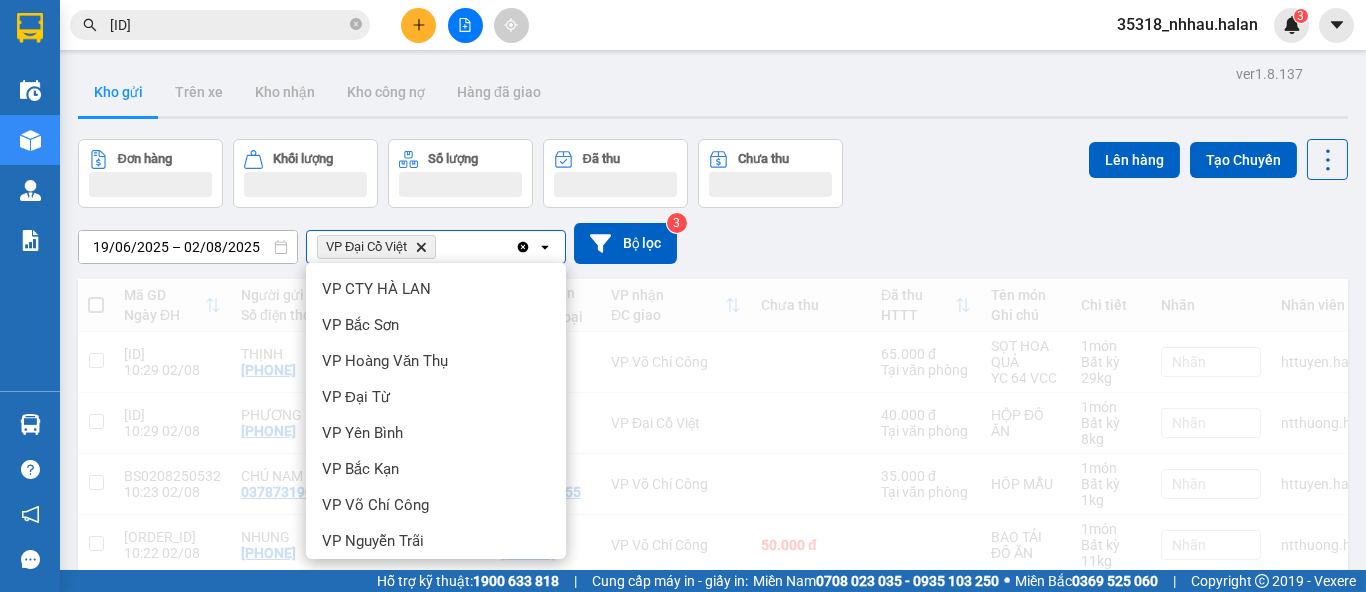 scroll, scrollTop: 0, scrollLeft: 0, axis: both 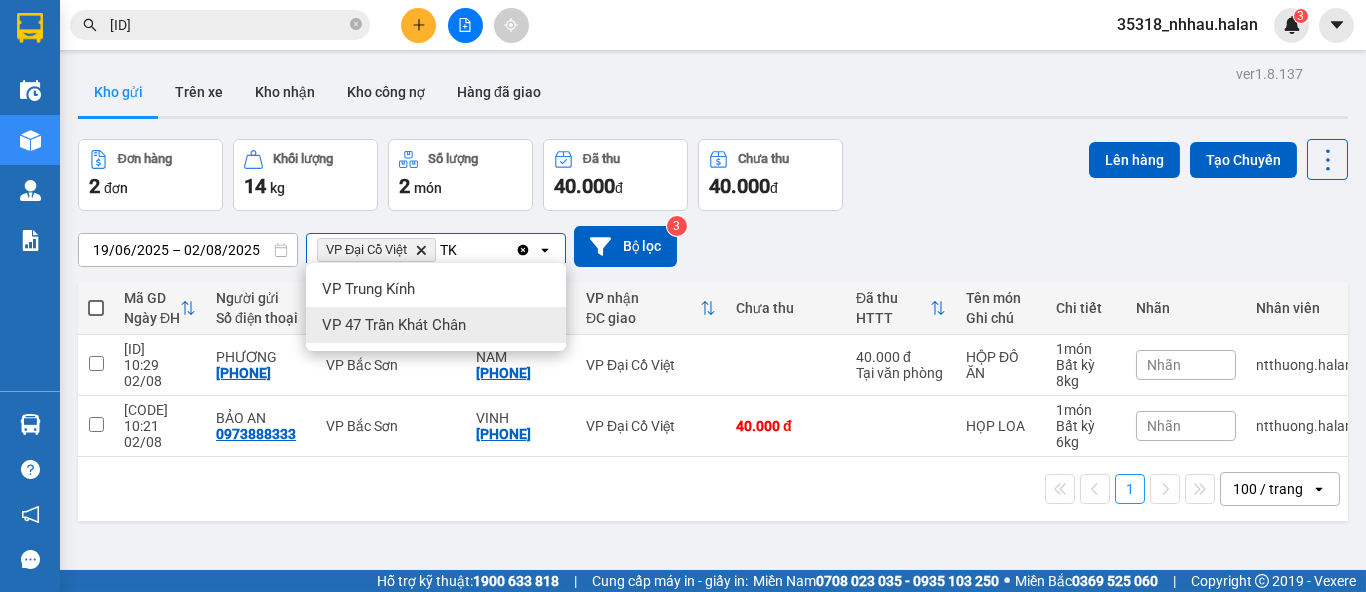 type on "TK" 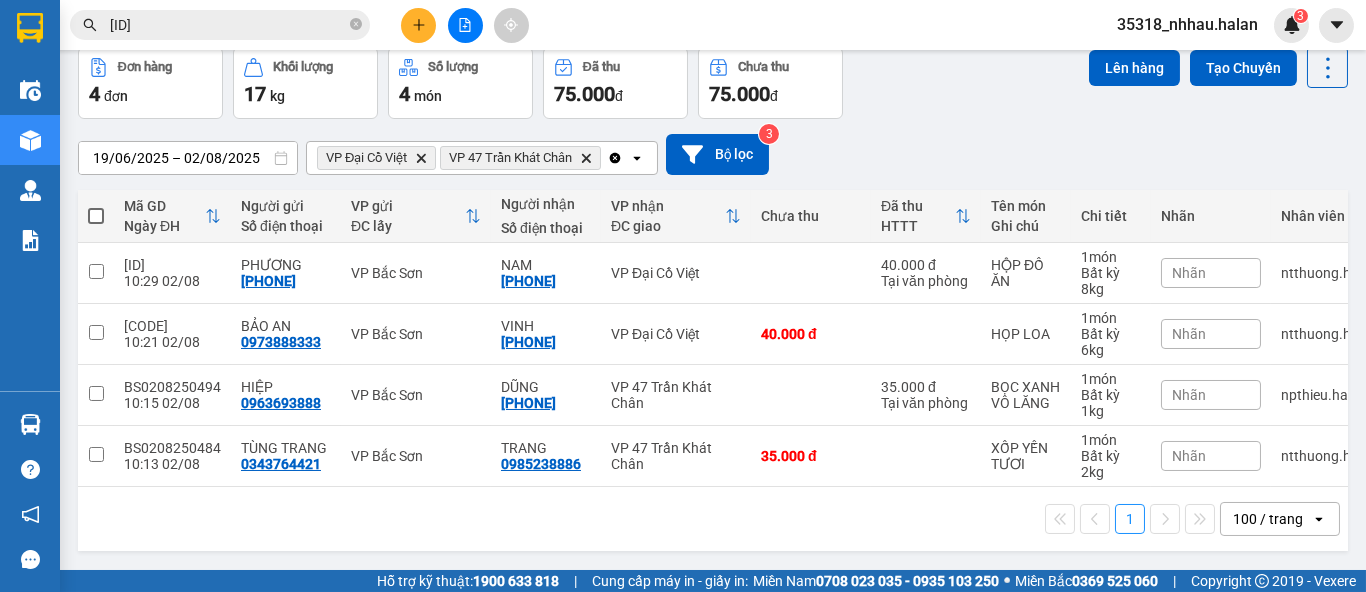 scroll, scrollTop: 100, scrollLeft: 0, axis: vertical 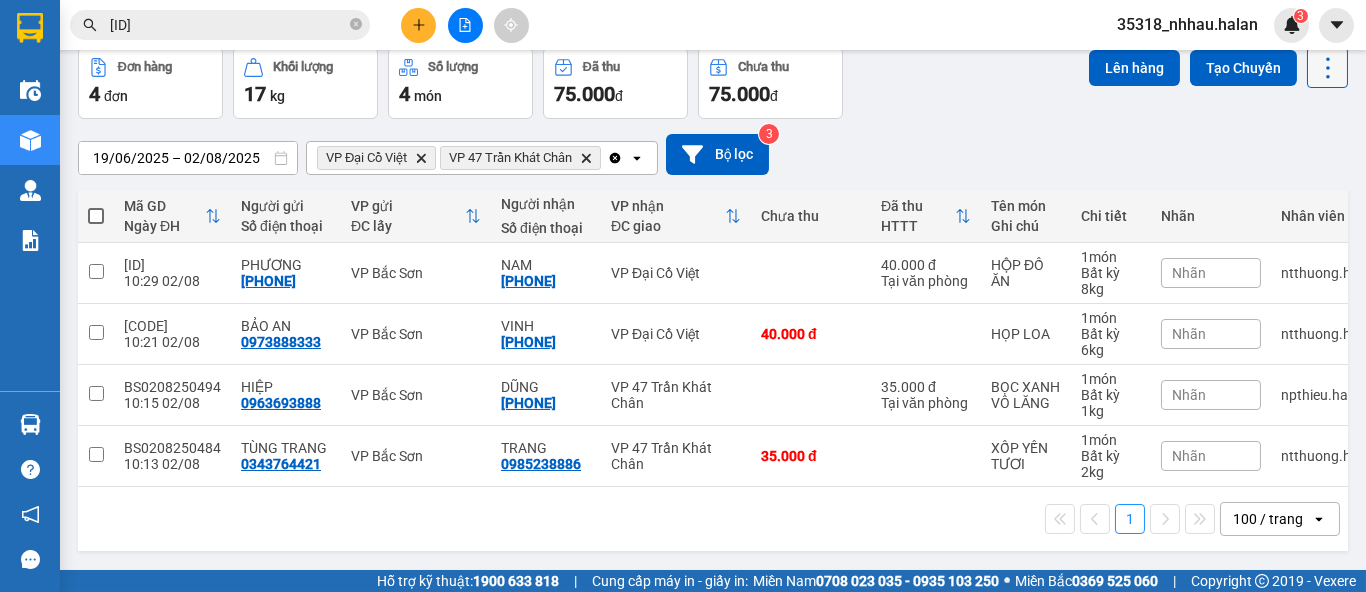 click 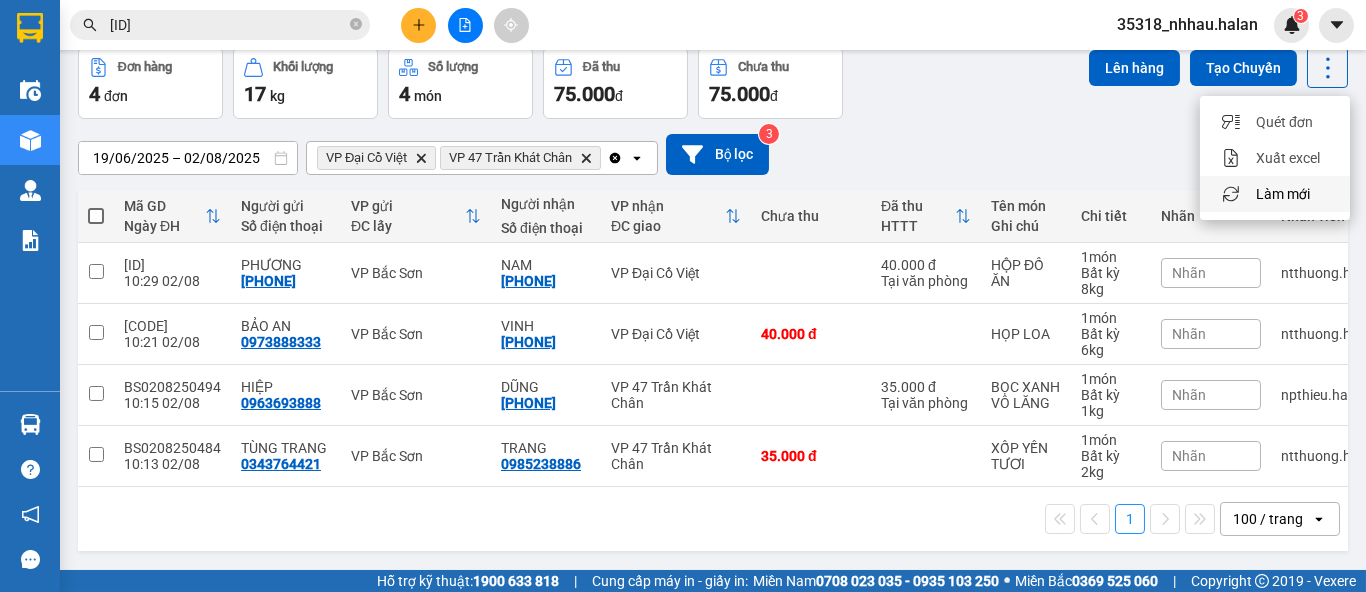 click on "Làm mới" at bounding box center (1283, 194) 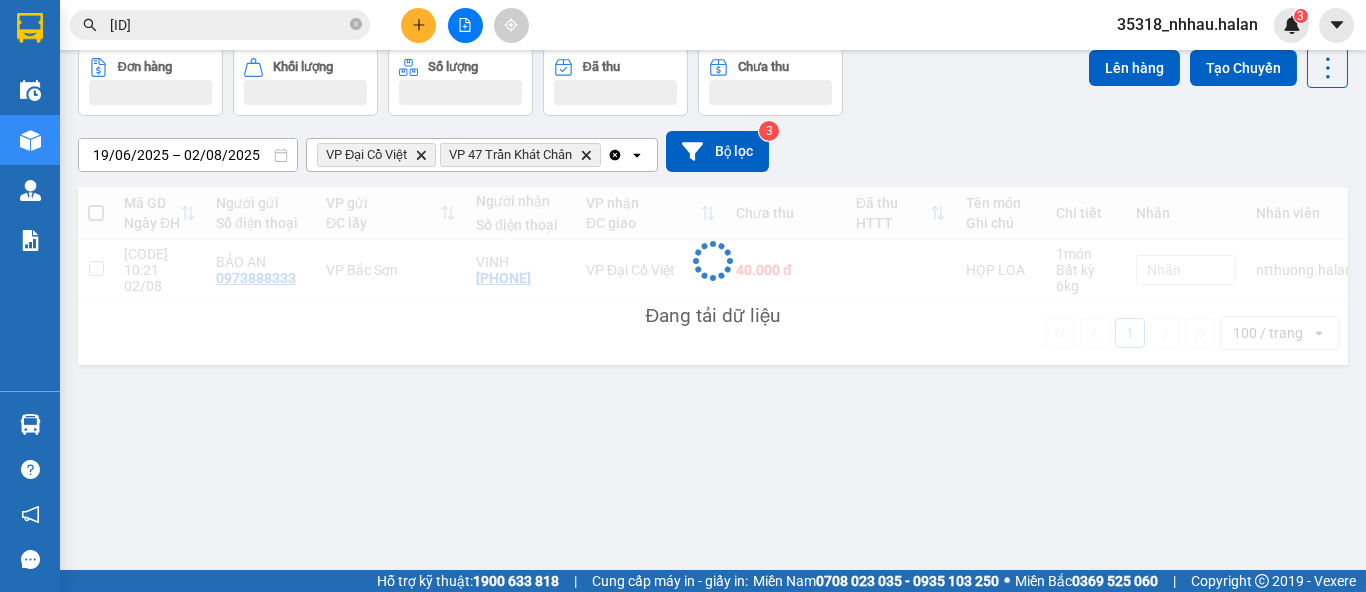 scroll, scrollTop: 91, scrollLeft: 0, axis: vertical 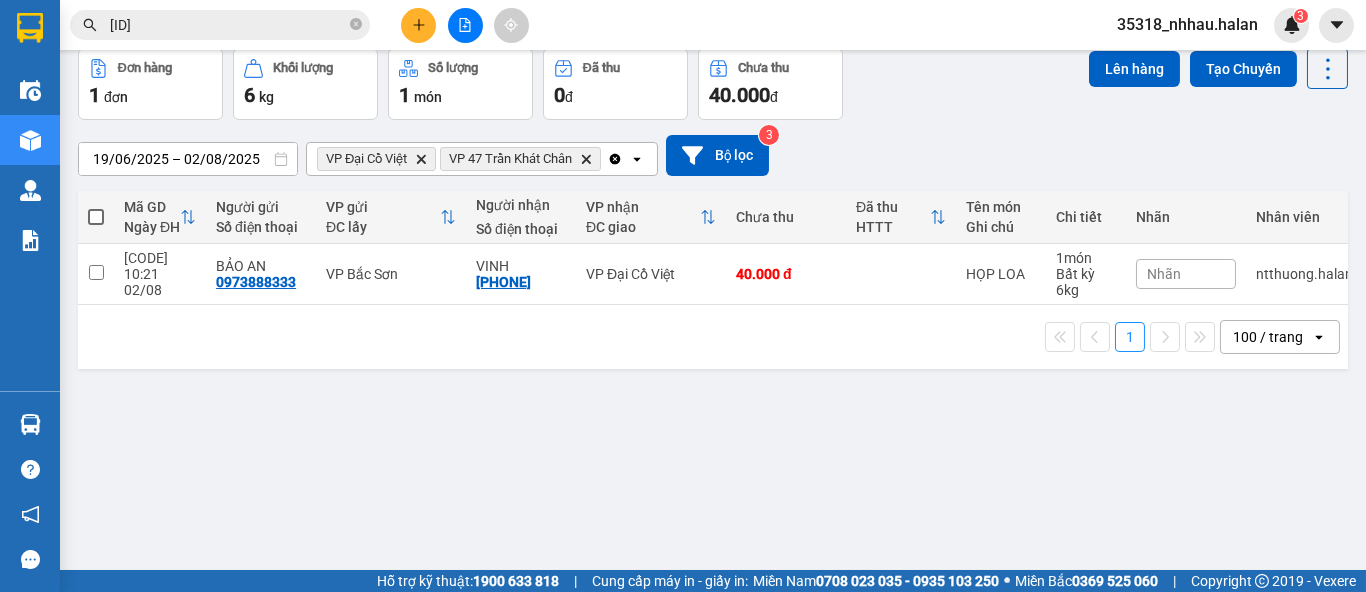 click 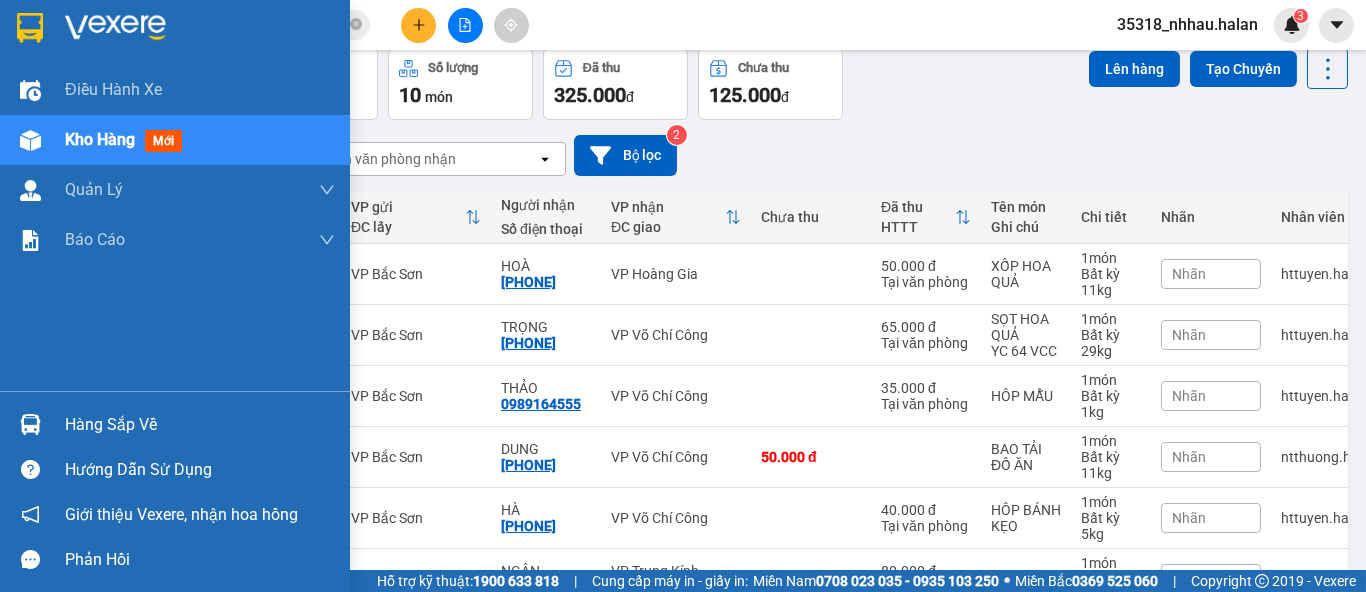 drag, startPoint x: 74, startPoint y: 426, endPoint x: 310, endPoint y: 356, distance: 246.16255 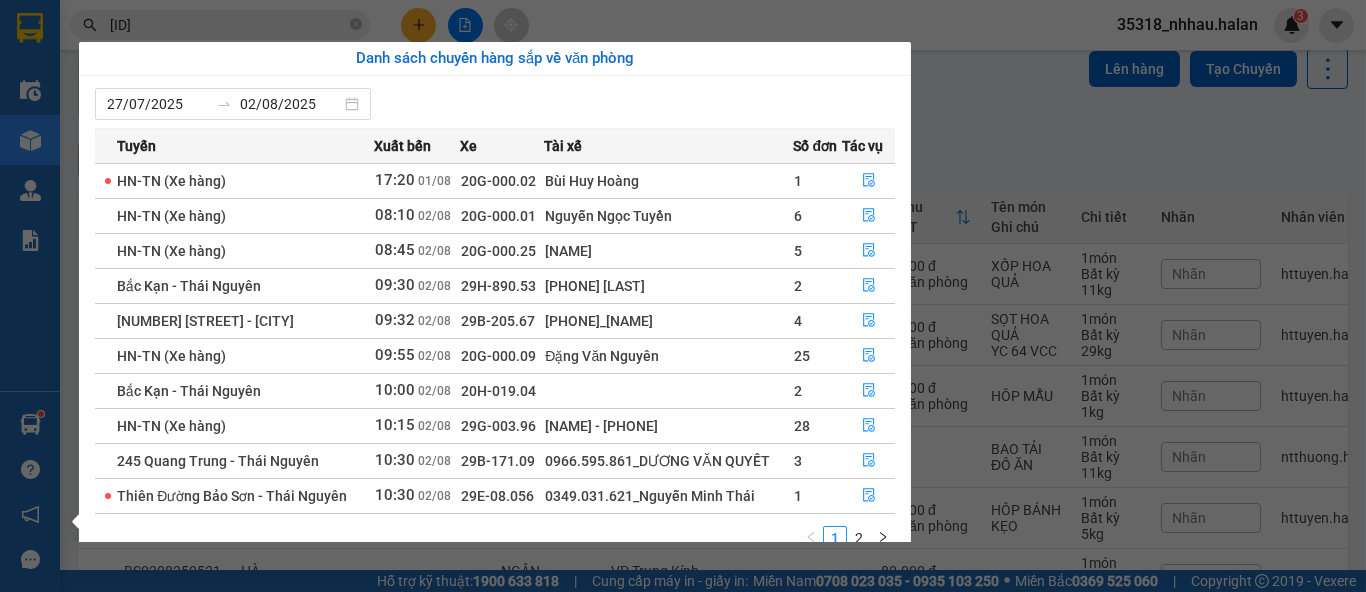 click on "Kết quả tìm kiếm ( 1 )  Bộ lọc  Mã ĐH Trạng thái Món hàng Thu hộ Tổng cước Chưa cước Nhãn Người gửi VP Gửi Người nhận VP Nhận [PHONE] [TIME] [DATE] Trên xe   [PRODUCT] [TIME]  -   [DATE] [PRODUCT] SL:  1 [PRICE] [PHONE] [LOCATION] [PHONE] [LOCATION] 1 [PHONE] [PRODUCT]     Điều hành xe     Kho hàng mới     Quản Lý Quản lý chuyến Quản lý kiểm kho     Báo cáo 12. Thống kê đơn đối tác 2. Doanh thu thực tế theo từng văn phòng 4. Thống kê đơn hàng theo văn phòng Hàng sắp về Hướng dẫn sử dụng Giới thiệu Vexere, nhận hoa hồng Phản hồi Phần mềm hỗ trợ bạn tốt chứ? ver  1.8.137 Kho gửi Trên xe Kho nhận Kho công nợ Hàng đã giao Đơn hàng 10 đơn Khối lượng 72 kg Số lượng 10 món Đã thu [PRICE]  đ Chưa thu [PRICE]  đ Lên hàng Tạo Chuyến [DATE] – [DATE] Chọn văn phòng nhận open Bộ lọc 2" at bounding box center (683, 296) 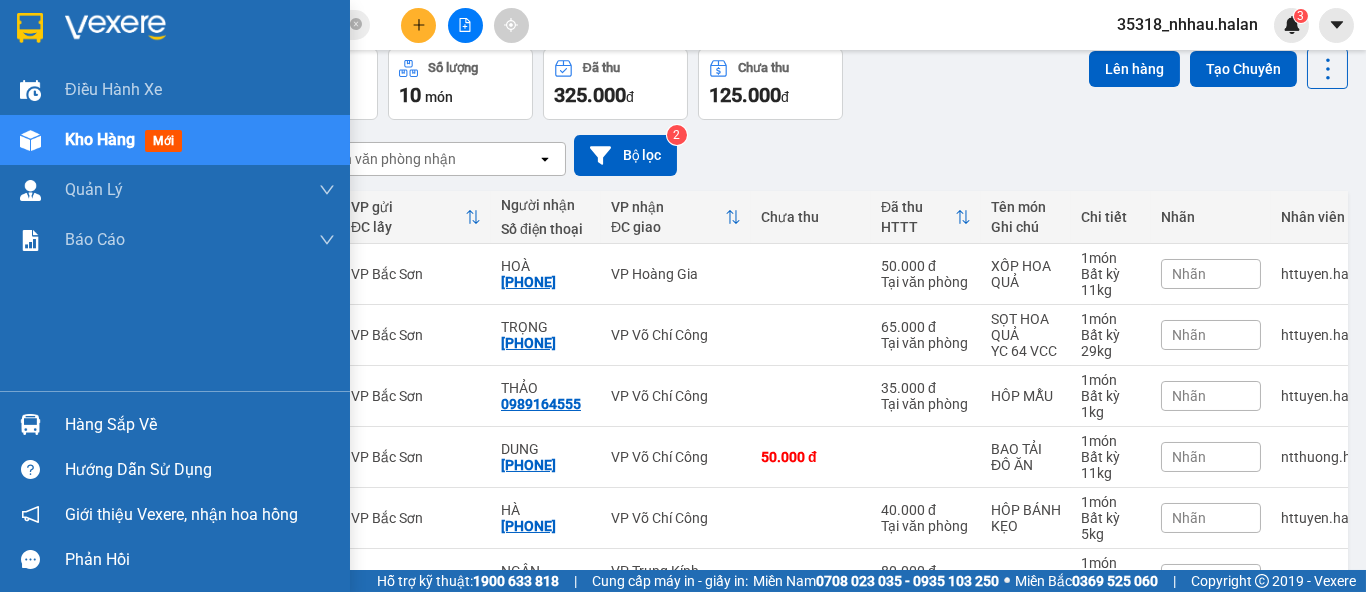 click on "Hàng sắp về" at bounding box center [200, 425] 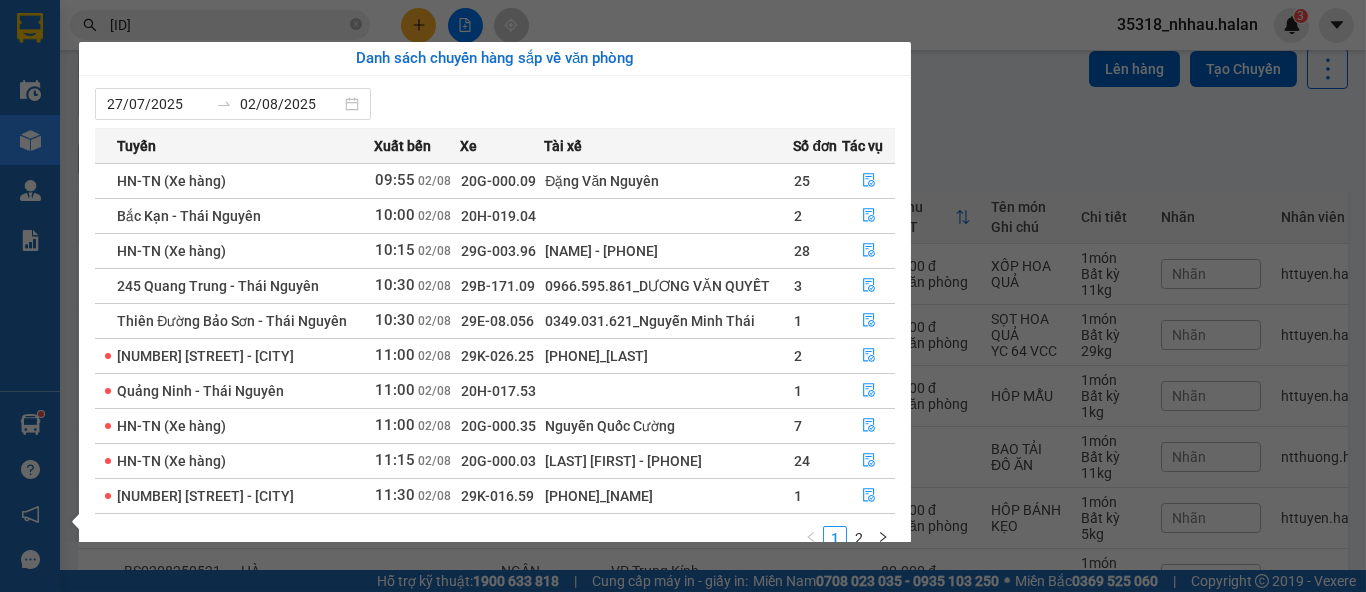 click on "Kết quả tìm kiếm ( 1 )  Bộ lọc  Mã ĐH Trạng thái Món hàng Thu hộ Tổng cước Chưa cước Nhãn Người gửi VP Gửi Người nhận VP Nhận [PHONE] [TIME] [DATE] Trên xe   [PRODUCT] [TIME]  -   [DATE] [PRODUCT] SL:  1 [PRICE] [PHONE] [LOCATION] [PHONE] [LOCATION] 1 [PHONE] [PRODUCT]     Điều hành xe     Kho hàng mới     Quản Lý Quản lý chuyến Quản lý kiểm kho     Báo cáo 12. Thống kê đơn đối tác 2. Doanh thu thực tế theo từng văn phòng 4. Thống kê đơn hàng theo văn phòng Hàng sắp về Hướng dẫn sử dụng Giới thiệu Vexere, nhận hoa hồng Phản hồi Phần mềm hỗ trợ bạn tốt chứ? ver  1.8.137 Kho gửi Trên xe Kho nhận Kho công nợ Hàng đã giao Đơn hàng 10 đơn Khối lượng 72 kg Số lượng 10 món Đã thu [PRICE]  đ Chưa thu [PRICE]  đ Lên hàng Tạo Chuyến [DATE] – [DATE] Chọn văn phòng nhận open Bộ lọc 2" at bounding box center [683, 296] 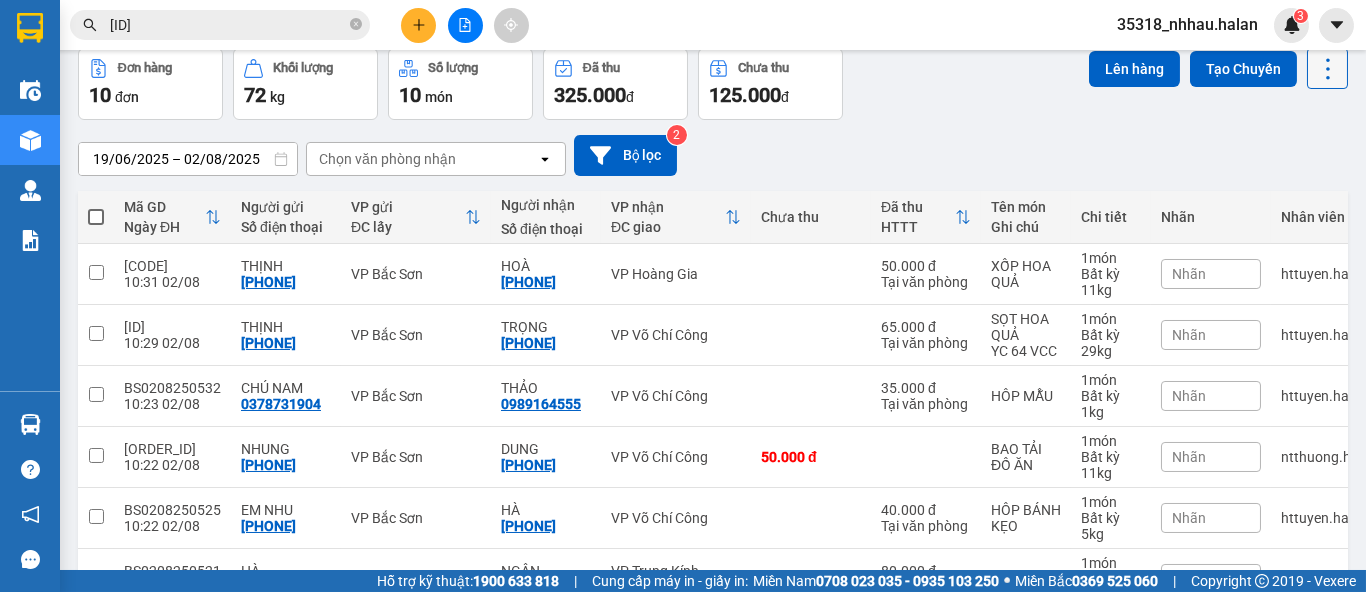 click 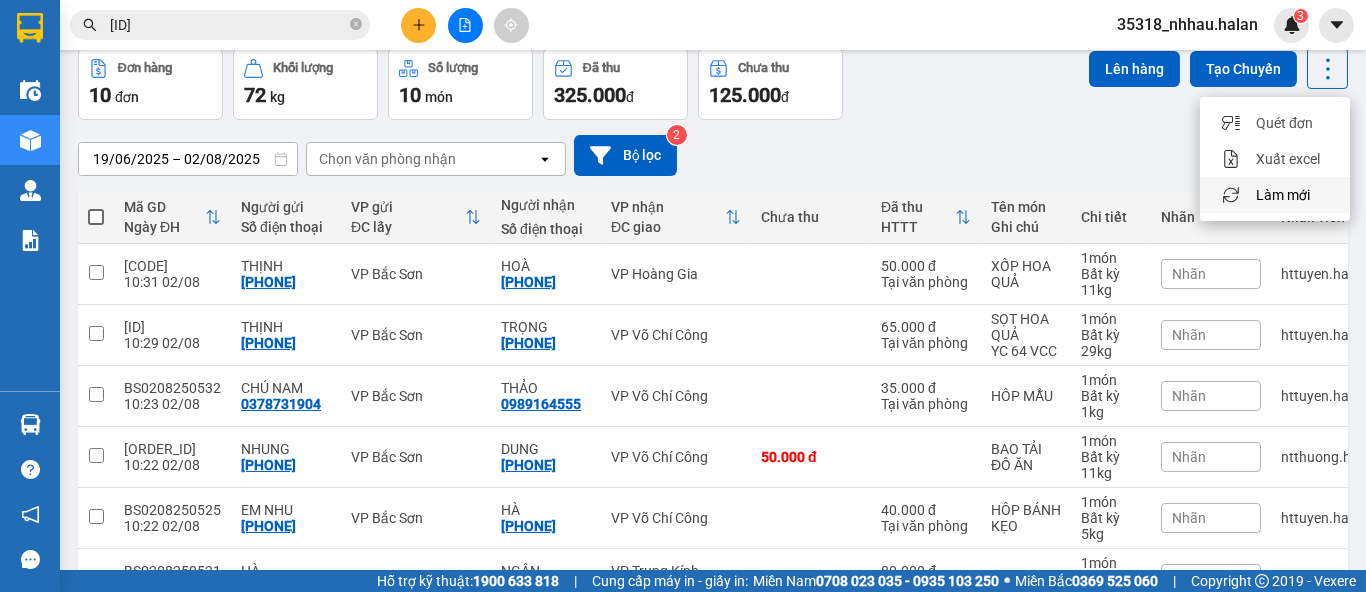 click on "Làm mới" at bounding box center [1283, 195] 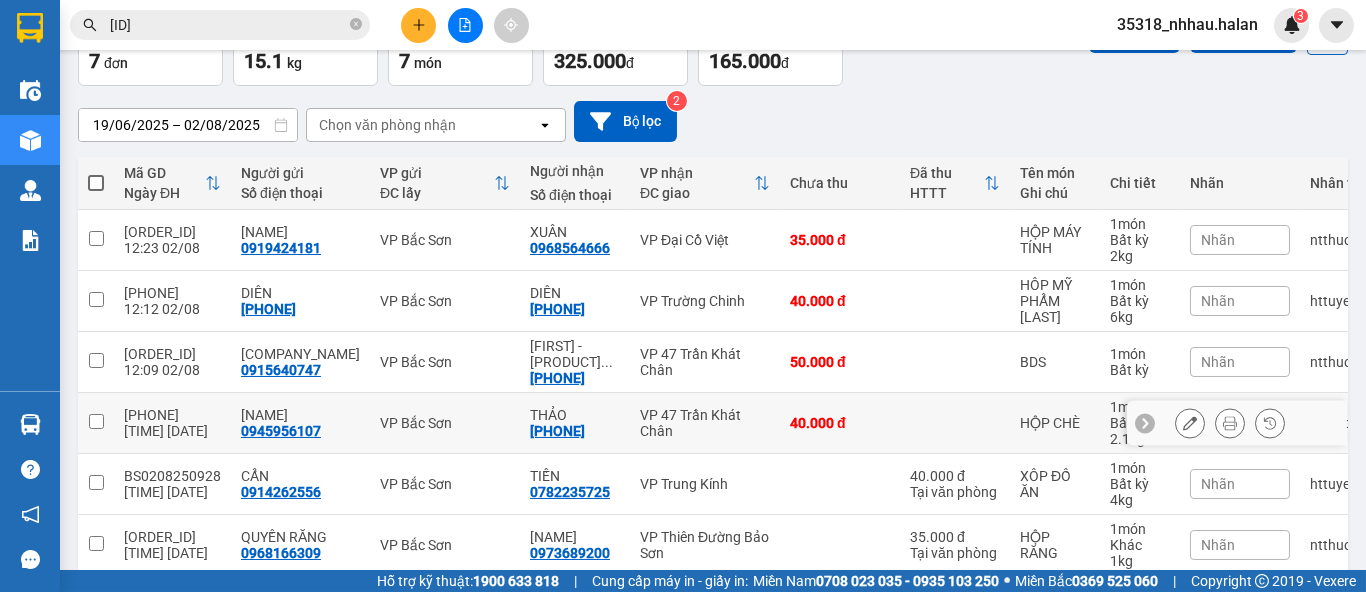 scroll, scrollTop: 110, scrollLeft: 0, axis: vertical 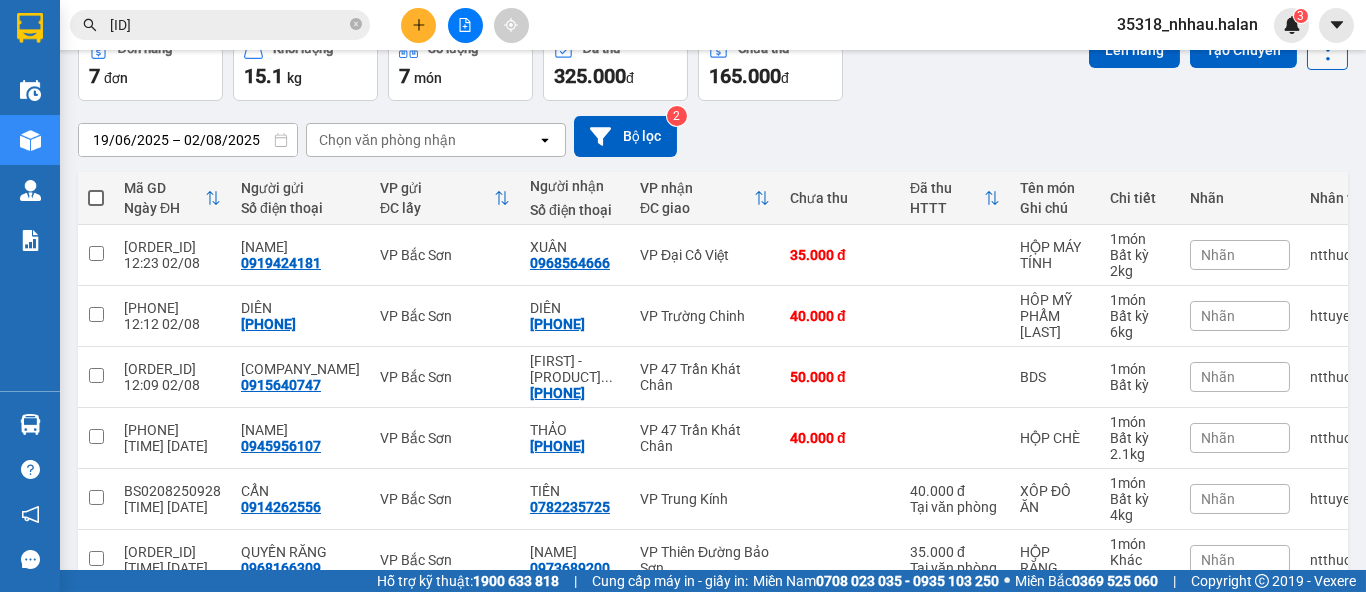 click 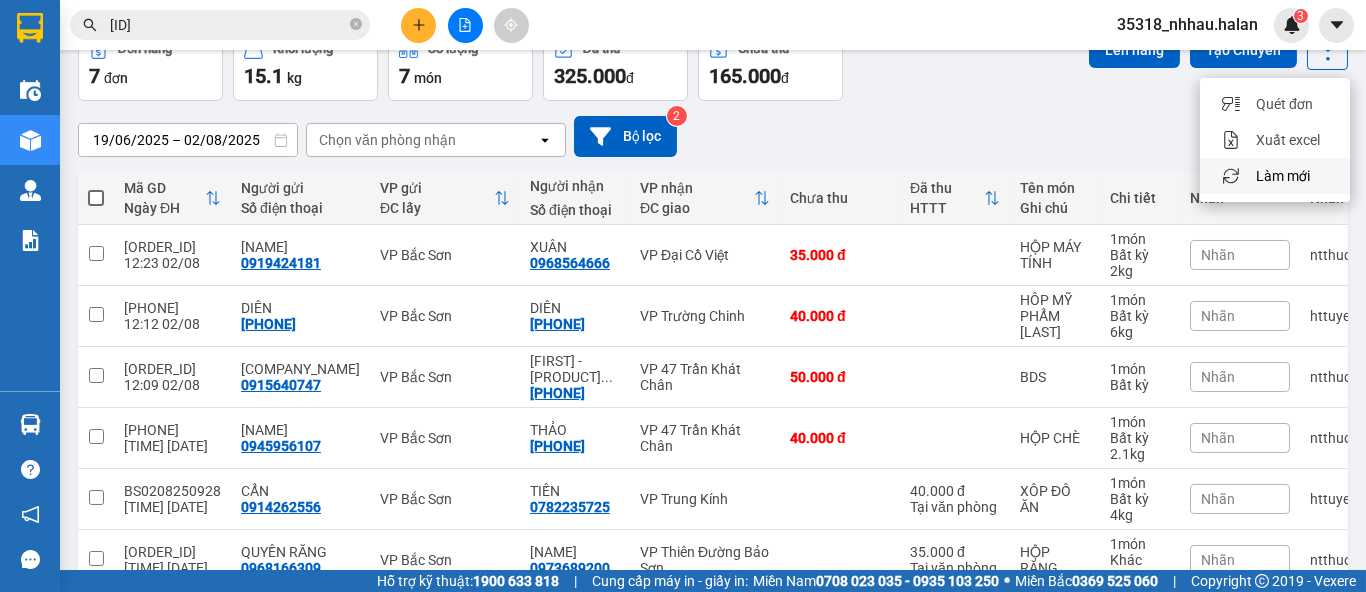 click on "Làm mới" at bounding box center [1283, 176] 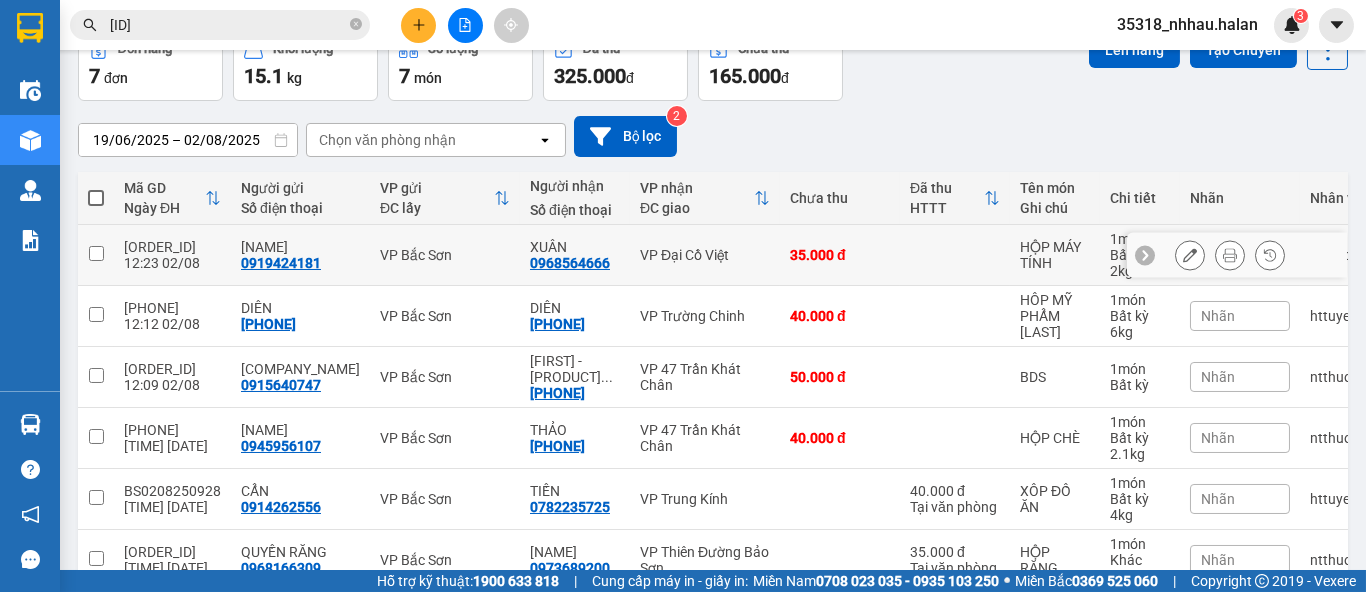 click on "35.000 đ" at bounding box center (840, 255) 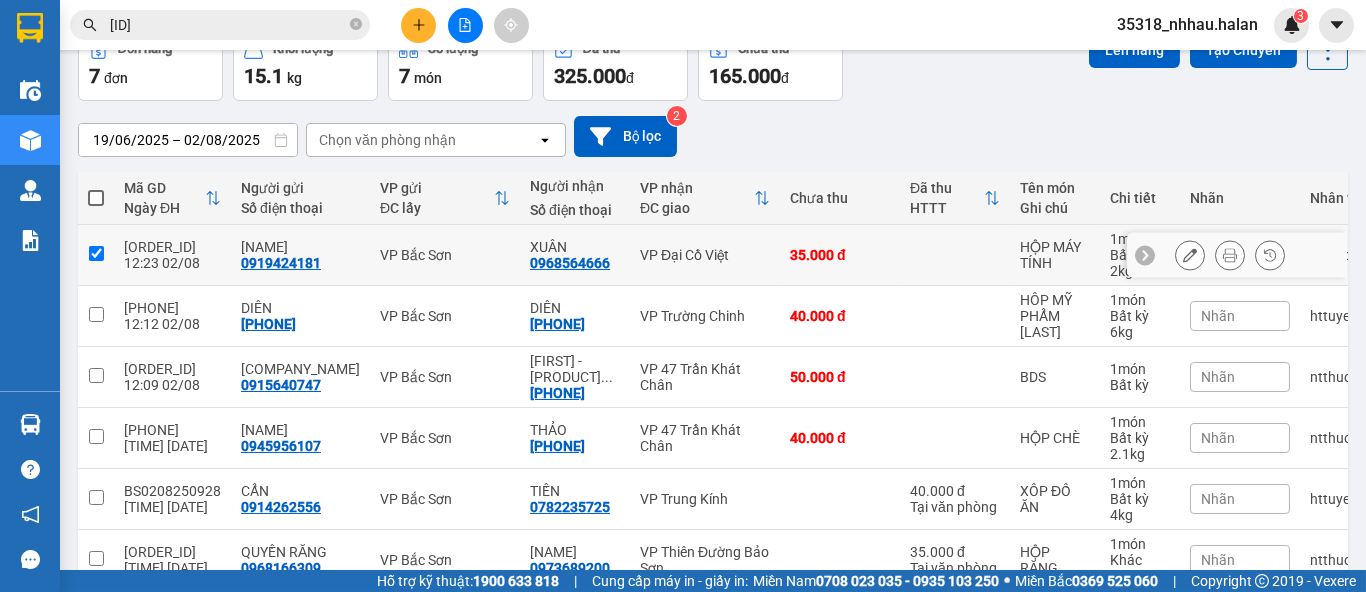 checkbox on "true" 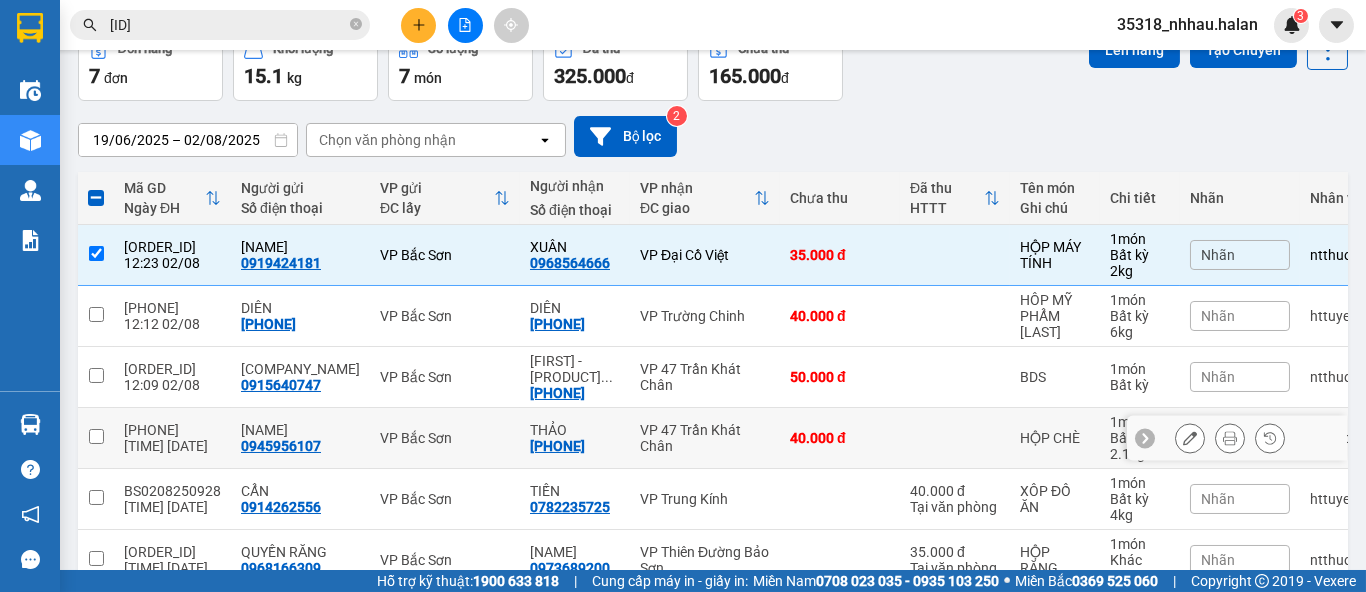 click on "40.000 đ" at bounding box center (840, 438) 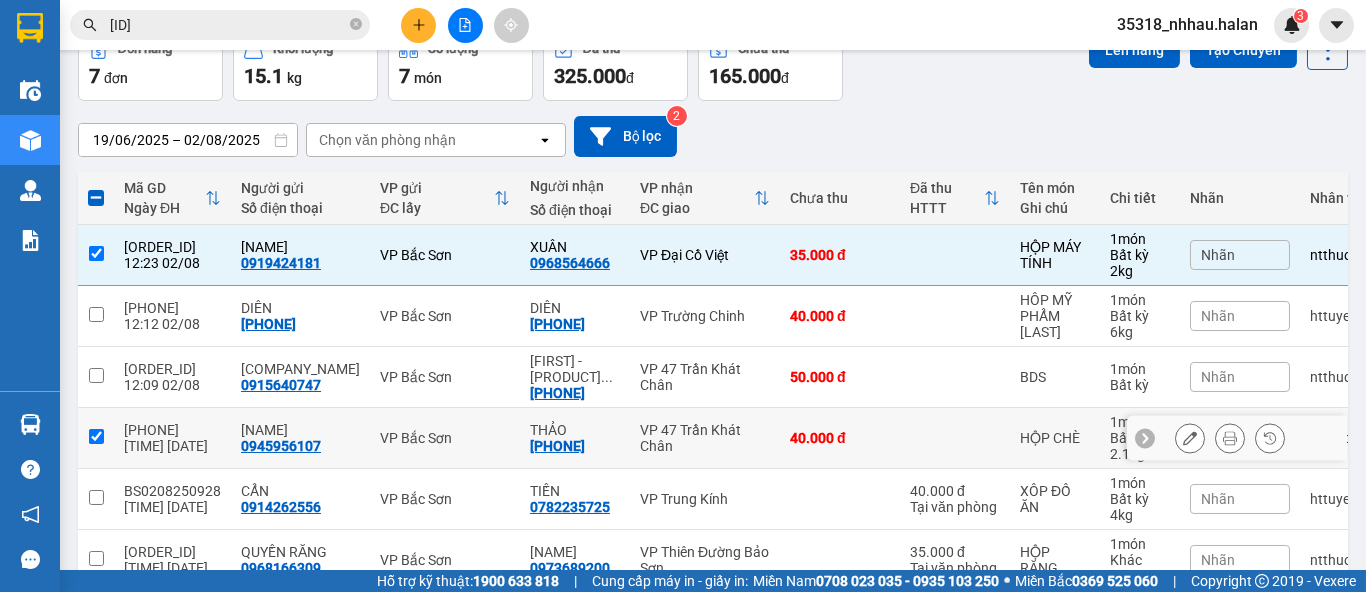 checkbox on "true" 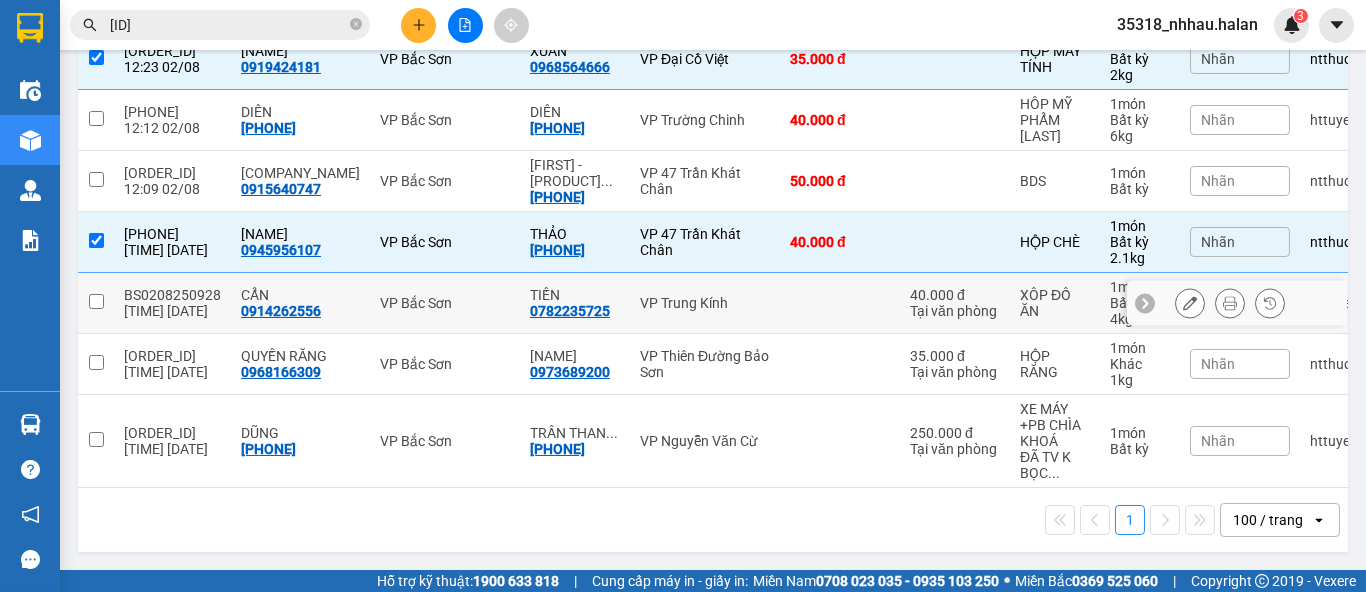 scroll, scrollTop: 0, scrollLeft: 0, axis: both 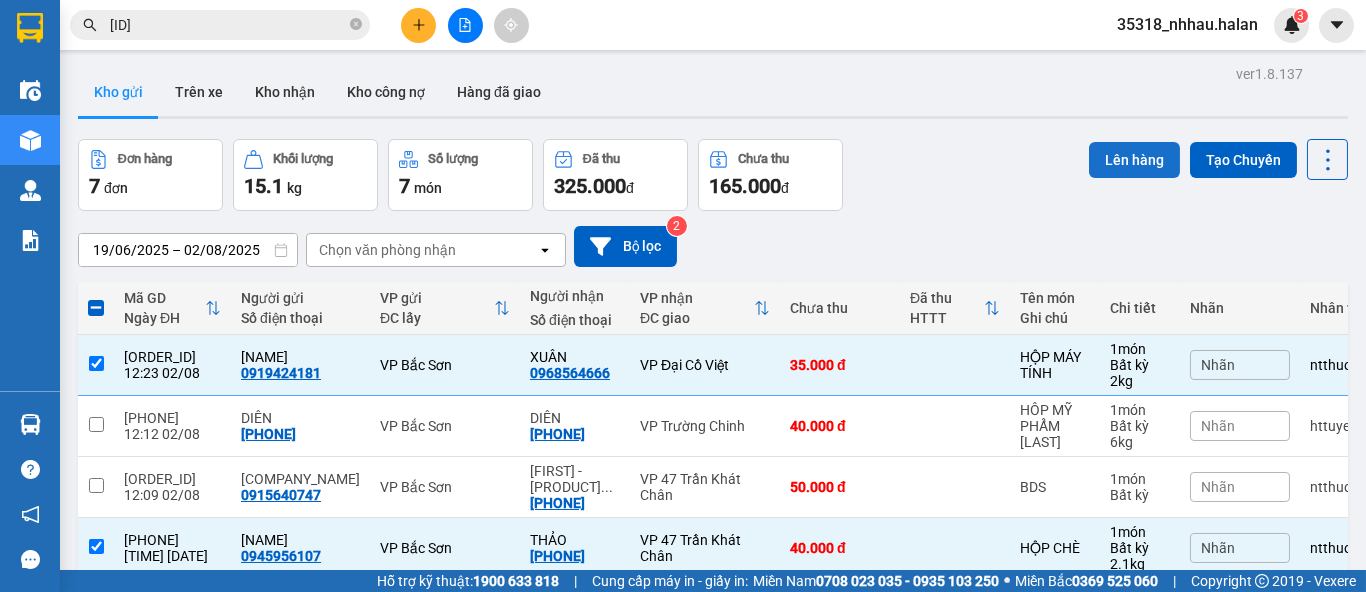 click on "Lên hàng" at bounding box center [1134, 160] 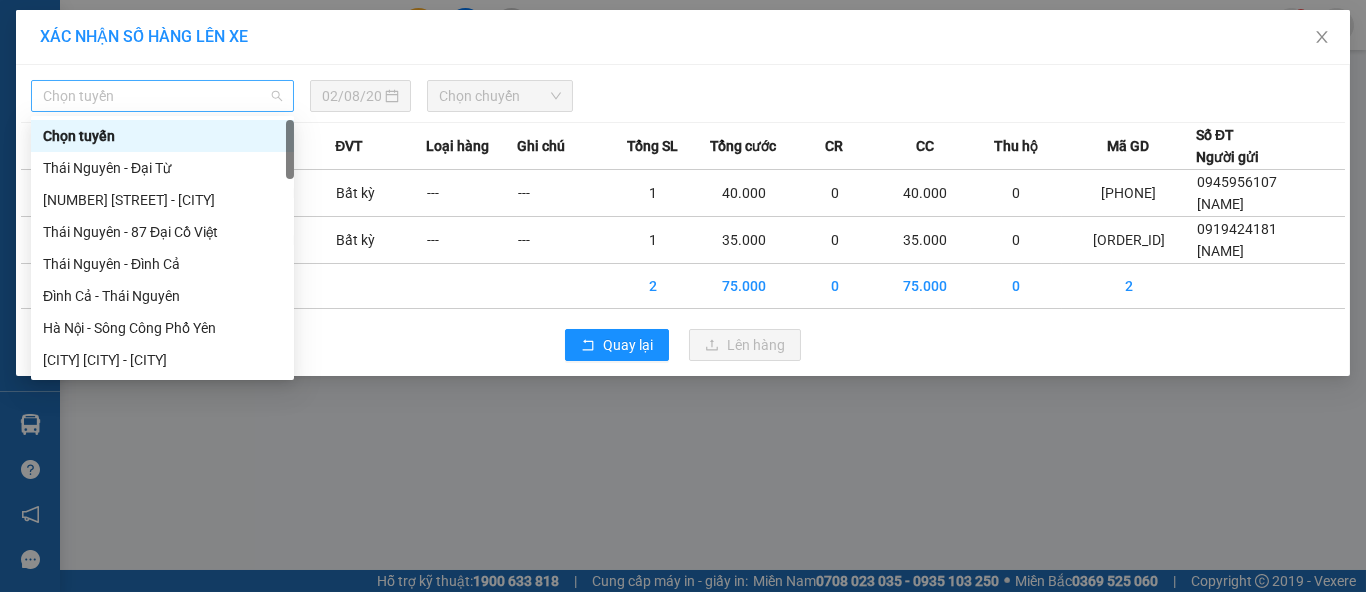 click on "Chọn tuyến" at bounding box center [162, 96] 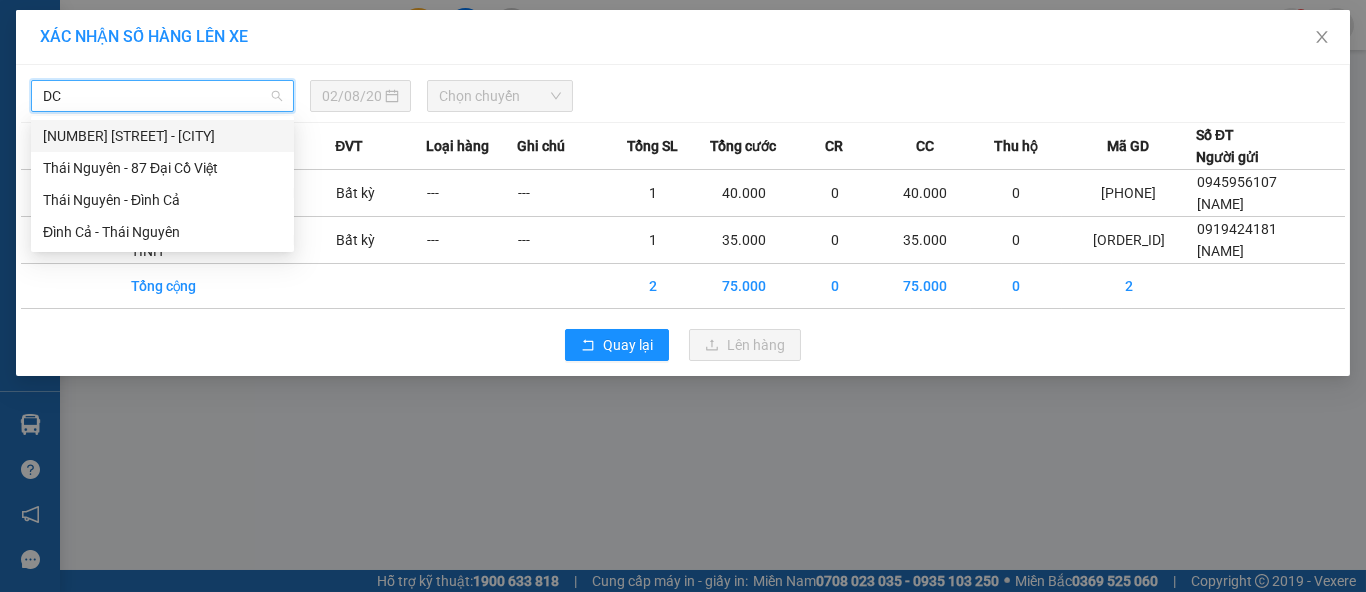 type on "DCV" 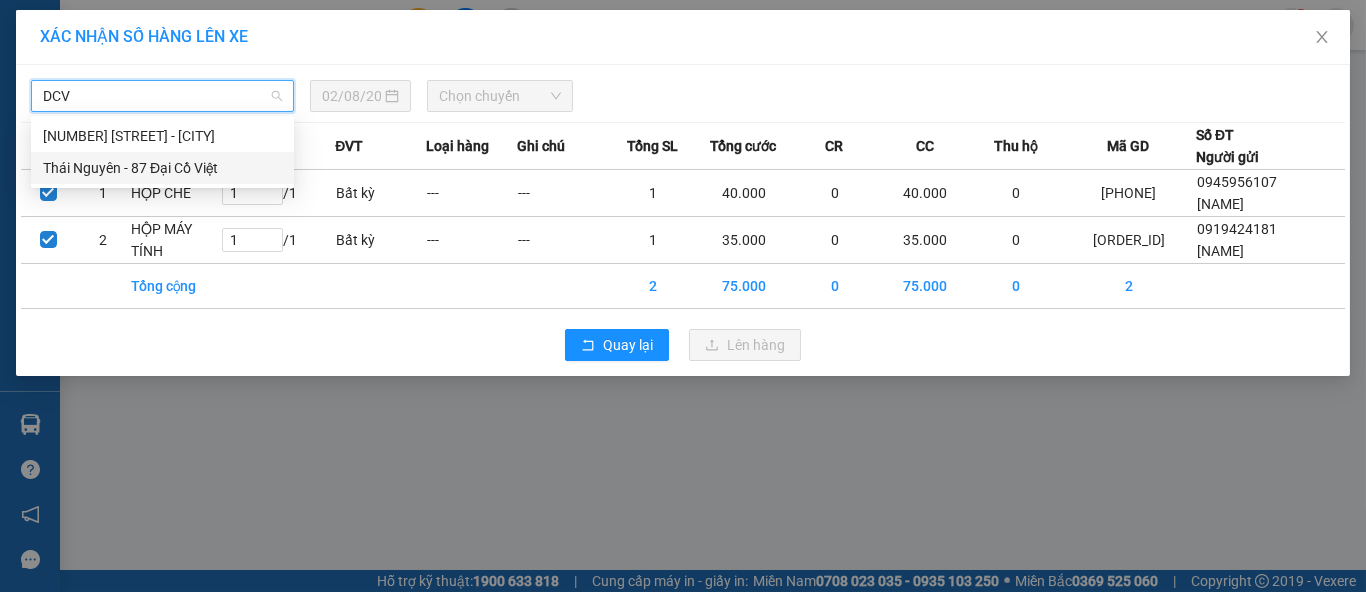 click on "Thái Nguyên - 87 Đại Cồ Việt" at bounding box center (162, 168) 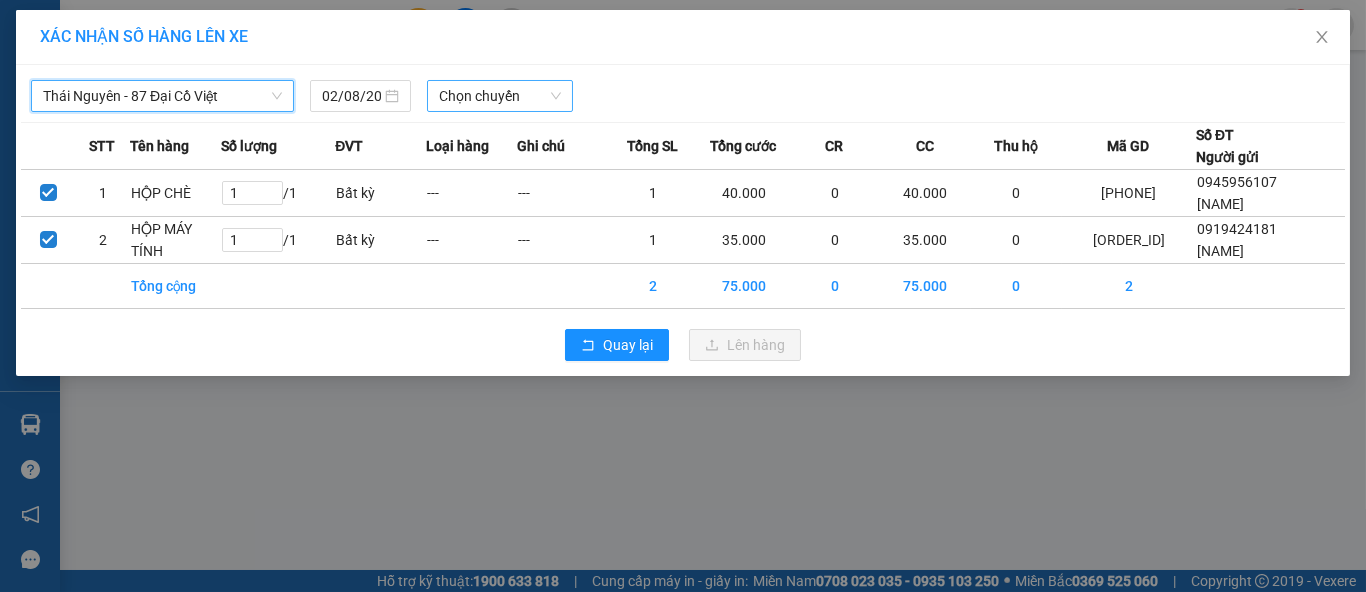 click on "Chọn chuyến" at bounding box center [500, 96] 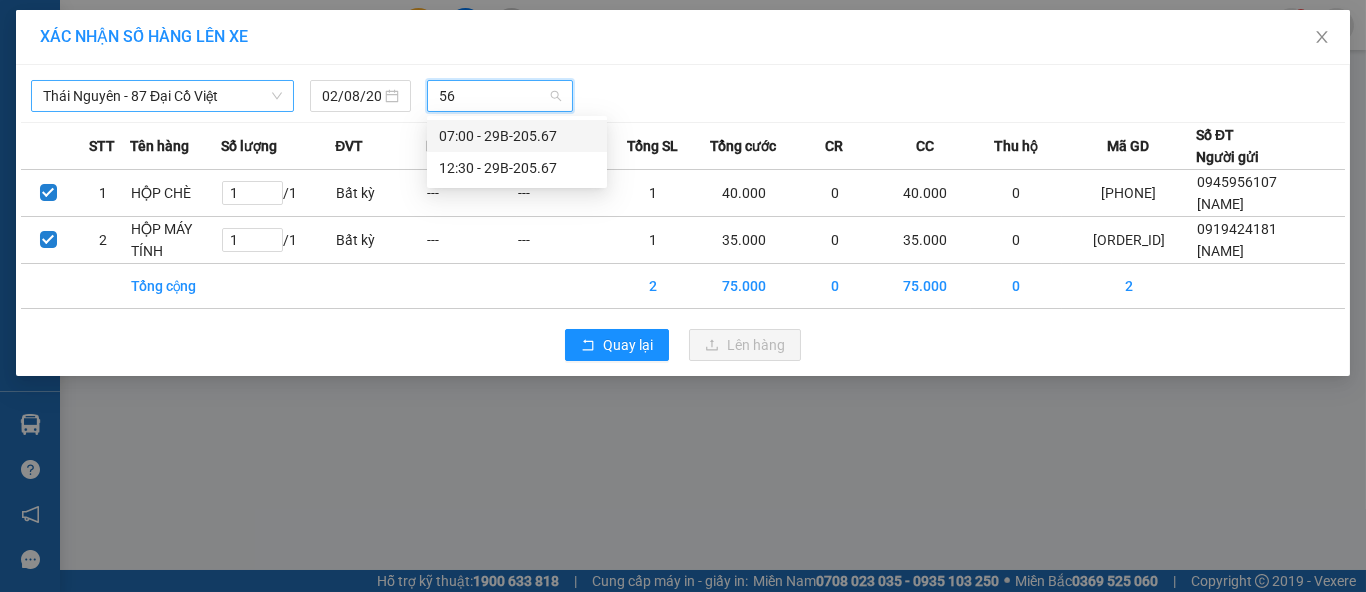 type on "567" 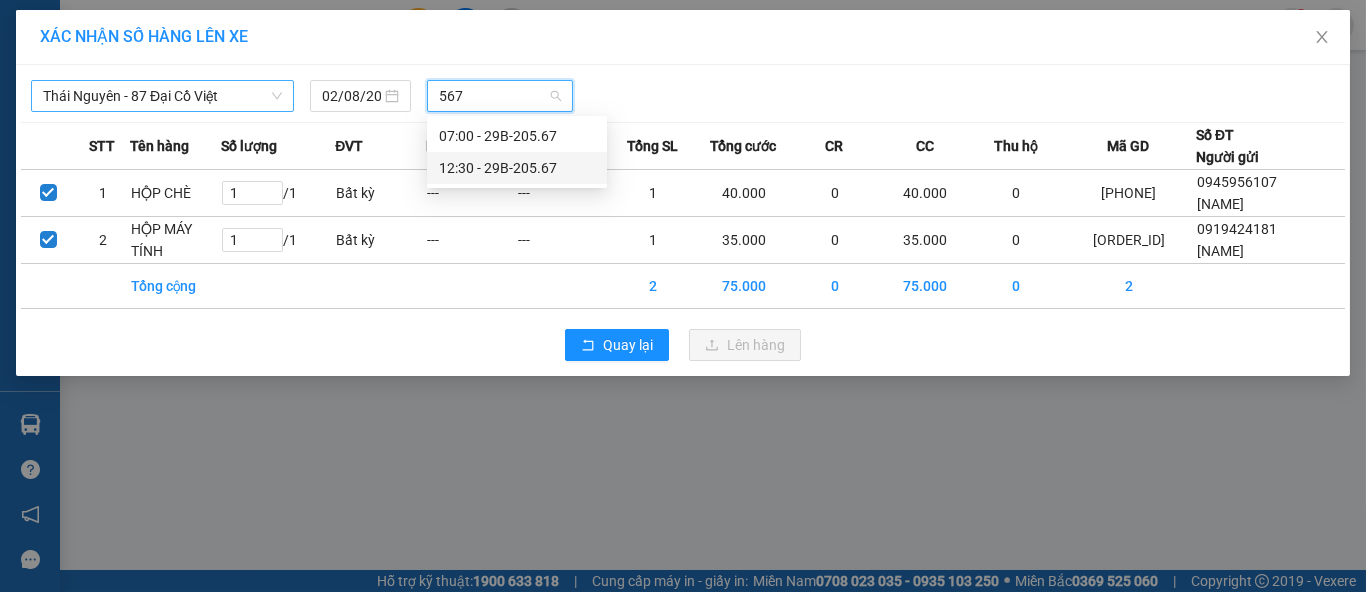 click on "[TIME] - [CODE]" at bounding box center (517, 168) 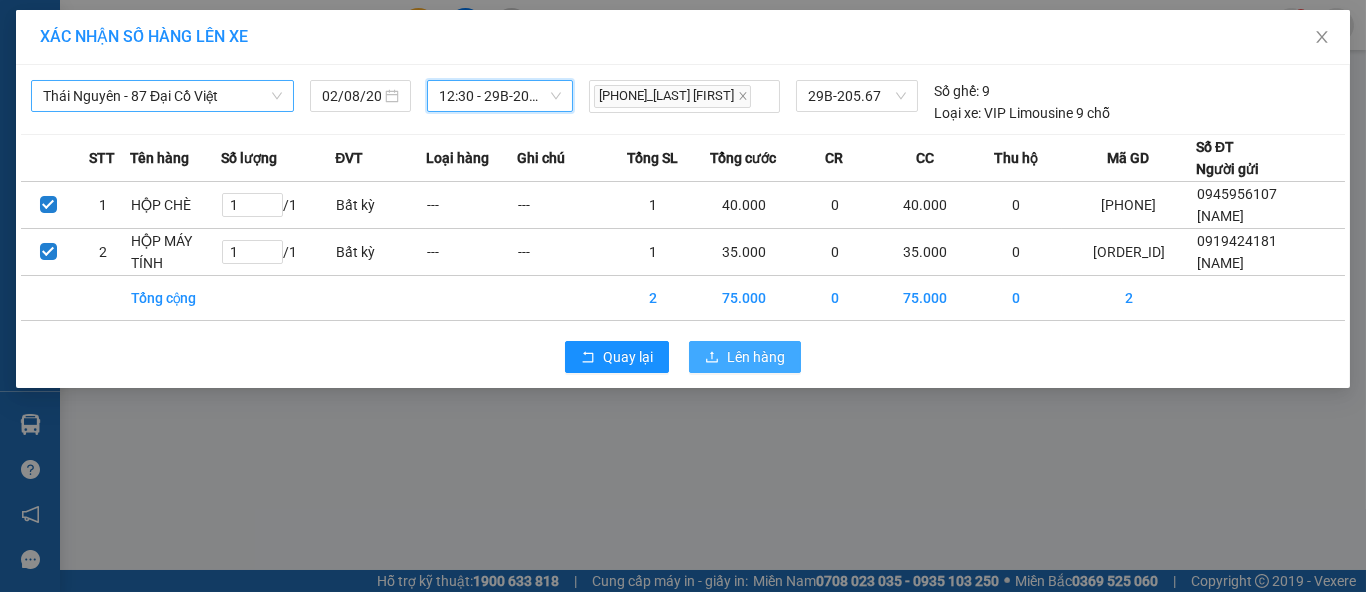 click on "Lên hàng" at bounding box center (756, 357) 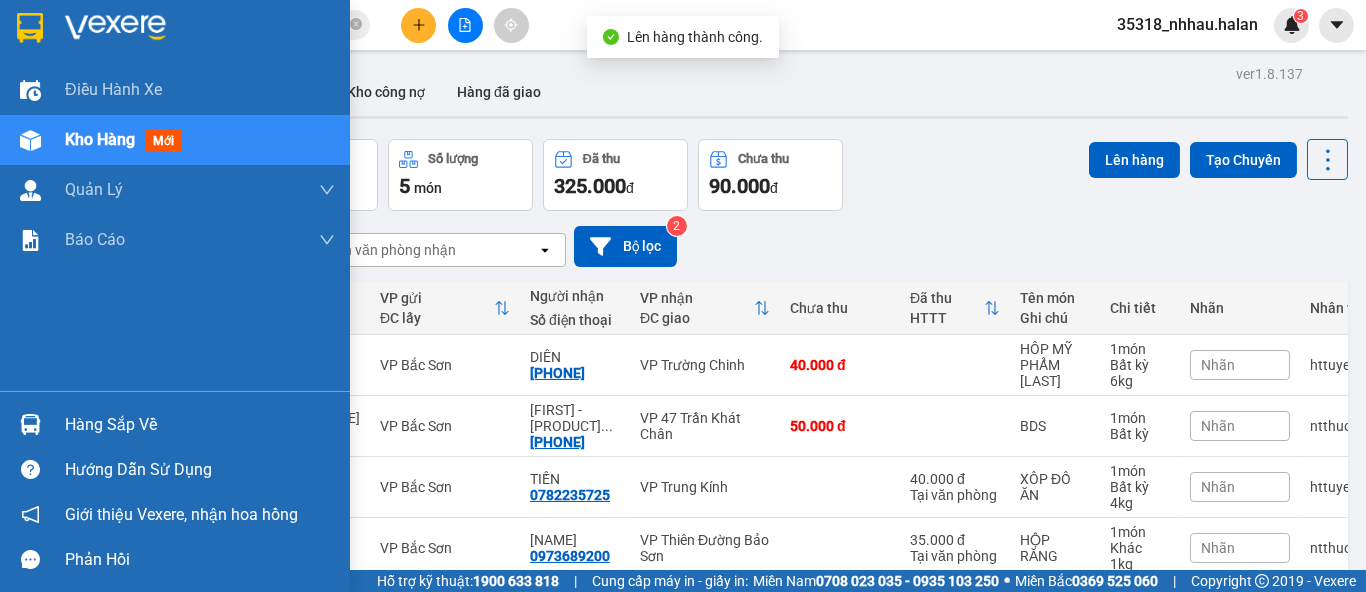 drag, startPoint x: 90, startPoint y: 425, endPoint x: 206, endPoint y: 351, distance: 137.5936 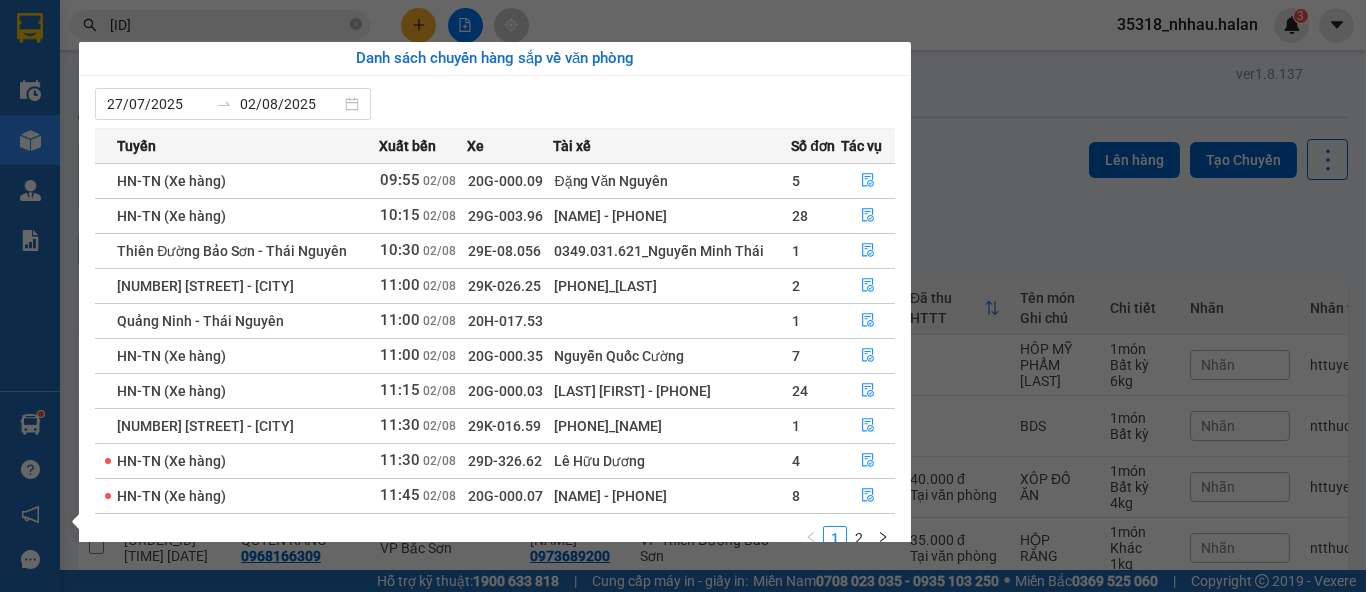 click on "Kết quả tìm kiếm ( [NUMBER] ) Bộ lọc Mã ĐH Trạng thái Món hàng Thu hộ Tổng cước Chưa cước Nhãn Người gửi VP Gửi Người nhận VP Nhận [ID] [TIME] - [DATE] Trên xe [ID]-[NUMBER] [TIME] - [DATE] [LAST] SL: [PRICE] [PHONE] [LAST] [PHONE] [LAST] [ID] [NUMBER]_[LAST] [NUMBER] Điều hành xe Kho hàng mới Quản Lý Quản lý chuyến Quản lý kiểm kho Báo cáo [NUMBER]. Thống kê đơn đối tác [NUMBER]. Doanh thu thực tế theo từng văn phòng [NUMBER]. Thống kê đơn hàng theo văn phòng Hàng sắp về Hướng dẫn sử dụng Giới thiệu Vexere, nhận hoa hồng Phản hồi Phần mềm hỗ trợ bạn tốt chứ? ver [NUMBER].[NUMBER].[NUMBER] Kho gửi Trên xe Kho nhận Kho công nợ Hàng đã giao Đơn hàng [NUMBER] đơn Khối lượng [NUMBER] kg Số lượng [NUMBER] món Đã thu [PRICE] đ Chưa thu [PRICE] đ Lên hàng Tạo Chuyến [DATE] – [DATE] Chọn văn phòng nhận open Bộ lọc [NUMBER]" at bounding box center [683, 296] 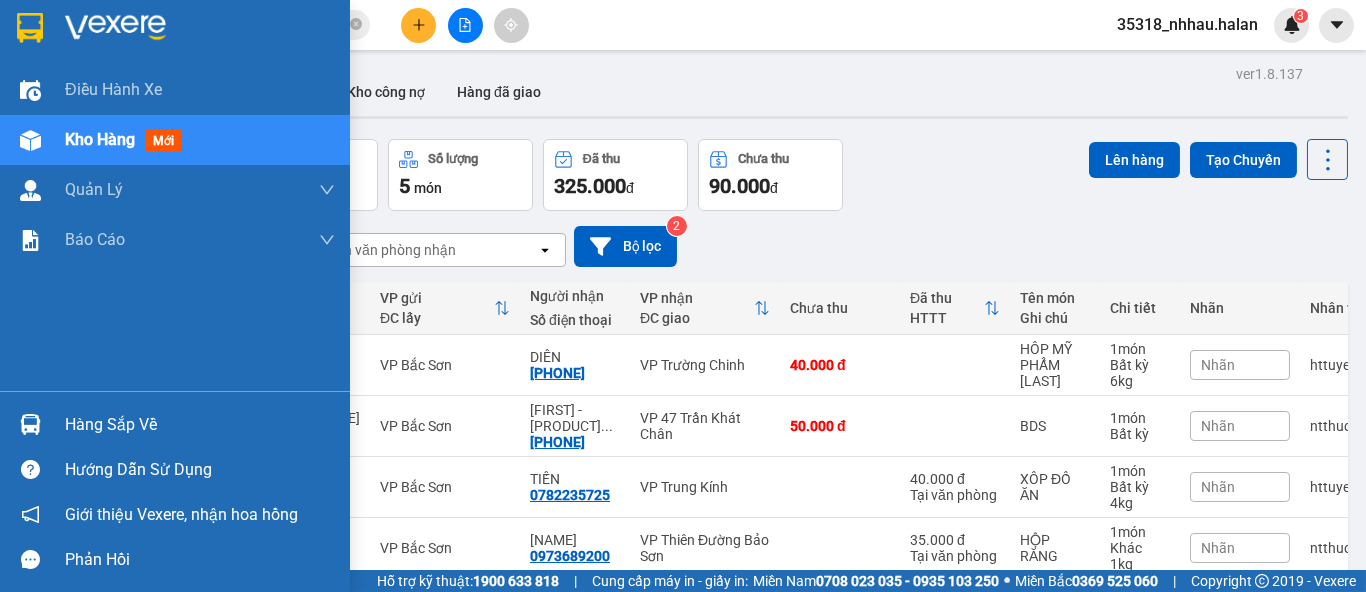 drag, startPoint x: 117, startPoint y: 420, endPoint x: 123, endPoint y: 403, distance: 18.027756 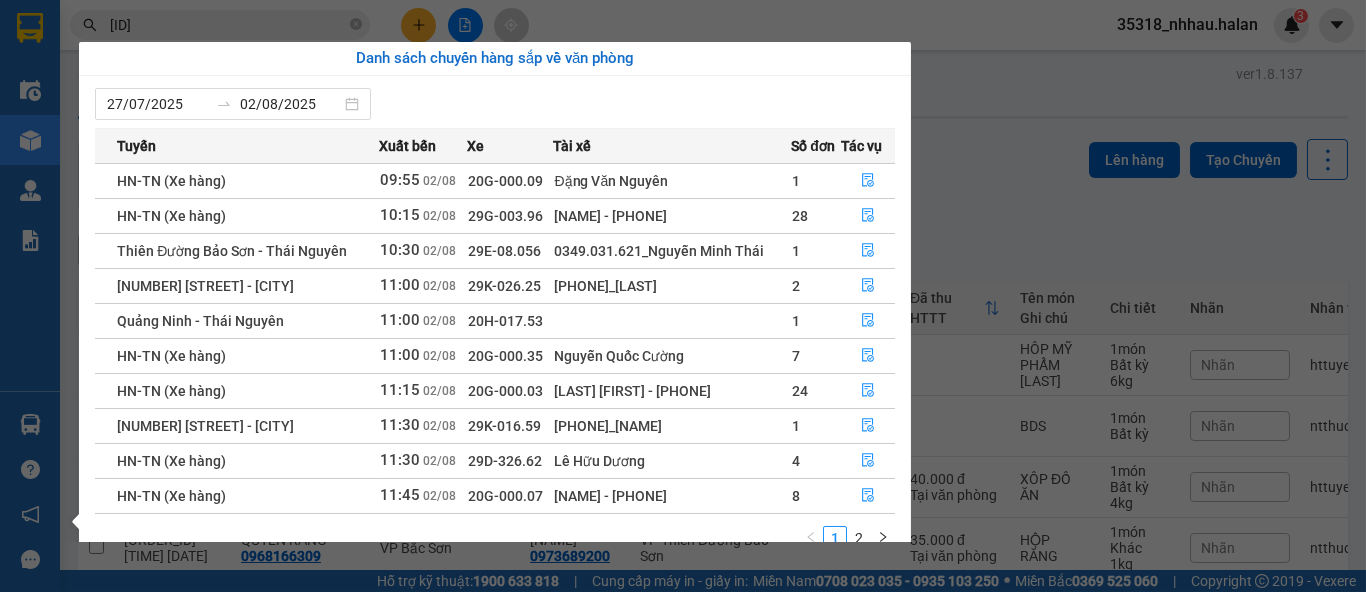 click on "Kết quả tìm kiếm ( [NUMBER] ) Bộ lọc Mã ĐH Trạng thái Món hàng Thu hộ Tổng cước Chưa cước Nhãn Người gửi VP Gửi Người nhận VP Nhận [ID] [TIME] - [DATE] Trên xe [ID]-[NUMBER] [TIME] - [DATE] [LAST] SL: [PRICE] [PHONE] [LAST] [PHONE] [LAST] [ID] [NUMBER]_[LAST] [NUMBER] Điều hành xe Kho hàng mới Quản Lý Quản lý chuyến Quản lý kiểm kho Báo cáo [NUMBER]. Thống kê đơn đối tác [NUMBER]. Doanh thu thực tế theo từng văn phòng [NUMBER]. Thống kê đơn hàng theo văn phòng Hàng sắp về Hướng dẫn sử dụng Giới thiệu Vexere, nhận hoa hồng Phản hồi Phần mềm hỗ trợ bạn tốt chứ? ver [NUMBER].[NUMBER].[NUMBER] Kho gửi Trên xe Kho nhận Kho công nợ Hàng đã giao Đơn hàng [NUMBER] đơn Khối lượng [NUMBER] kg Số lượng [NUMBER] món Đã thu [PRICE] đ Chưa thu [PRICE] đ Lên hàng Tạo Chuyến [DATE] – [DATE] Chọn văn phòng nhận open Bộ lọc [NUMBER]" at bounding box center (683, 296) 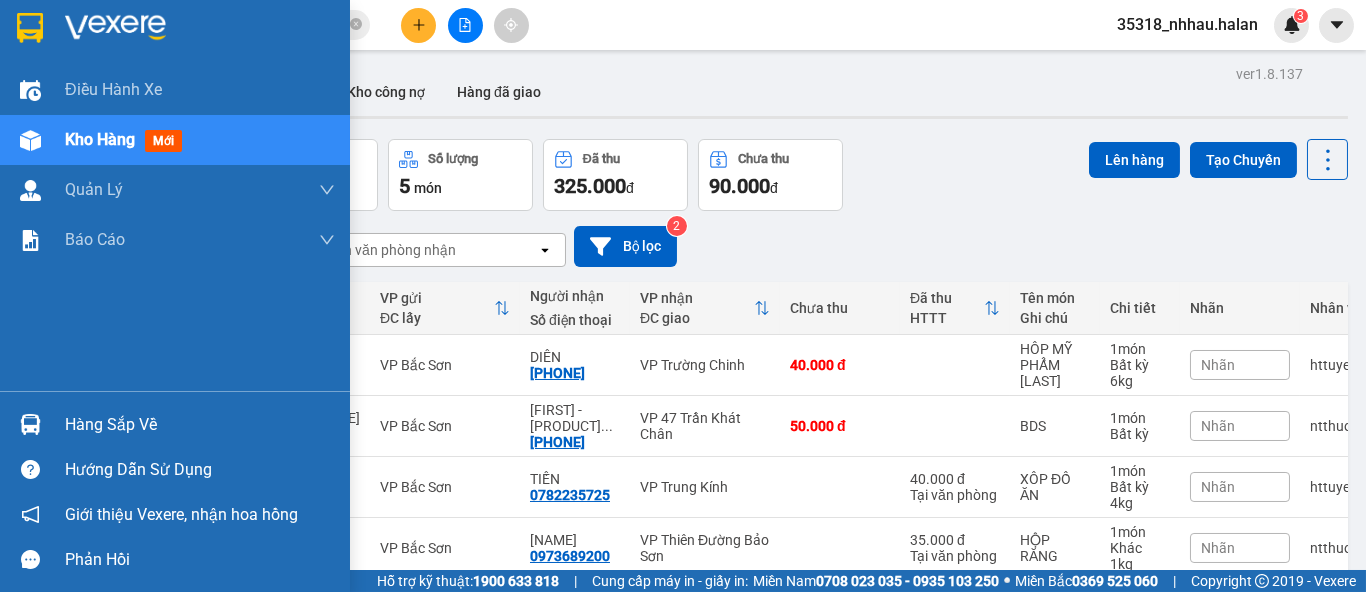 drag, startPoint x: 76, startPoint y: 418, endPoint x: 313, endPoint y: 388, distance: 238.89119 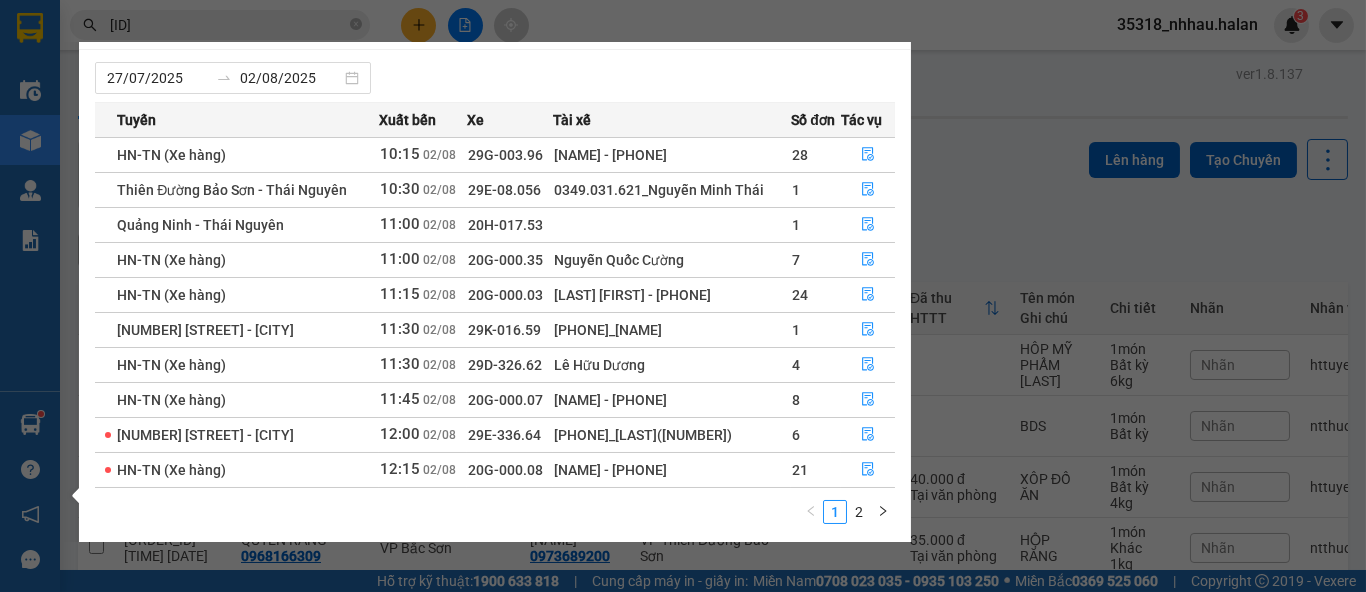 scroll, scrollTop: 0, scrollLeft: 0, axis: both 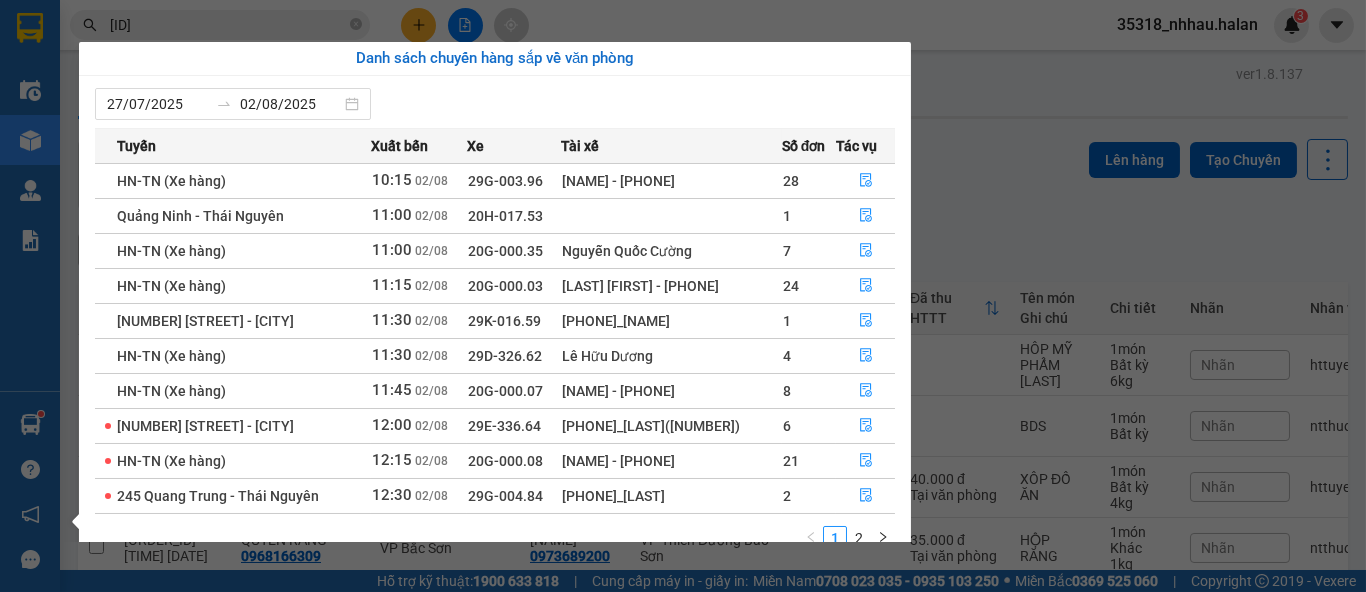 click on "Kết quả tìm kiếm ( [NUMBER] ) Bộ lọc Mã ĐH Trạng thái Món hàng Thu hộ Tổng cước Chưa cước Nhãn Người gửi VP Gửi Người nhận VP Nhận [ID] [TIME] - [DATE] Trên xe [ID]-[NUMBER] [TIME] - [DATE] [LAST] SL: [PRICE] [PHONE] [LAST] [PHONE] [LAST] [ID] [NUMBER]_[LAST] [NUMBER] Điều hành xe Kho hàng mới Quản Lý Quản lý chuyến Quản lý kiểm kho Báo cáo [NUMBER]. Thống kê đơn đối tác [NUMBER]. Doanh thu thực tế theo từng văn phòng [NUMBER]. Thống kê đơn hàng theo văn phòng Hàng sắp về Hướng dẫn sử dụng Giới thiệu Vexere, nhận hoa hồng Phản hồi Phần mềm hỗ trợ bạn tốt chứ? ver [NUMBER].[NUMBER].[NUMBER] Kho gửi Trên xe Kho nhận Kho công nợ Hàng đã giao Đơn hàng [NUMBER] đơn Khối lượng [NUMBER] kg Số lượng [NUMBER] món Đã thu [PRICE] đ Chưa thu [PRICE] đ Lên hàng Tạo Chuyến [DATE] – [DATE] Chọn văn phòng nhận open Bộ lọc [NUMBER]" at bounding box center (683, 296) 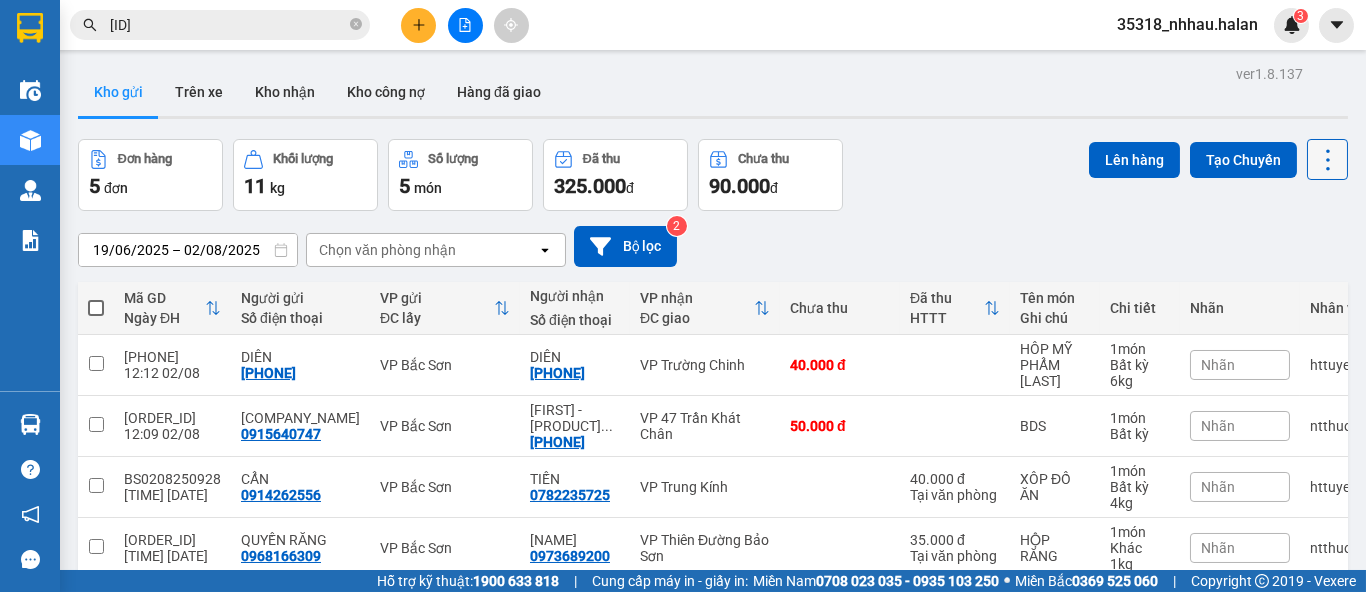 click 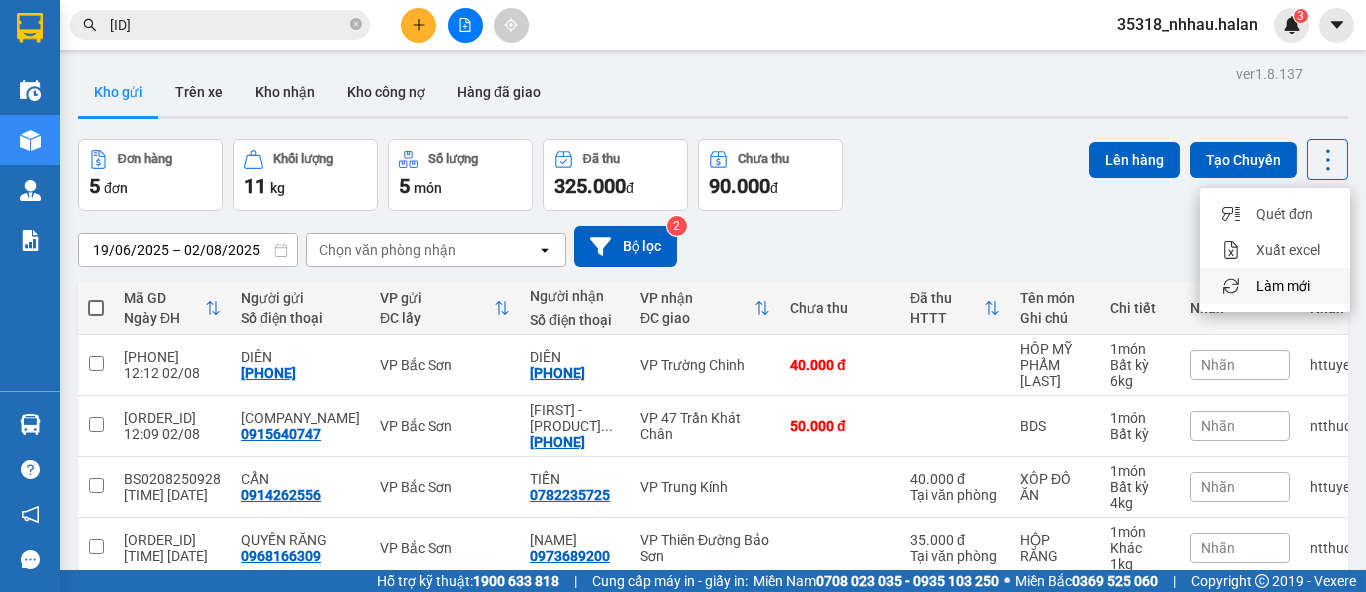 click on "Làm mới" at bounding box center [1283, 286] 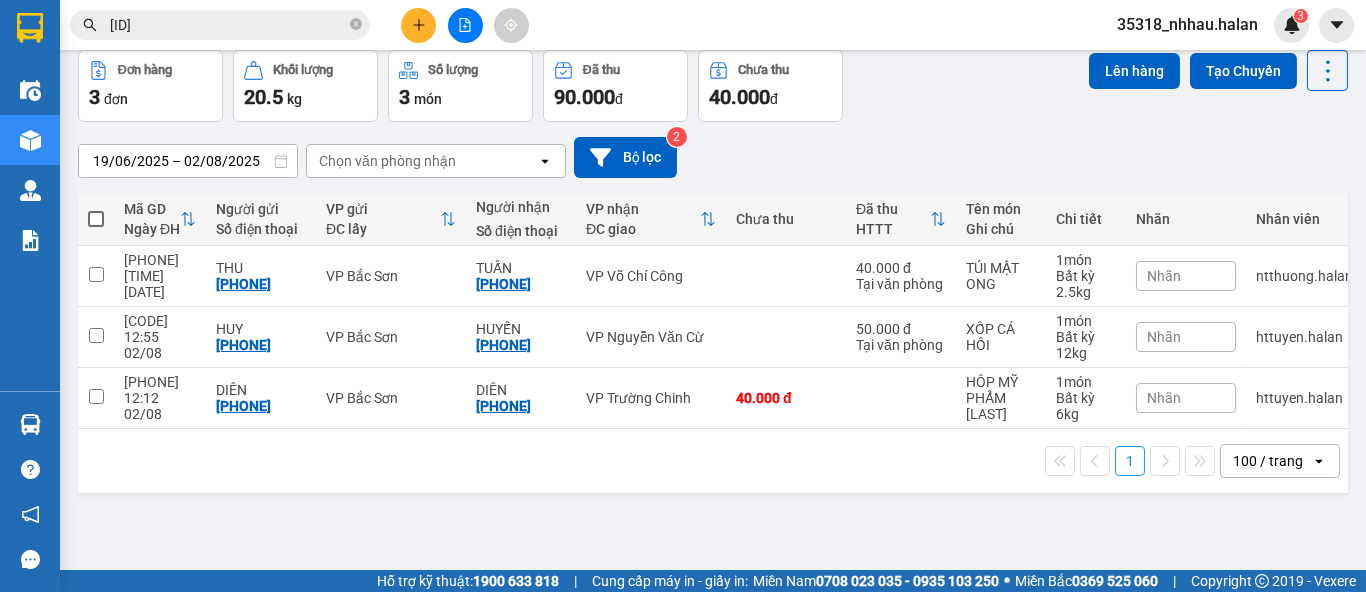 scroll, scrollTop: 91, scrollLeft: 0, axis: vertical 